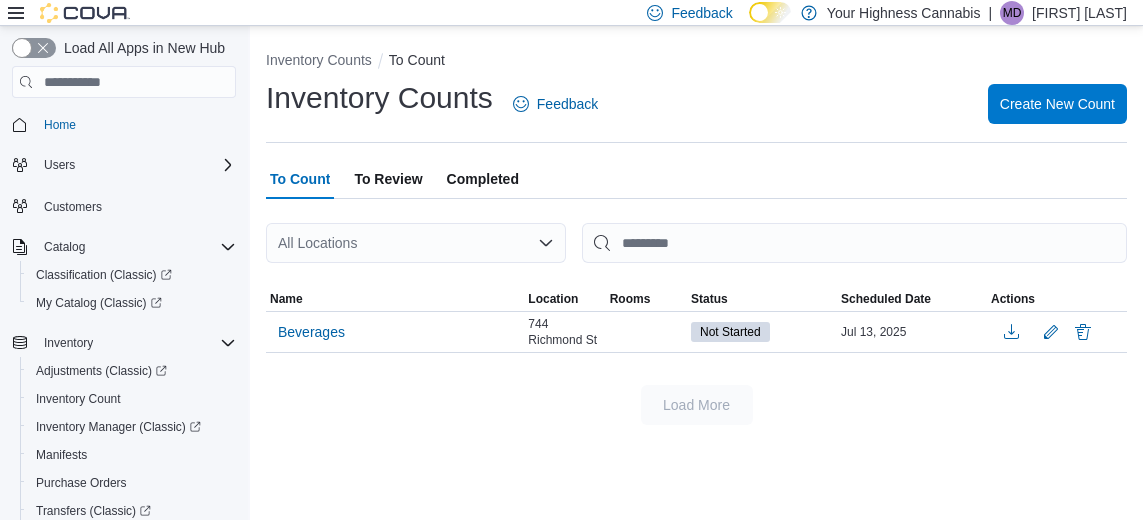 scroll, scrollTop: 0, scrollLeft: 0, axis: both 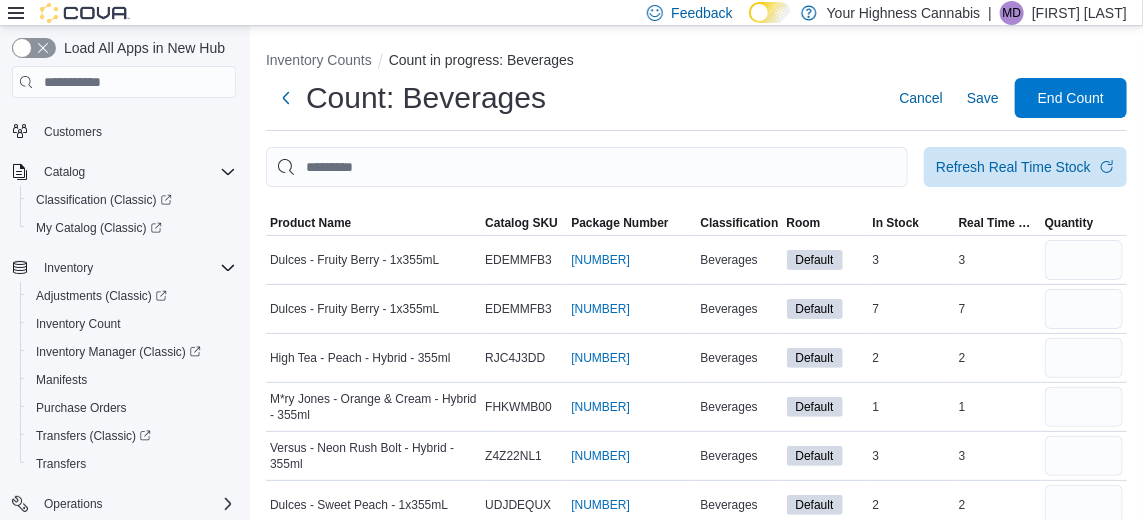 click on "Dulces - Fruity Berry - 1x355mL" at bounding box center [373, 260] 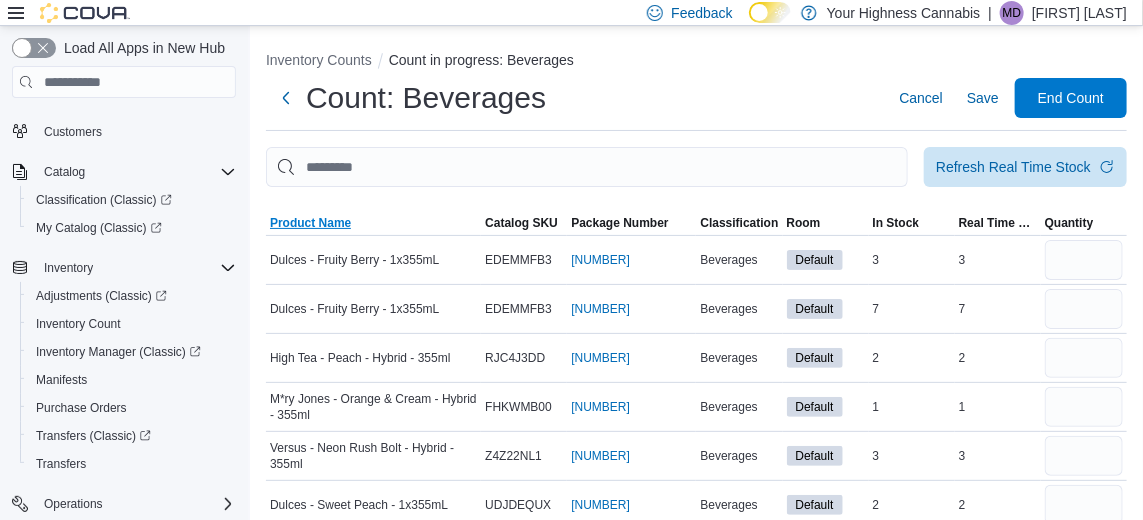 click on "Product Name" at bounding box center (310, 223) 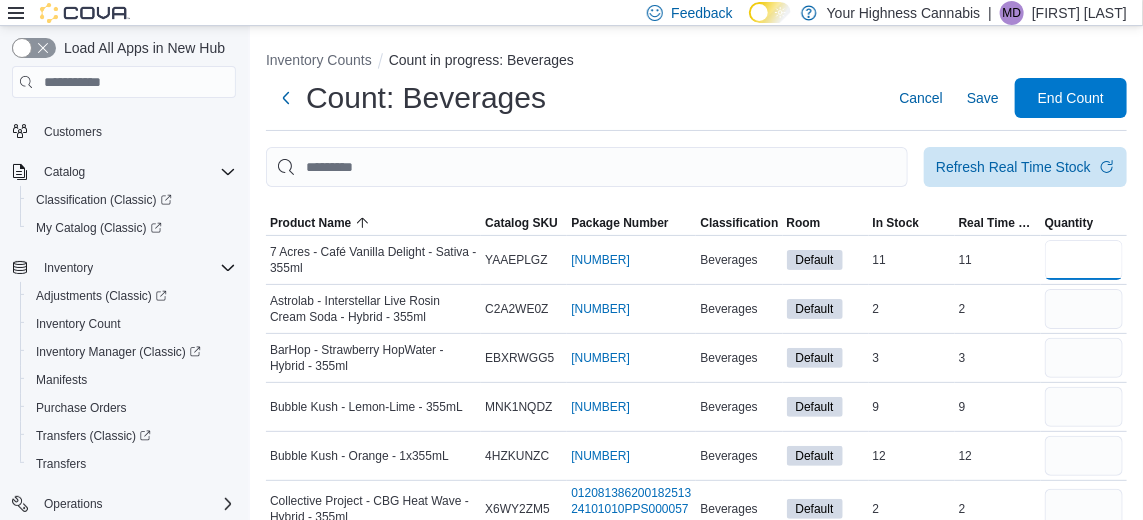 click at bounding box center (1084, 260) 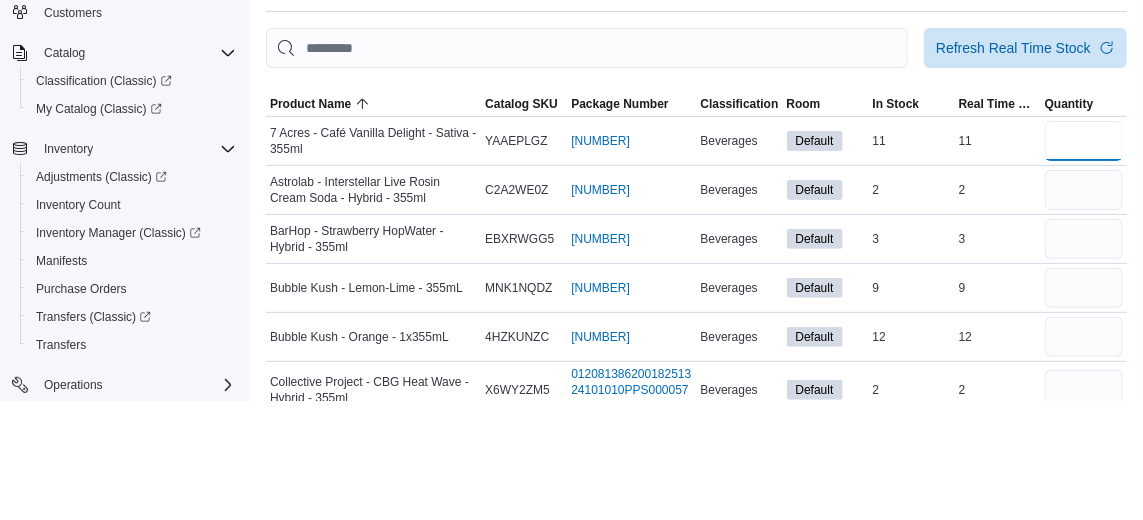 type on "**" 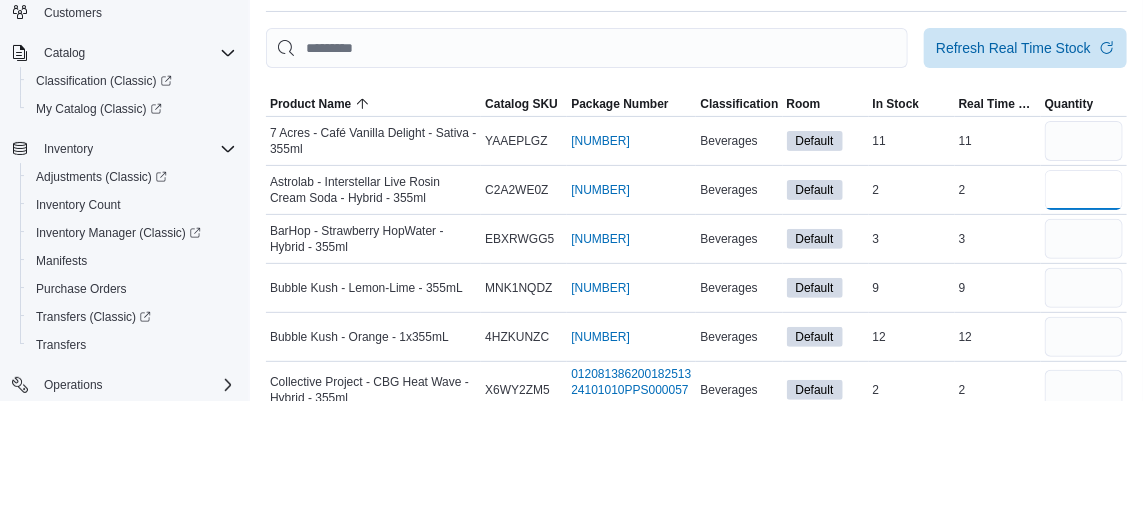 click at bounding box center [1084, 309] 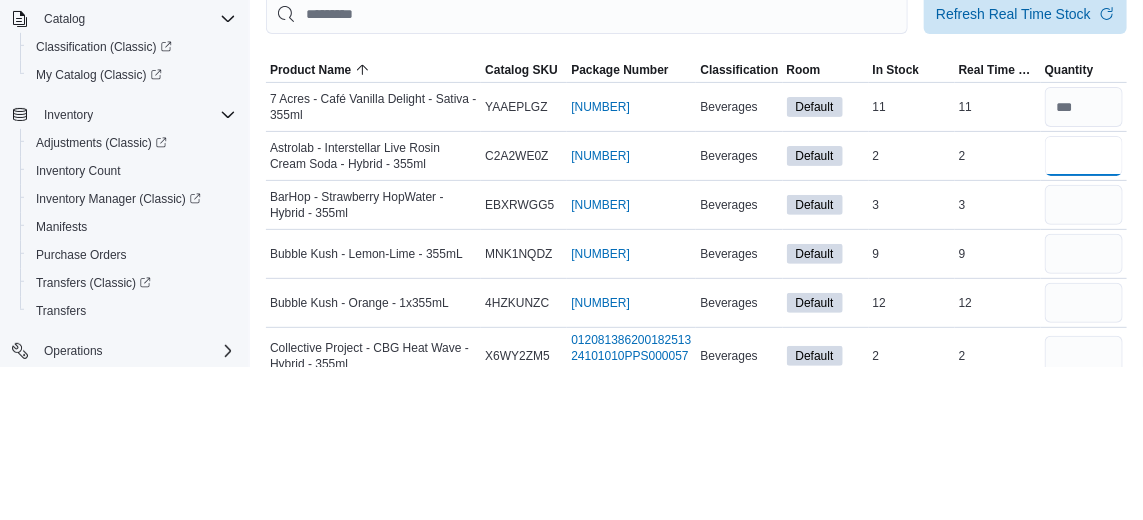 type on "*" 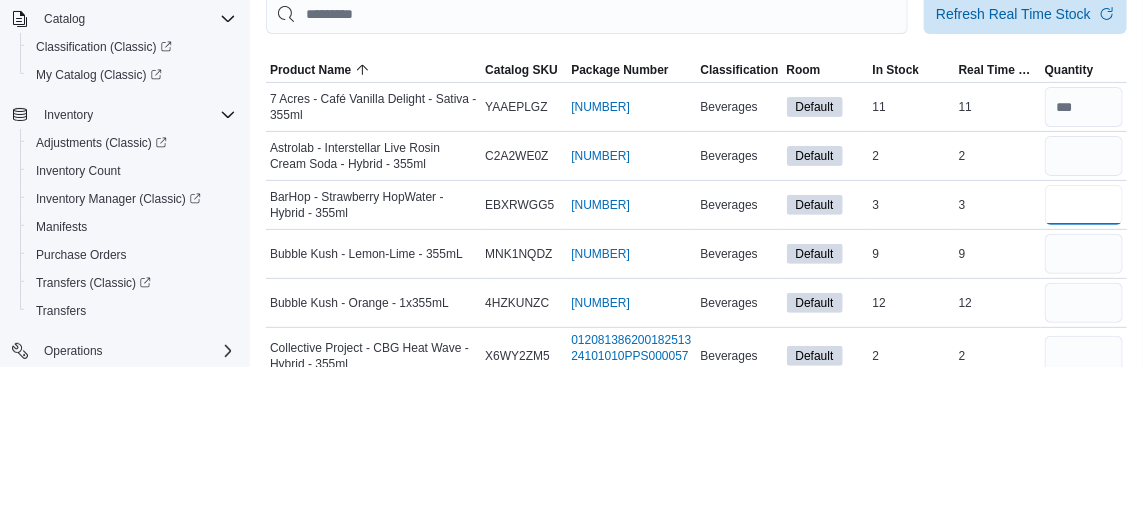 click at bounding box center (1084, 358) 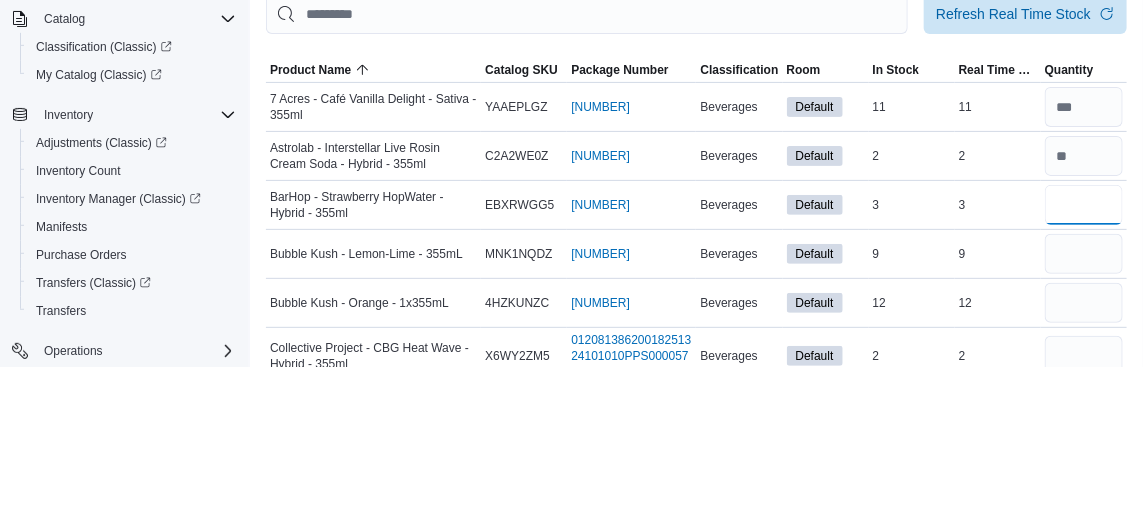 type 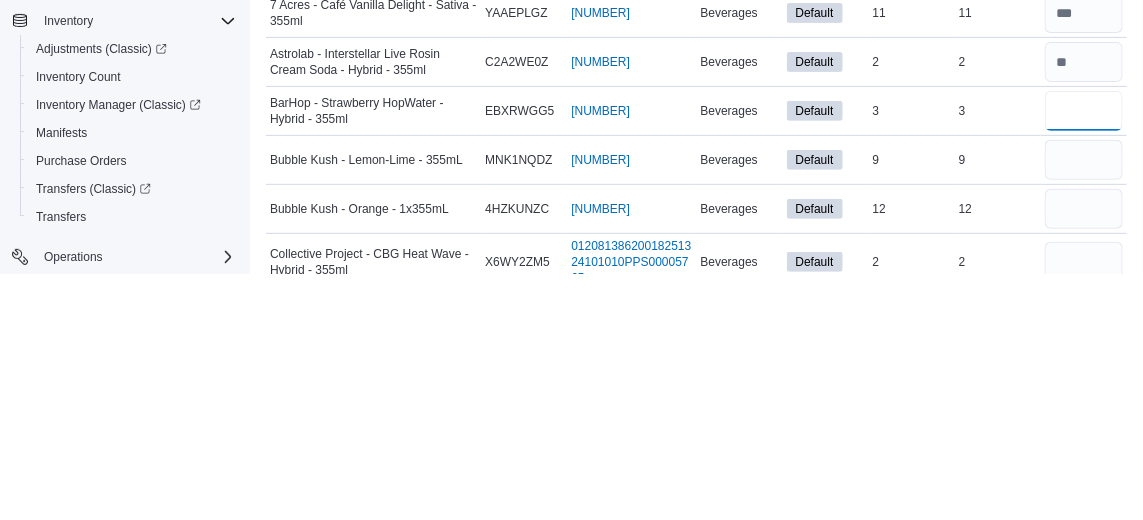 type on "*" 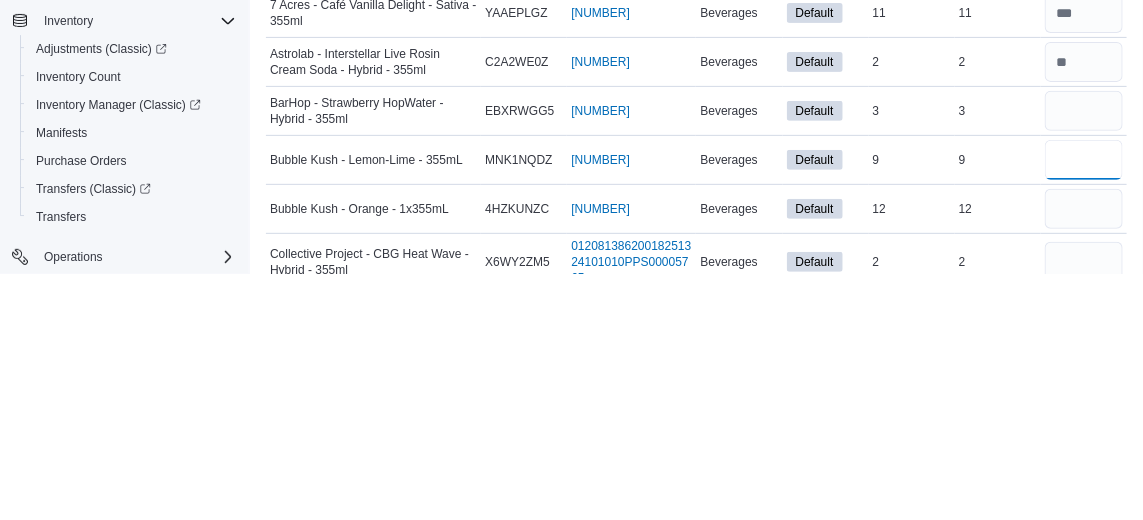 click at bounding box center (1084, 407) 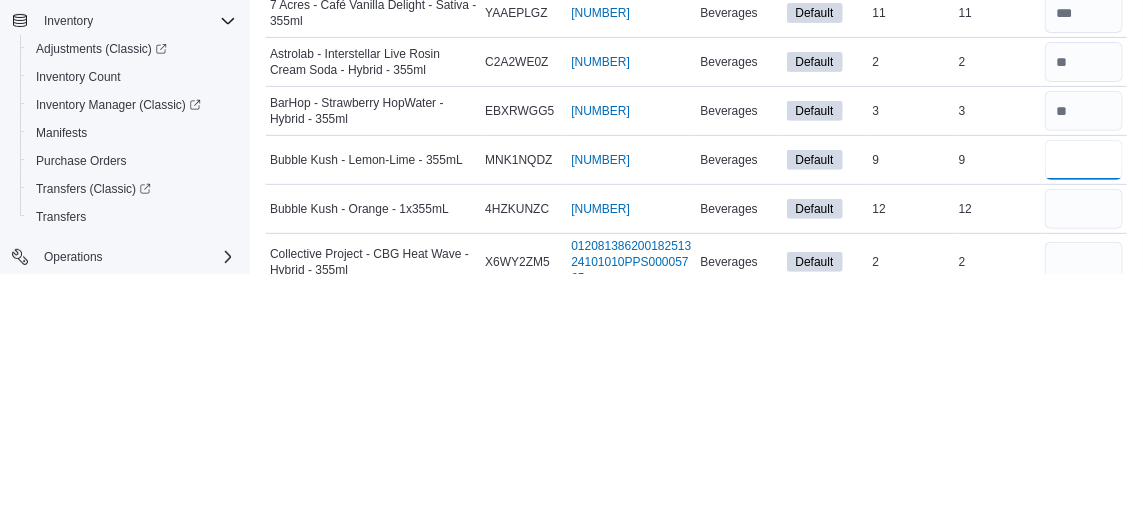 type on "*" 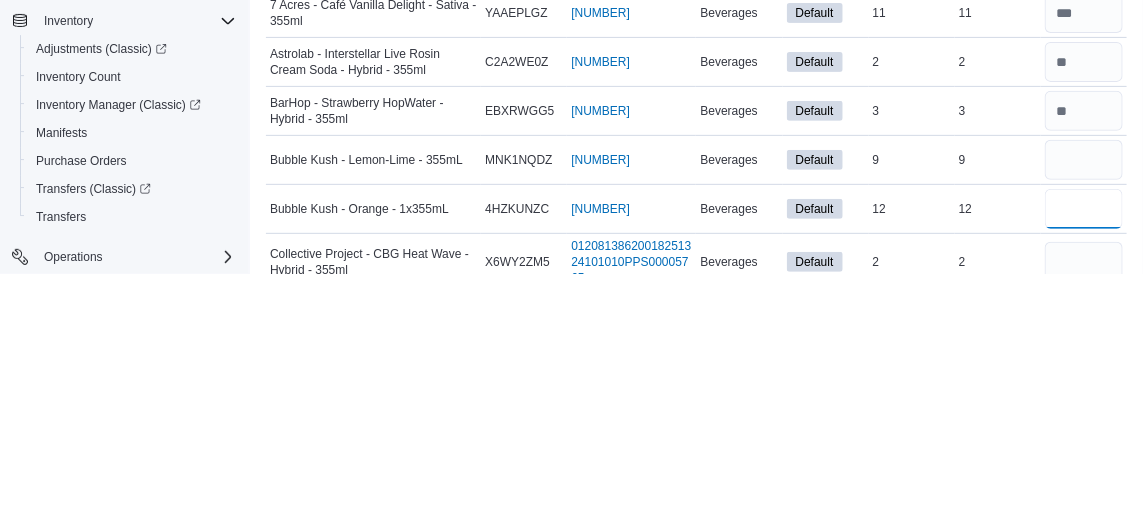 click at bounding box center [1084, 456] 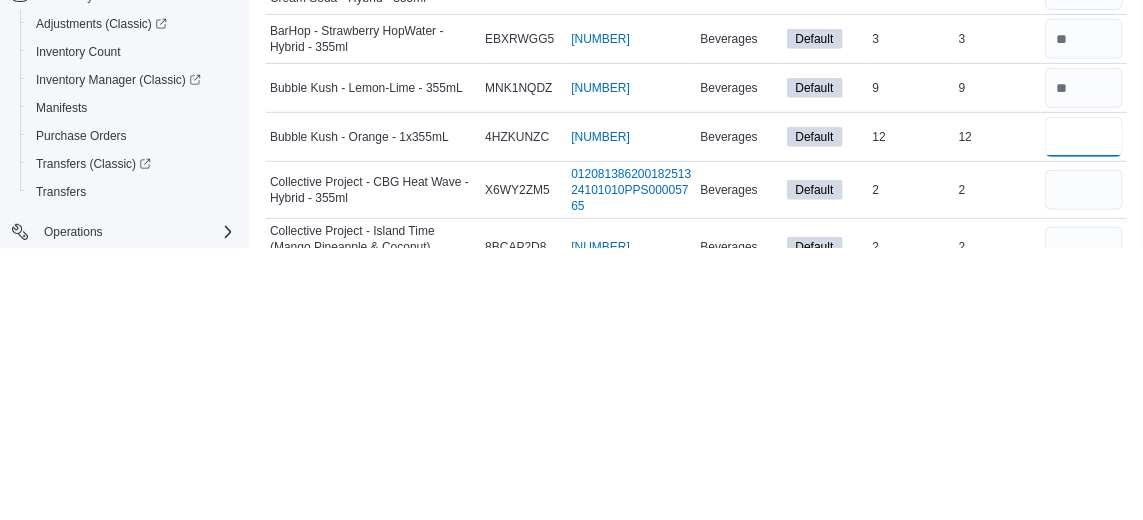 scroll, scrollTop: 55, scrollLeft: 0, axis: vertical 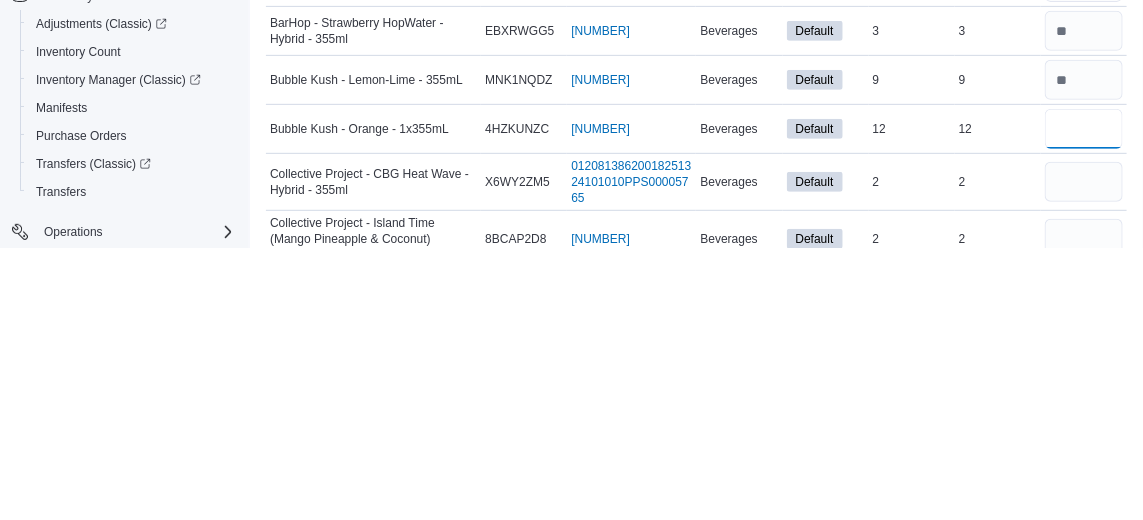 type on "*" 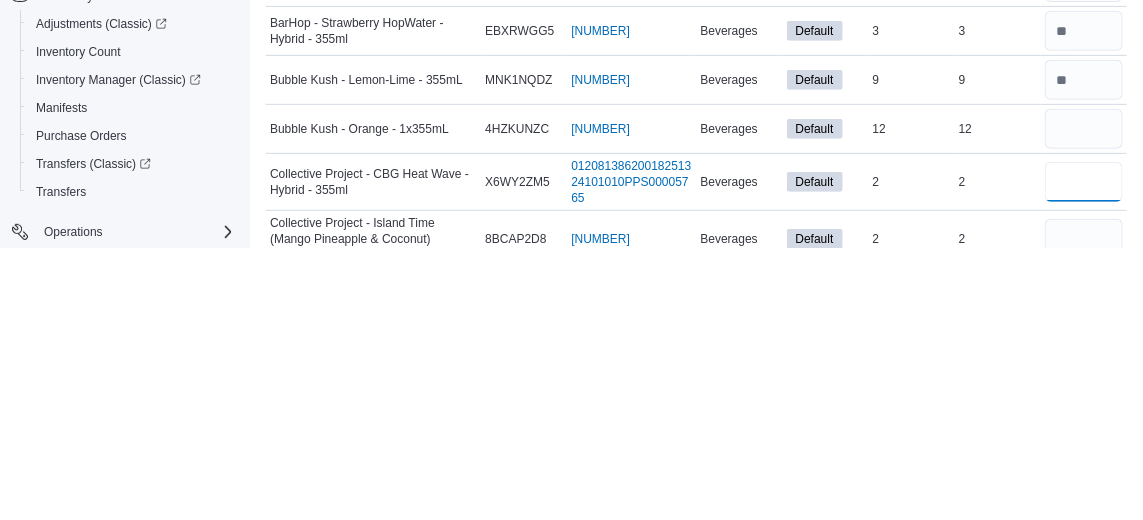 click at bounding box center (1084, 454) 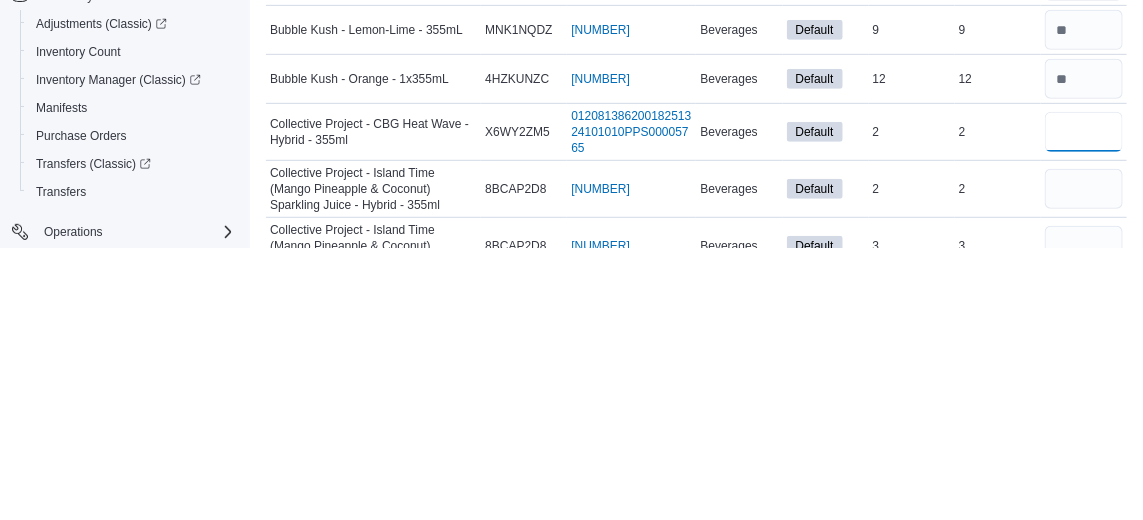 scroll, scrollTop: 108, scrollLeft: 0, axis: vertical 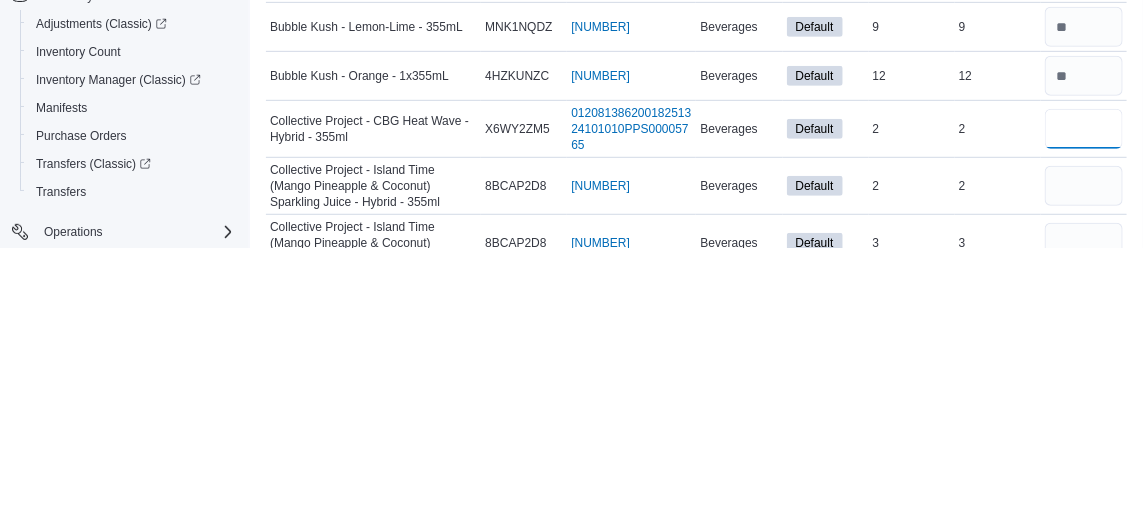 type on "*" 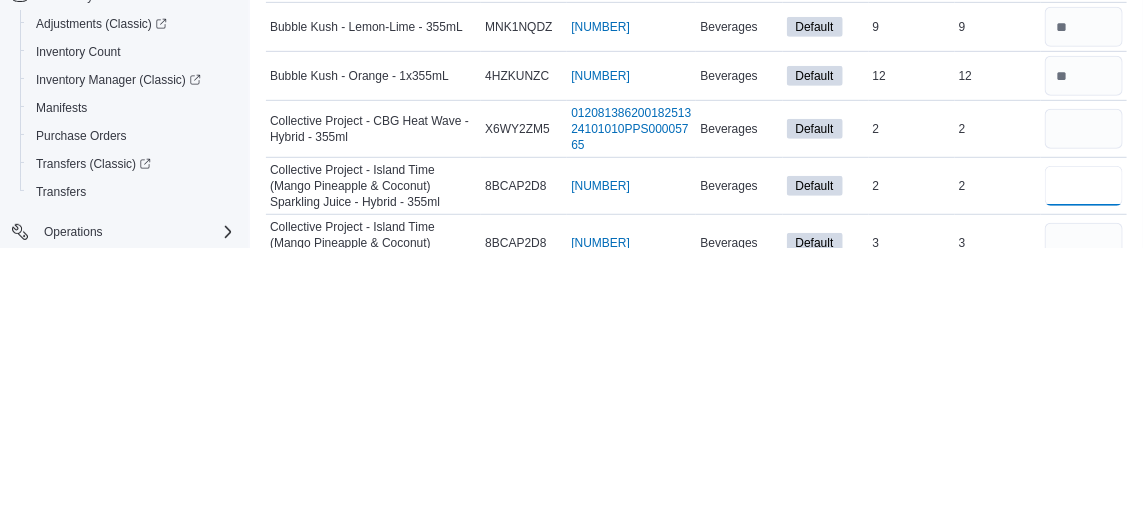 click at bounding box center (1084, 458) 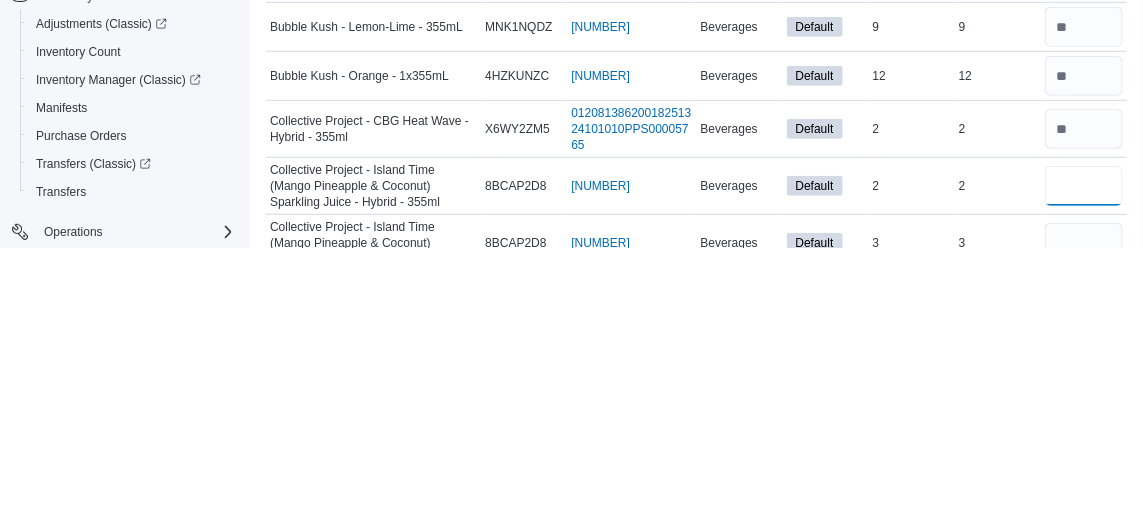 type on "*" 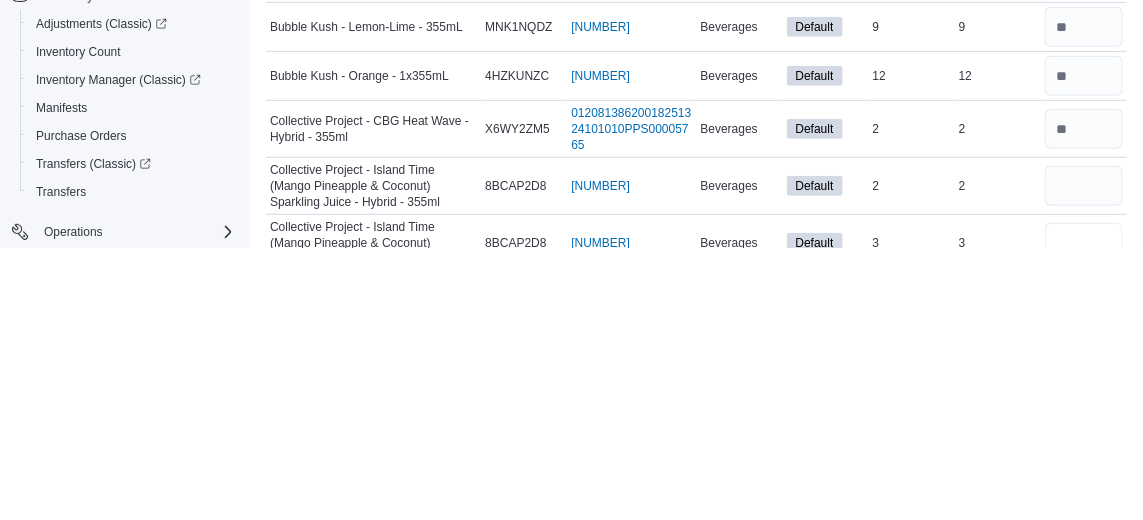 click at bounding box center [1084, 515] 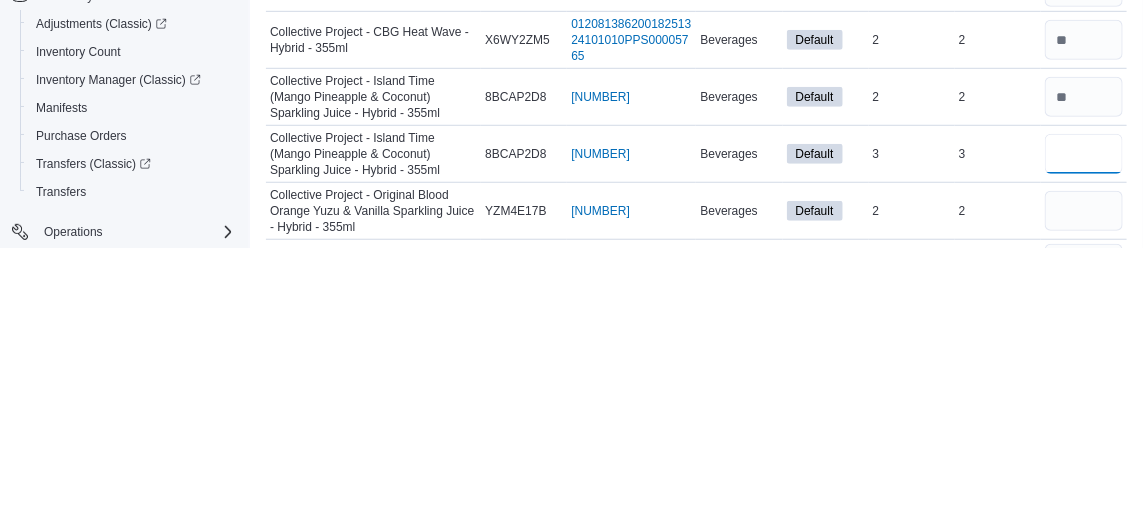 scroll, scrollTop: 202, scrollLeft: 0, axis: vertical 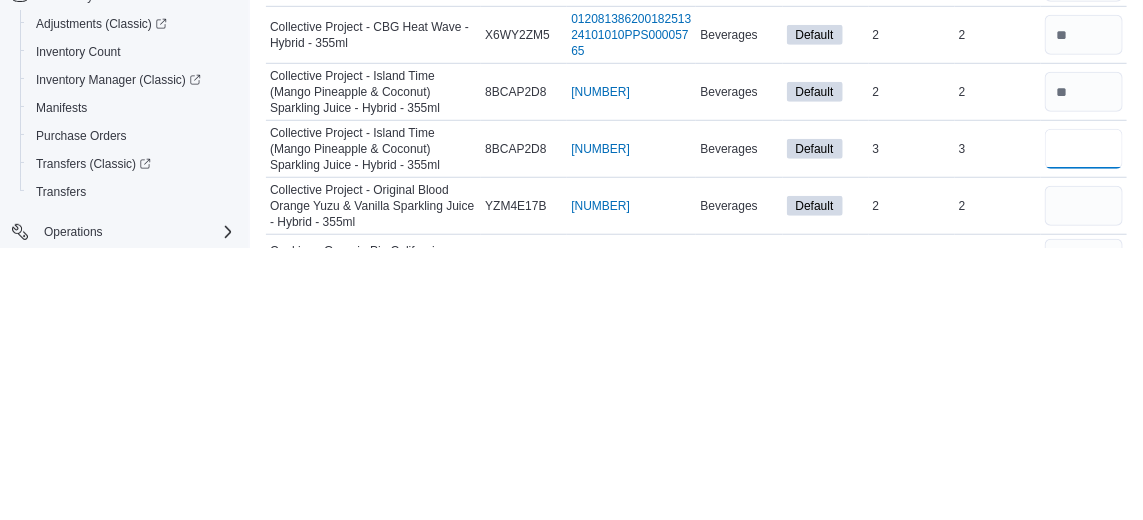 type on "*" 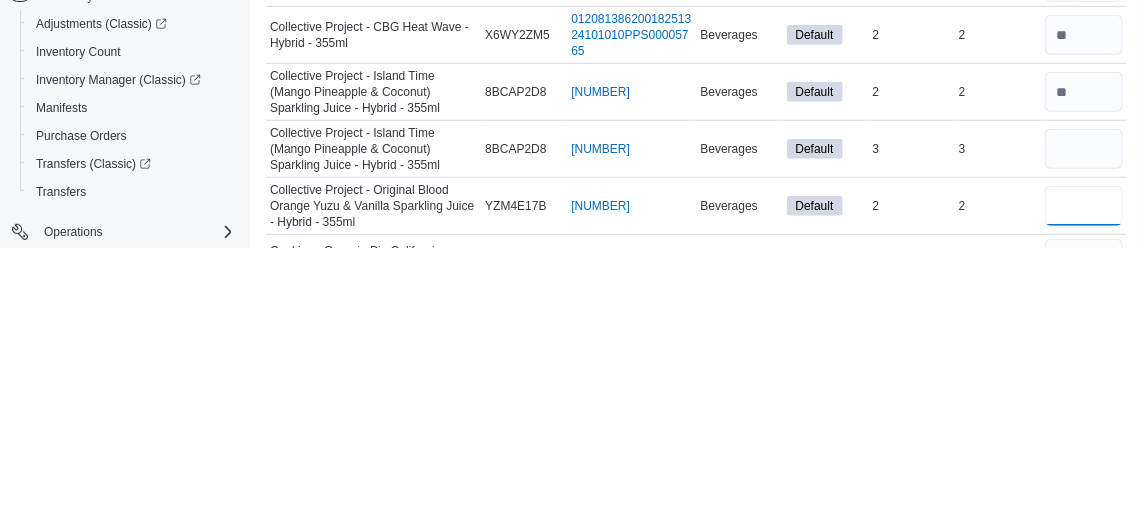 click at bounding box center [1084, 478] 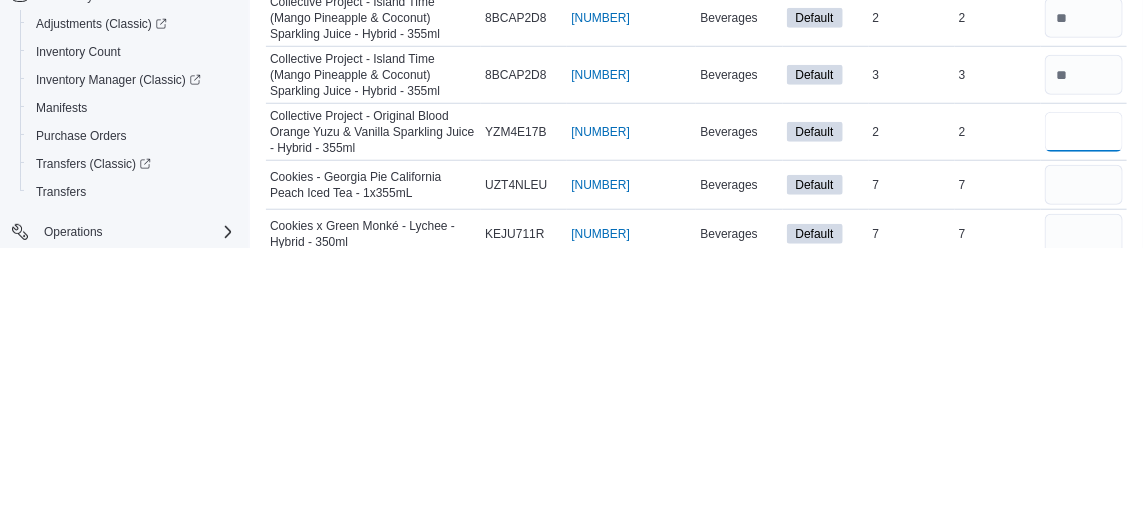 scroll, scrollTop: 285, scrollLeft: 0, axis: vertical 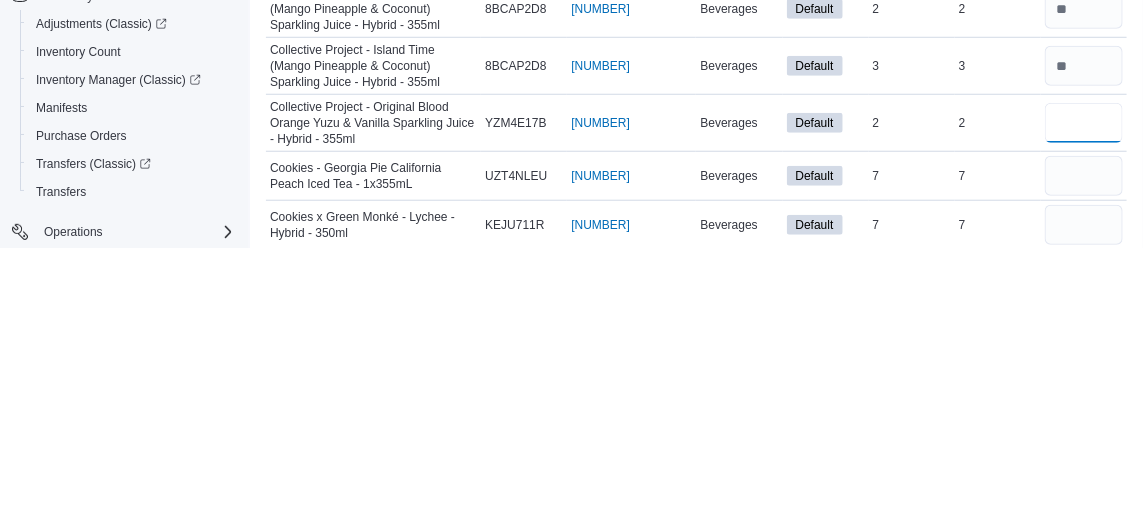 type on "*" 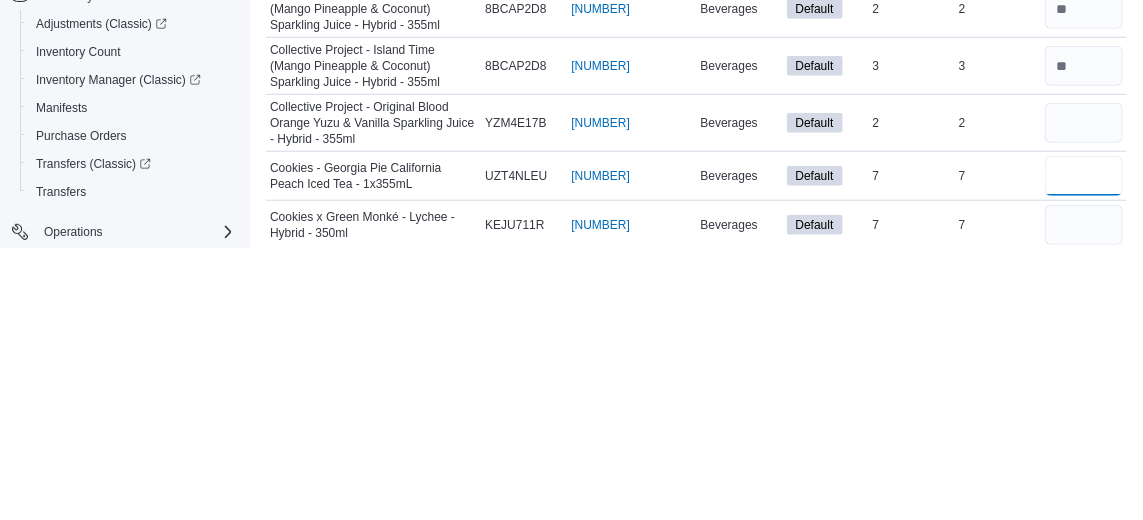 click at bounding box center [1084, 448] 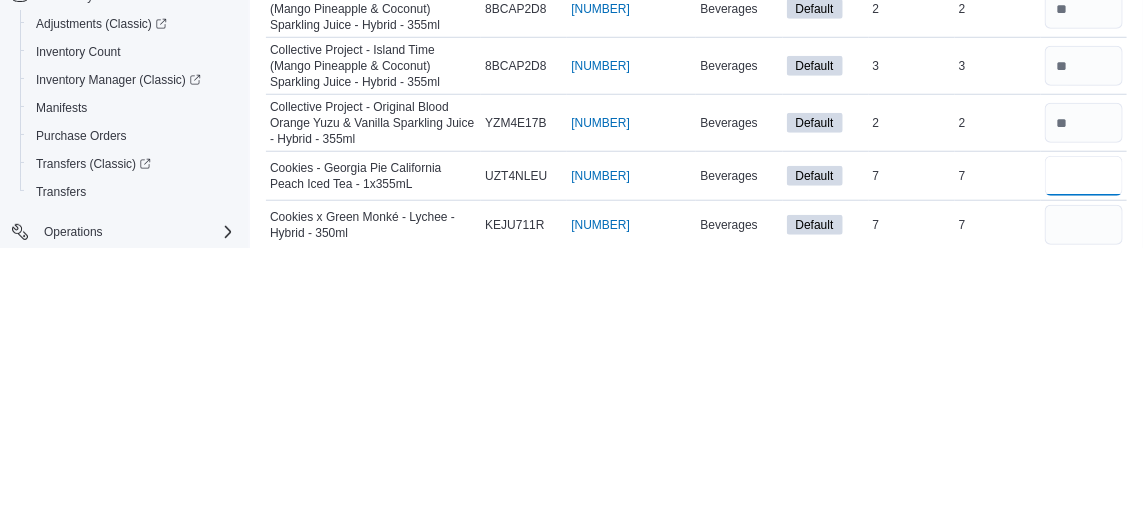 type on "*" 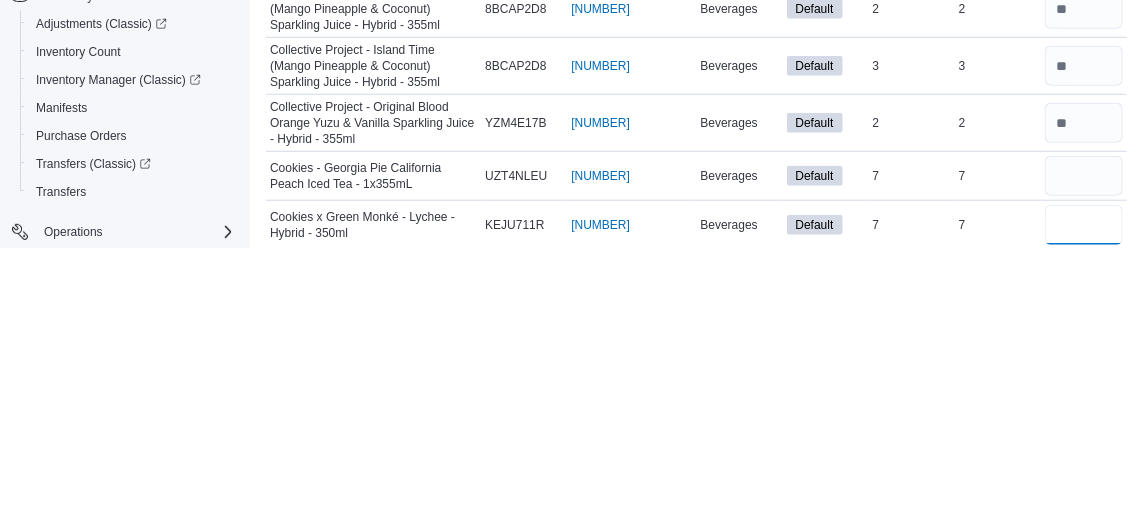 click at bounding box center (1084, 497) 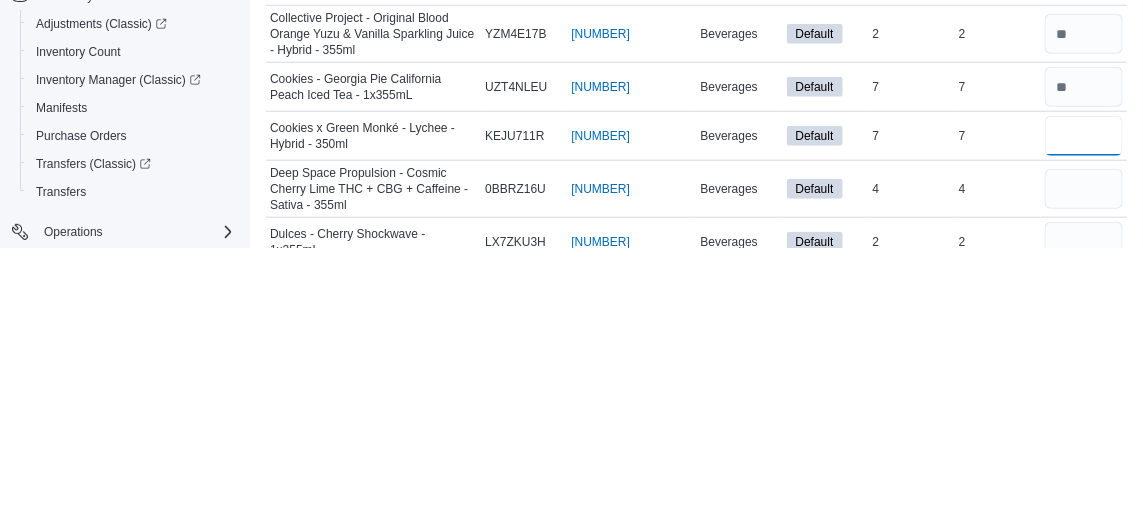 scroll, scrollTop: 377, scrollLeft: 0, axis: vertical 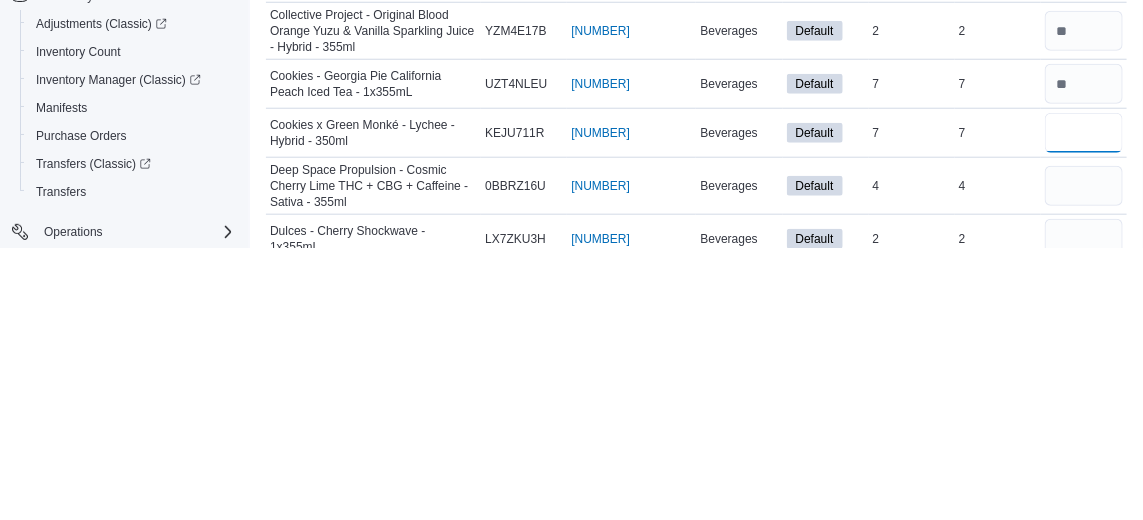 type on "*" 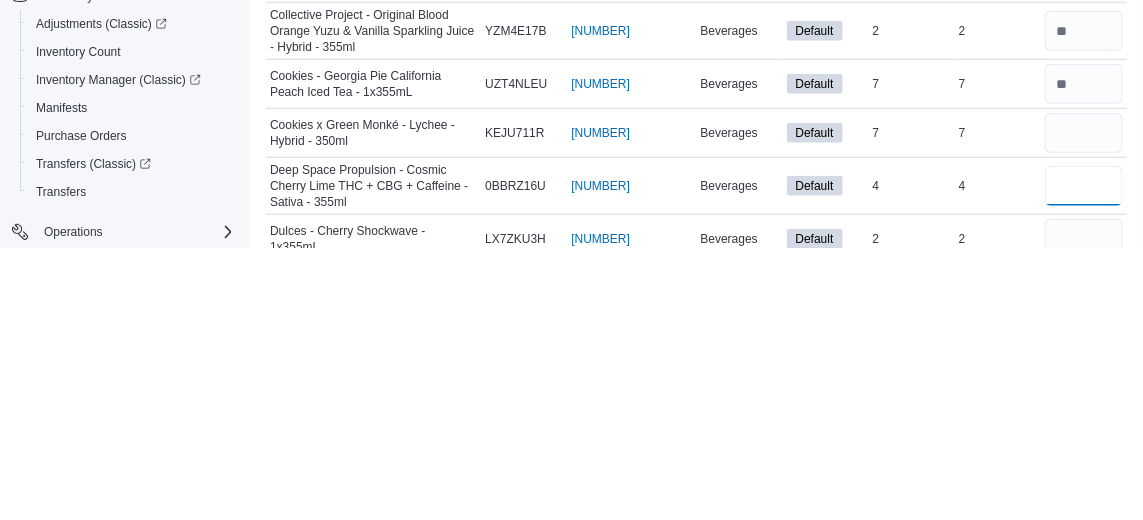 click at bounding box center [1084, 458] 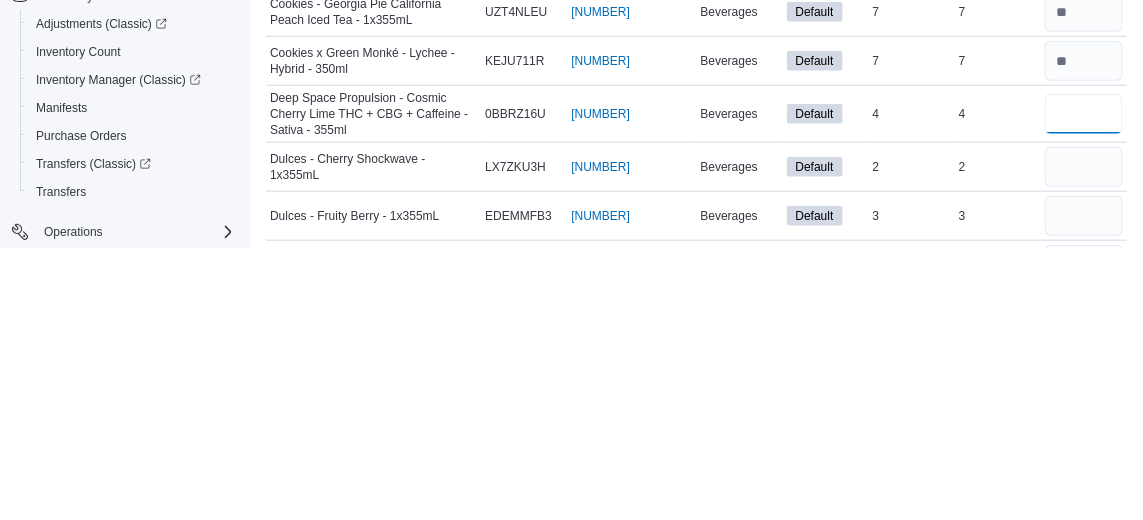 scroll, scrollTop: 454, scrollLeft: 0, axis: vertical 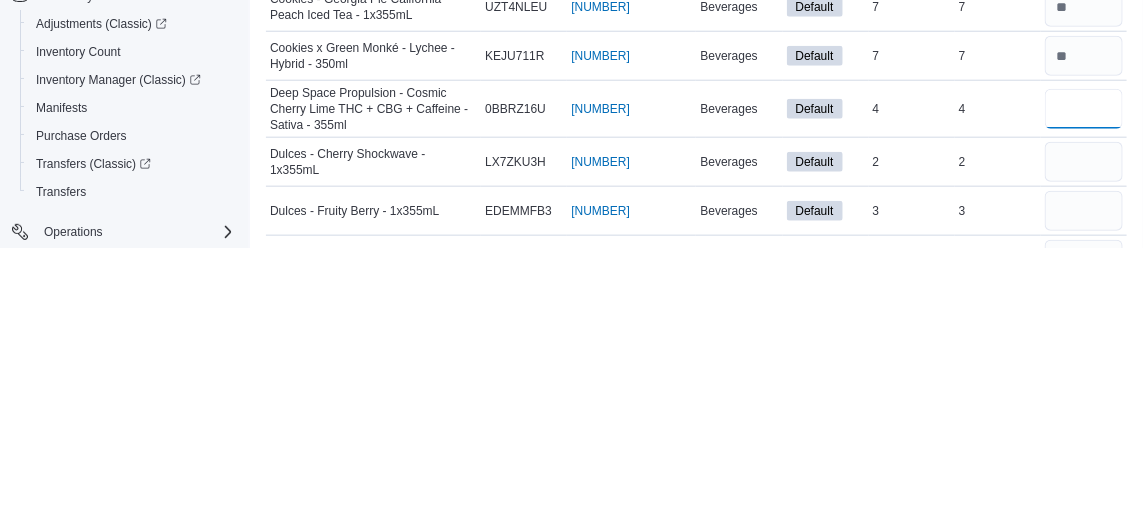 type on "*" 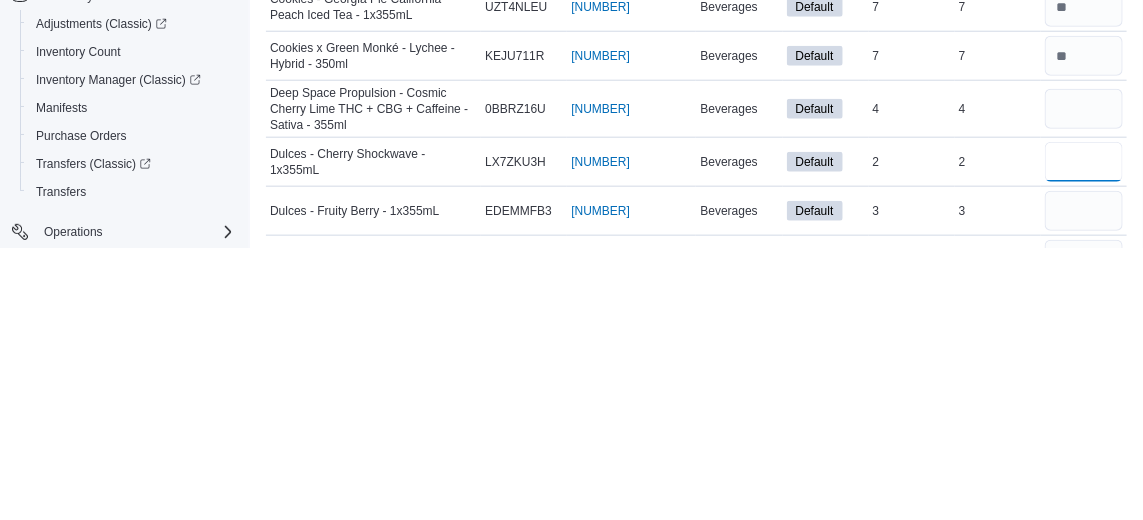 click at bounding box center (1084, 434) 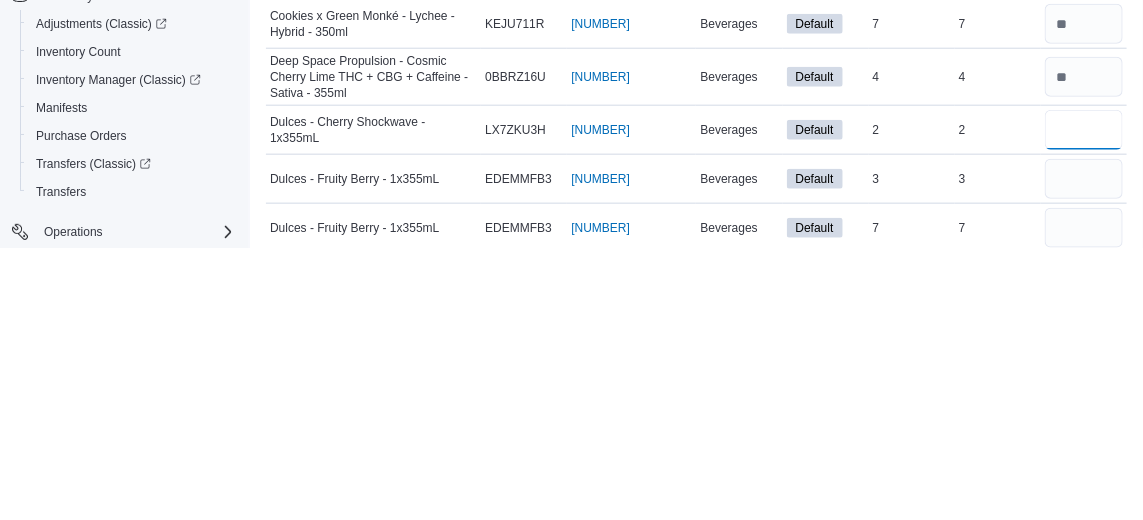 scroll, scrollTop: 520, scrollLeft: 0, axis: vertical 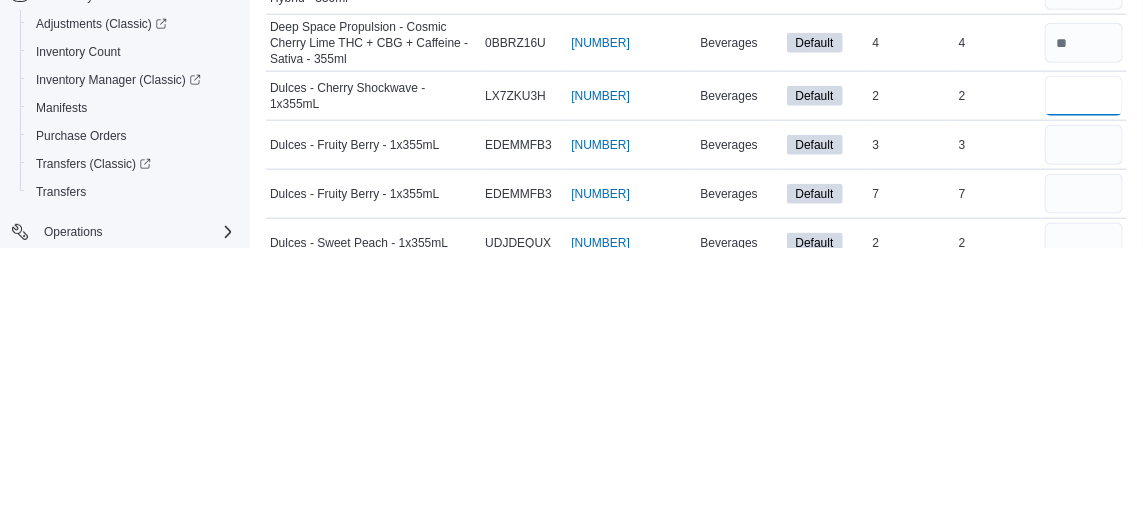 type on "*" 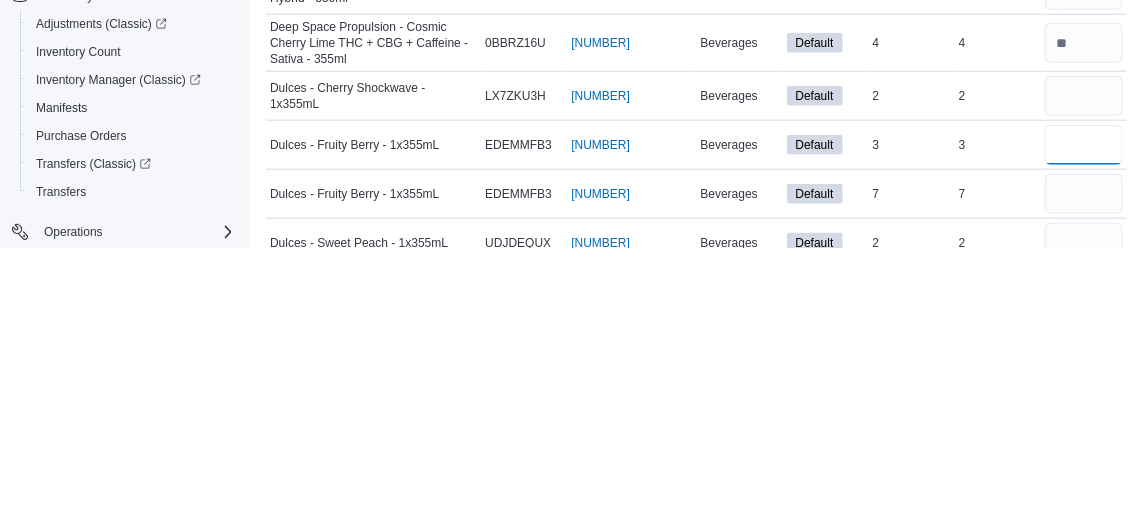 click at bounding box center [1084, 417] 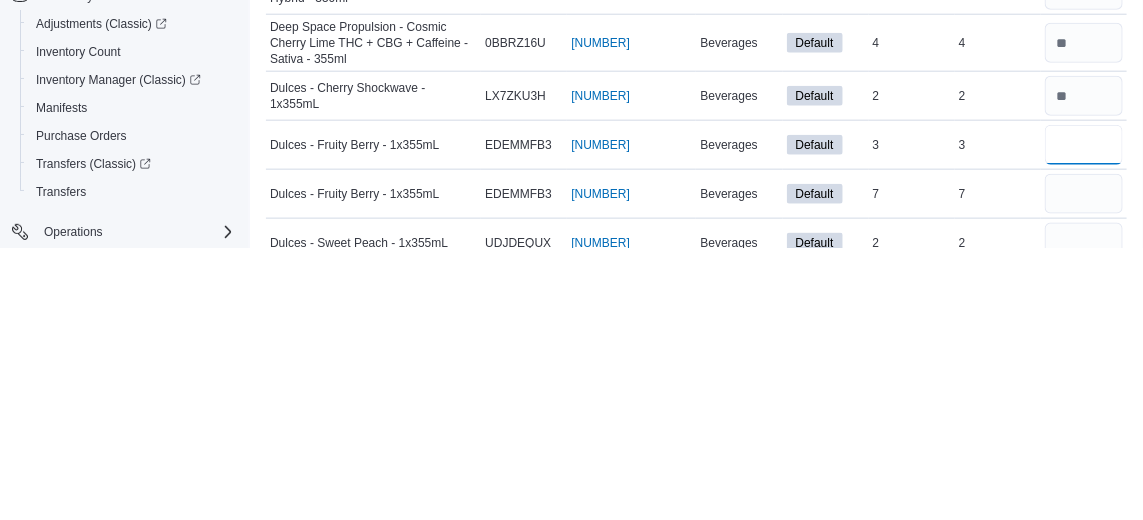 type on "*" 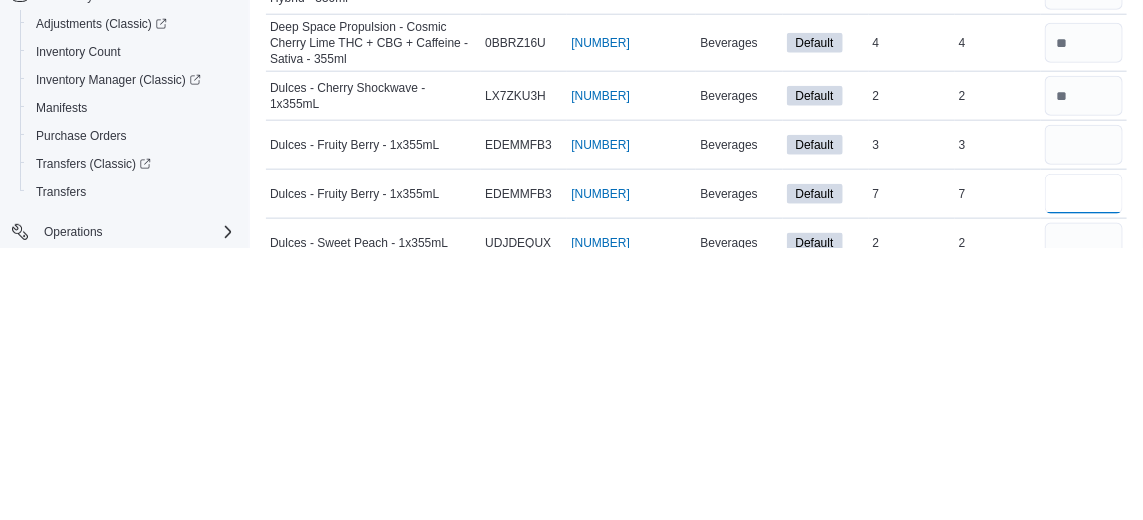 click at bounding box center [1084, 466] 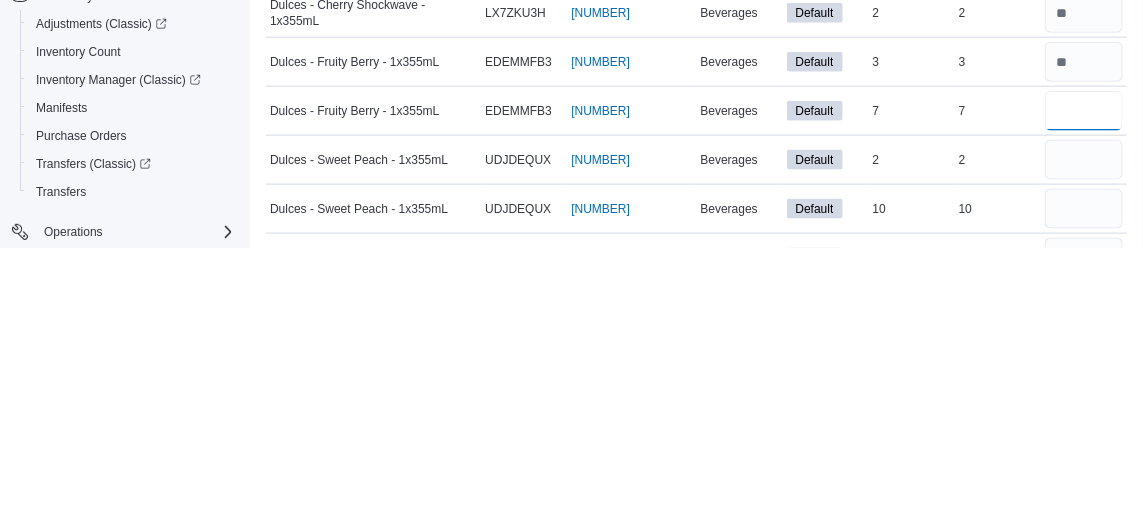 scroll, scrollTop: 604, scrollLeft: 0, axis: vertical 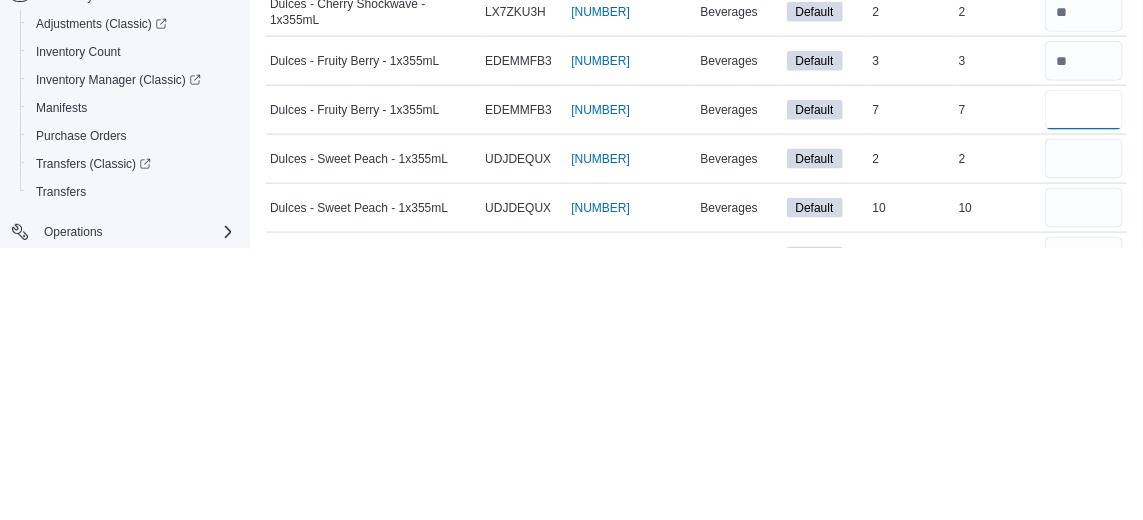type on "*" 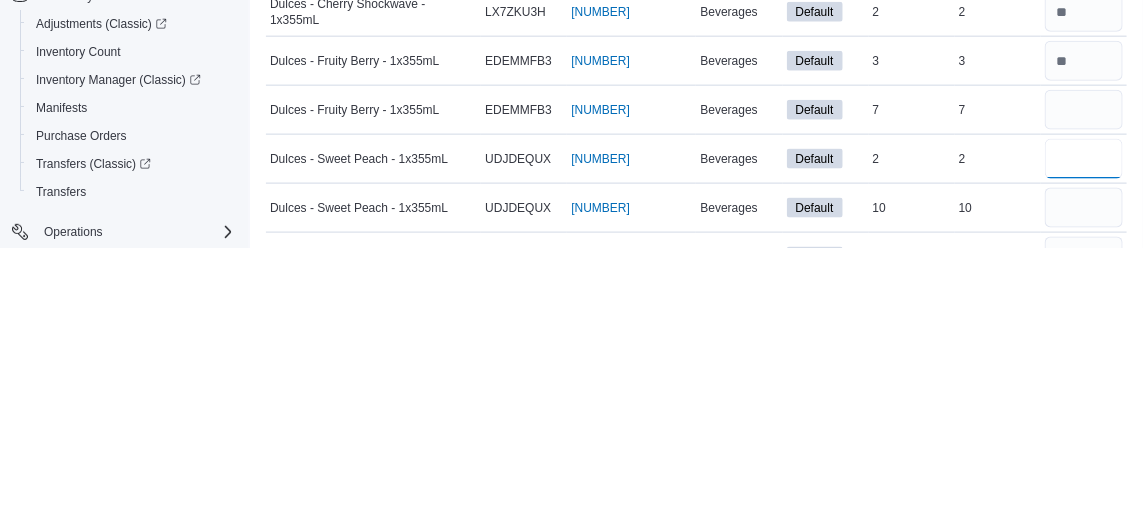click at bounding box center (1084, 431) 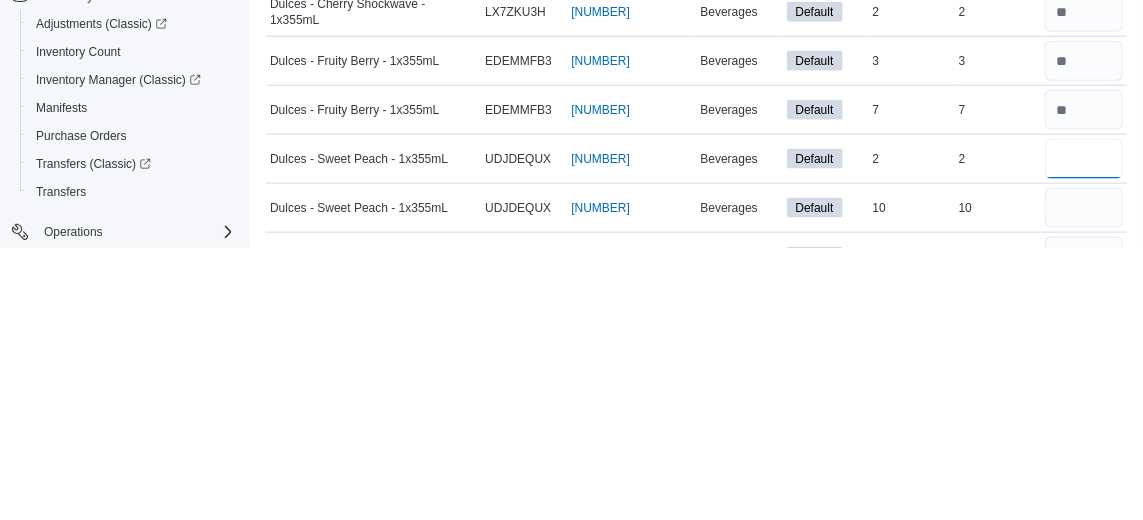 type on "*" 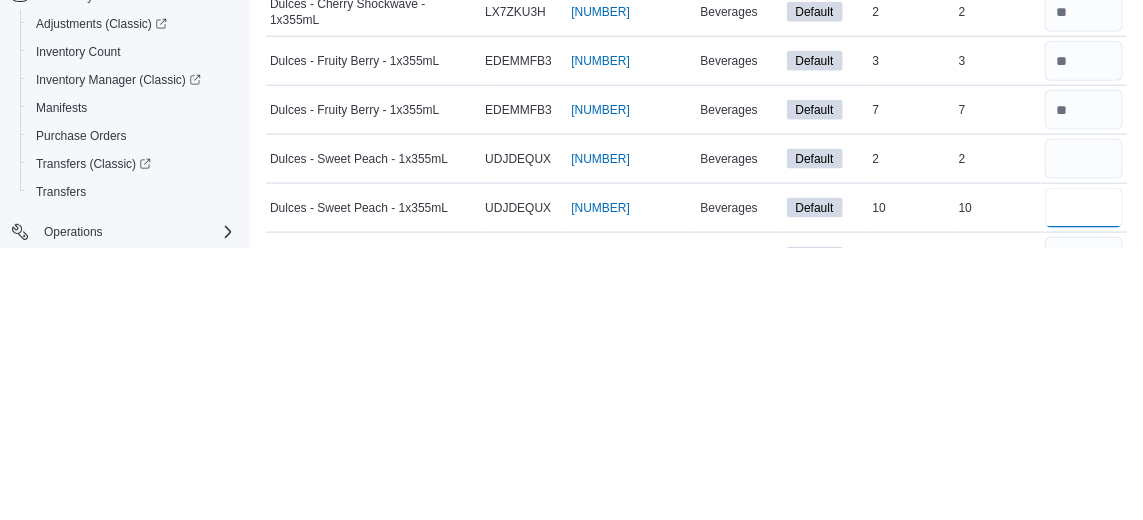 click at bounding box center (1084, 480) 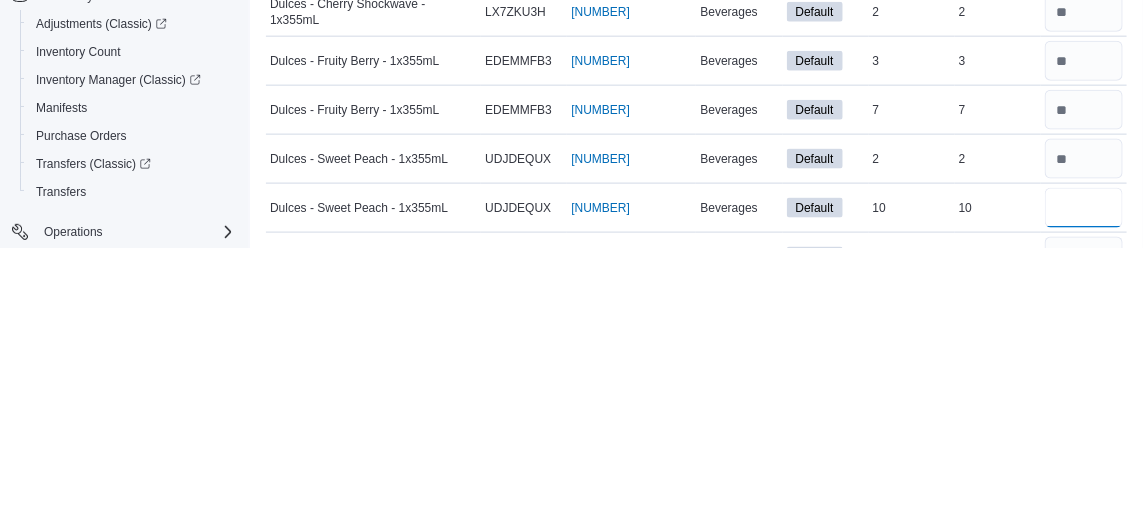 type 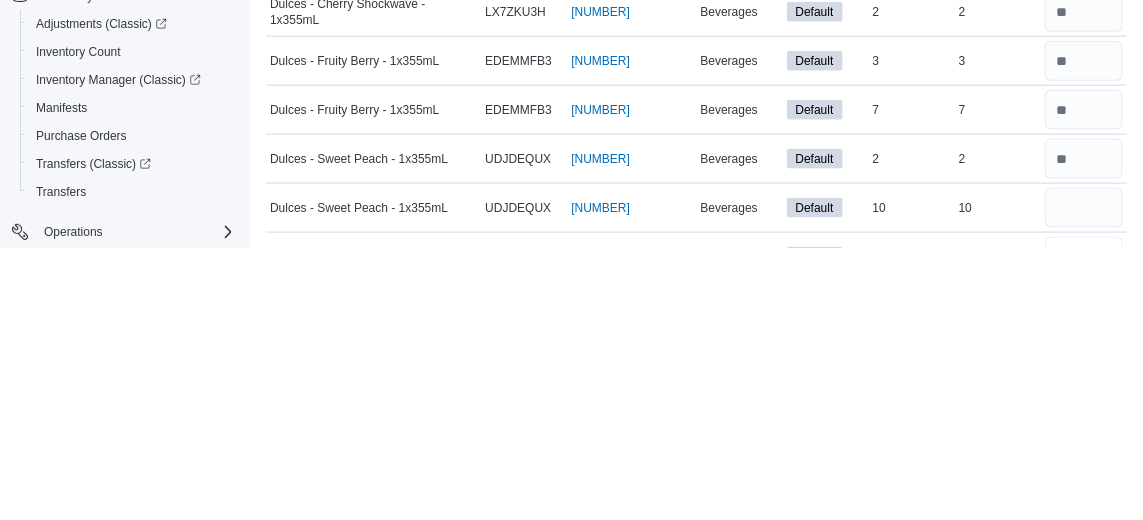 click at bounding box center (1084, 529) 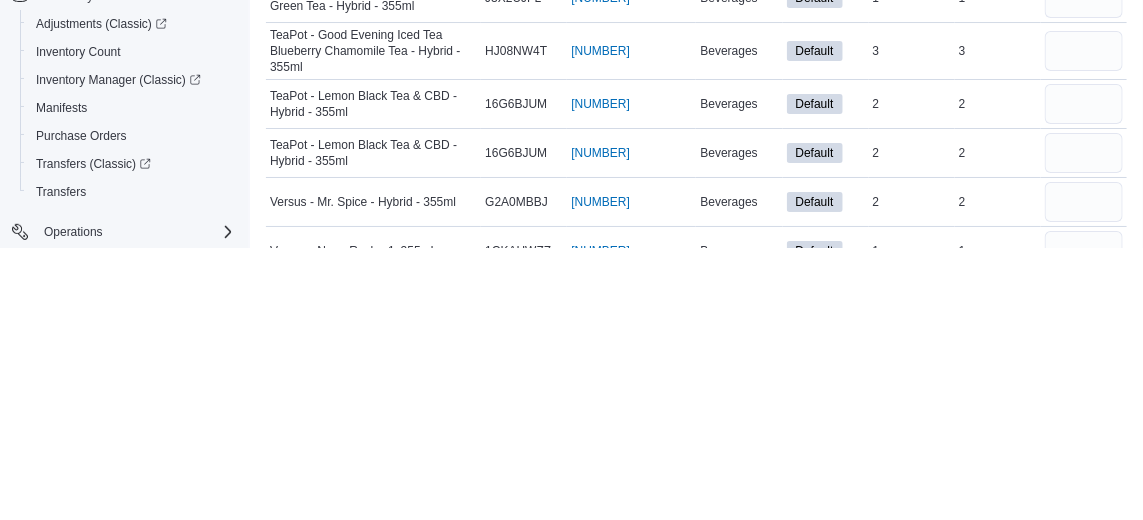 scroll, scrollTop: 2285, scrollLeft: 0, axis: vertical 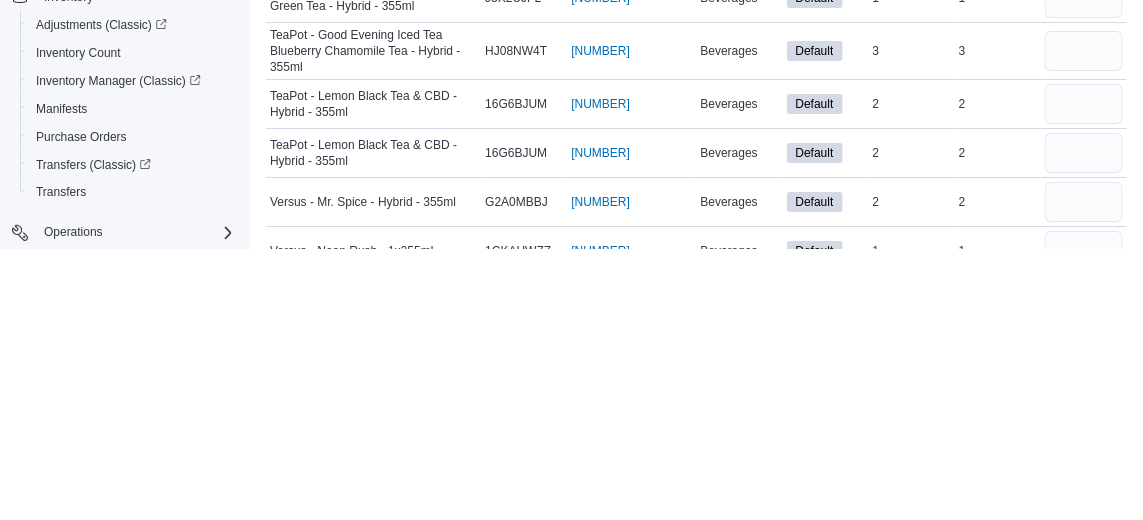 type on "*" 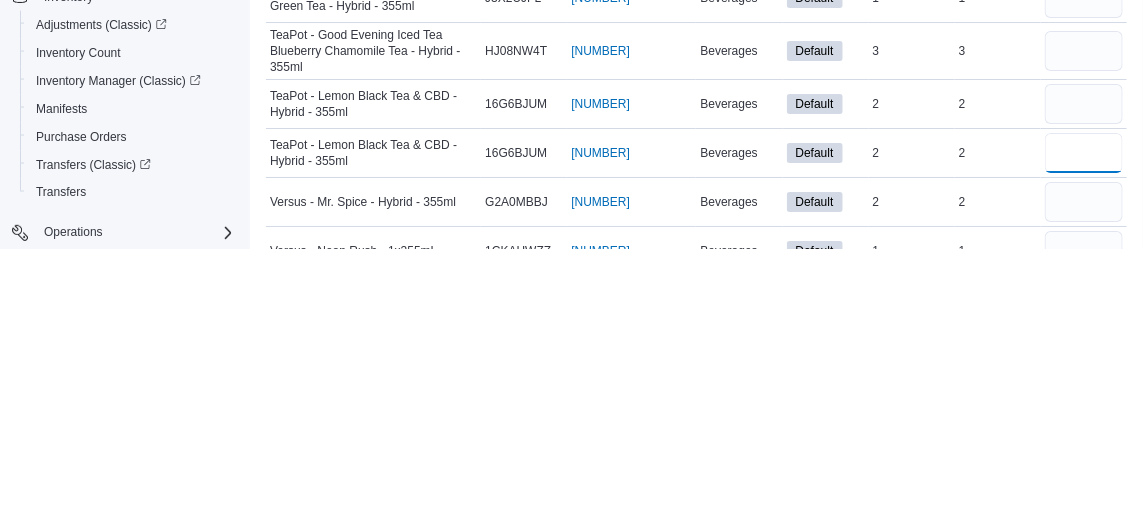 click at bounding box center [1084, 424] 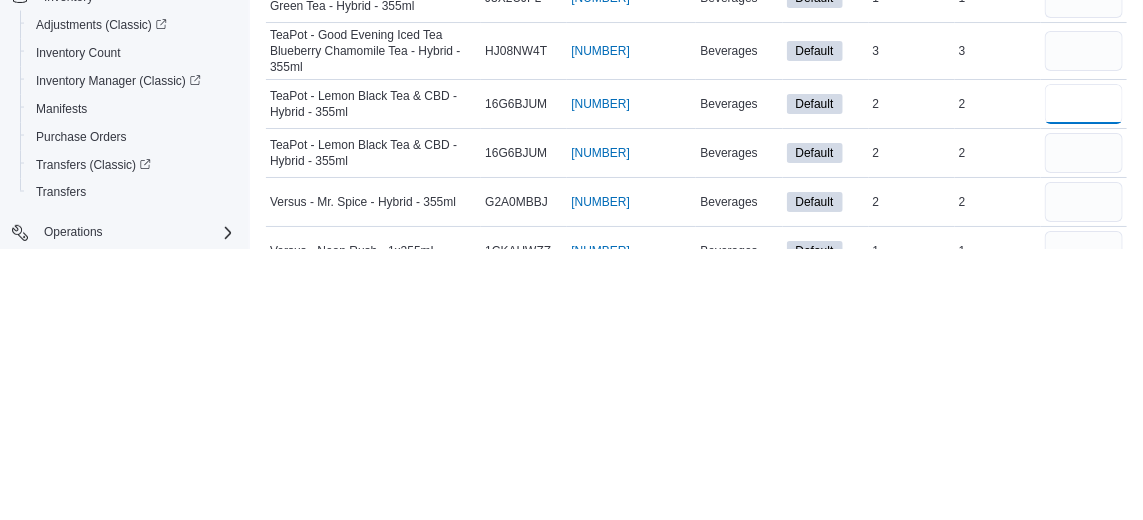click at bounding box center [1084, 375] 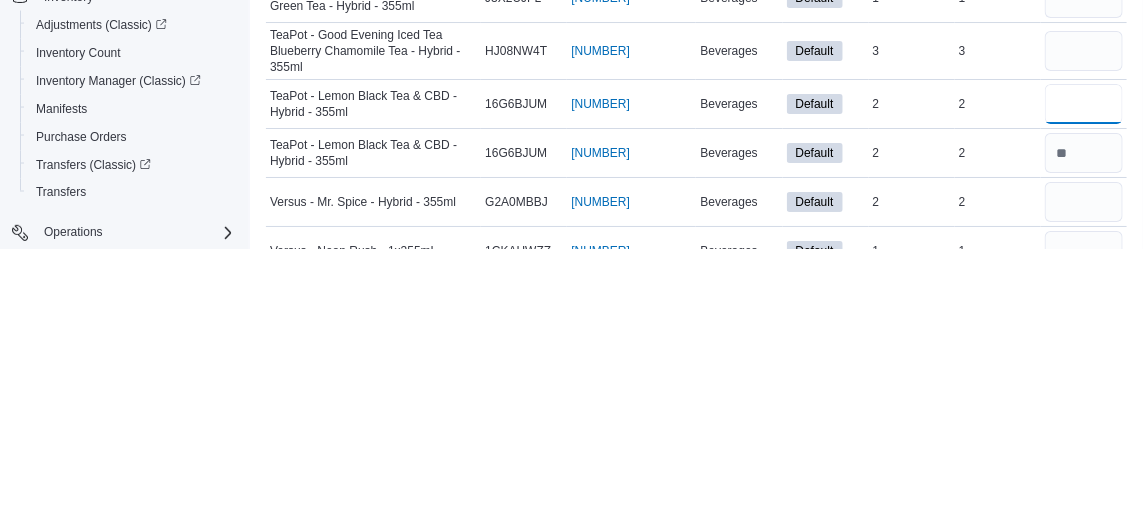 scroll, scrollTop: 2325, scrollLeft: 0, axis: vertical 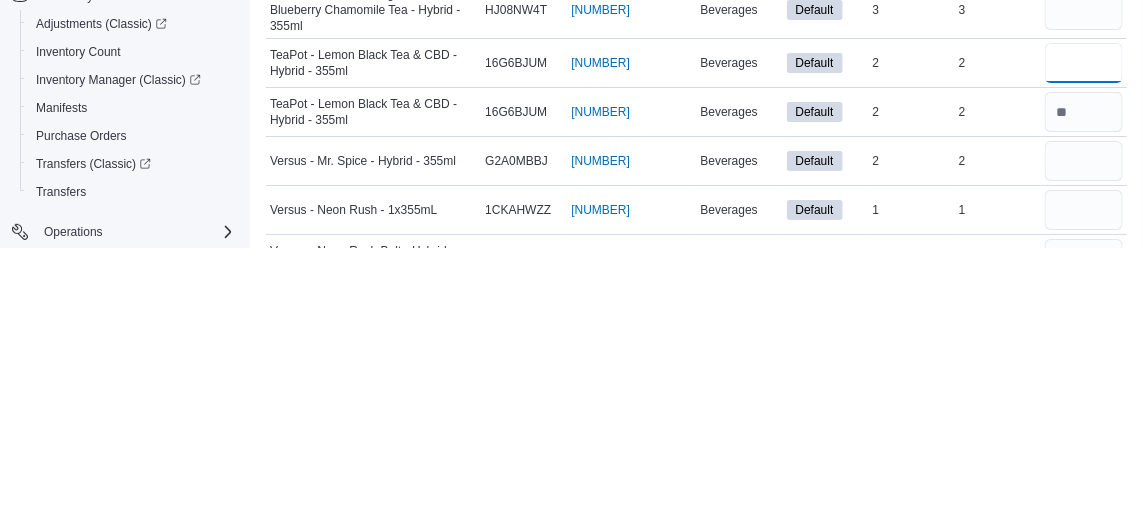 type on "*" 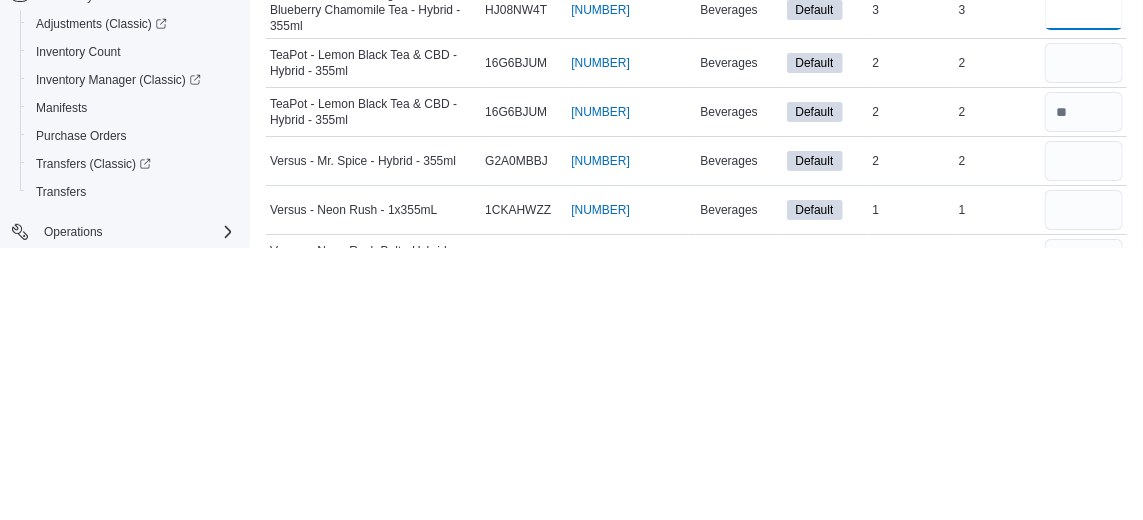 click at bounding box center [1084, 282] 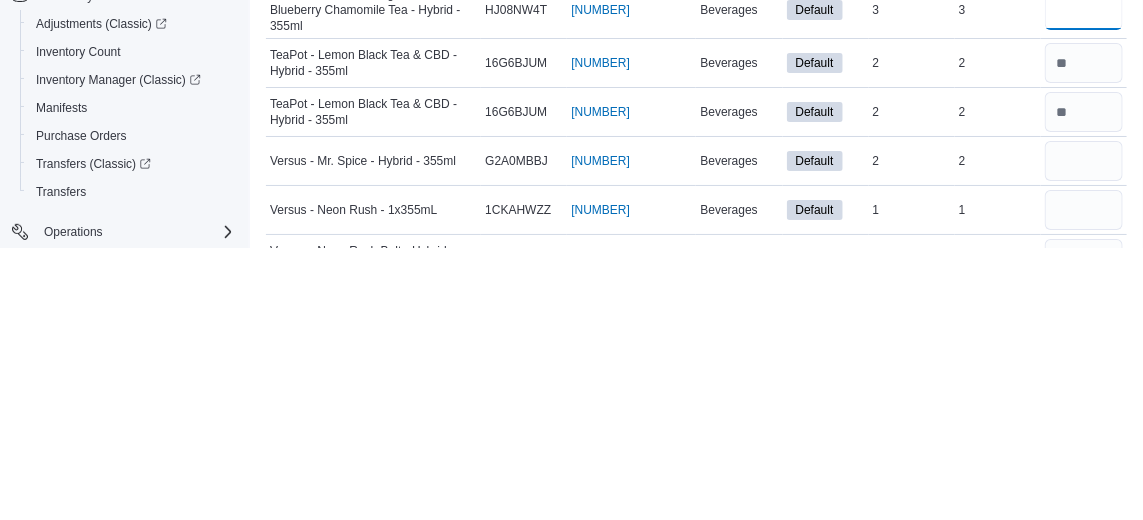 type 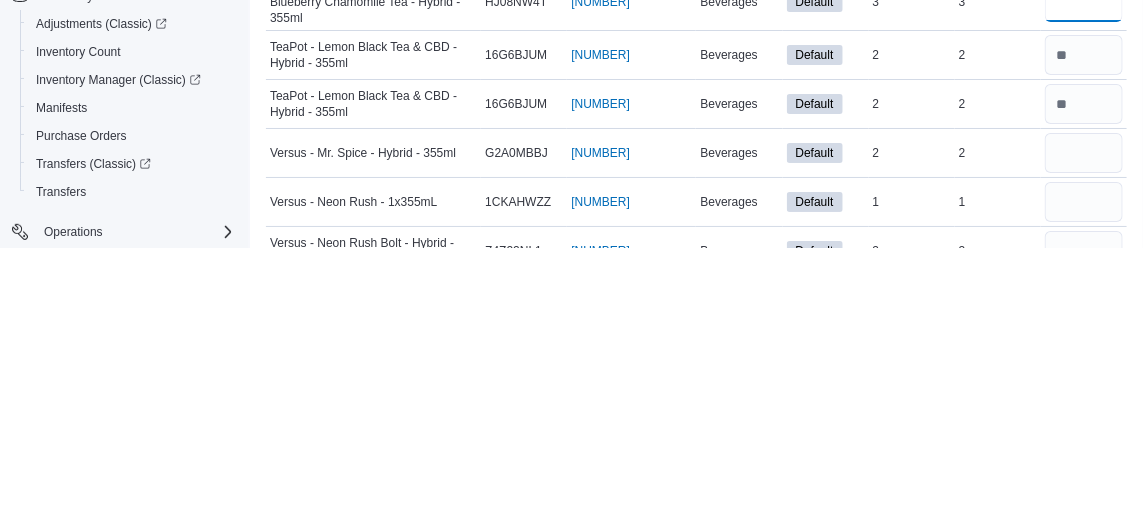 scroll, scrollTop: 2336, scrollLeft: 0, axis: vertical 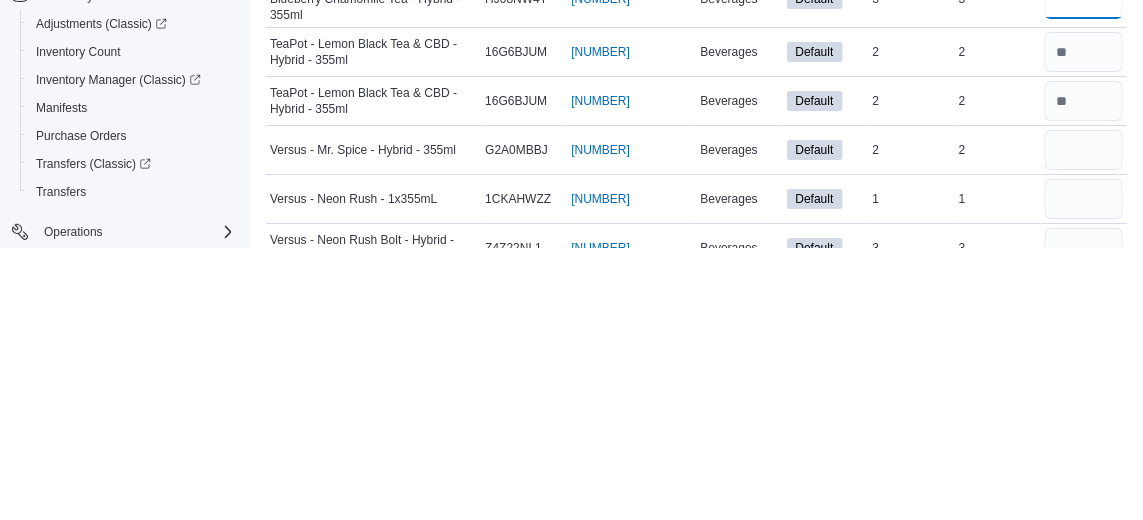 type on "*" 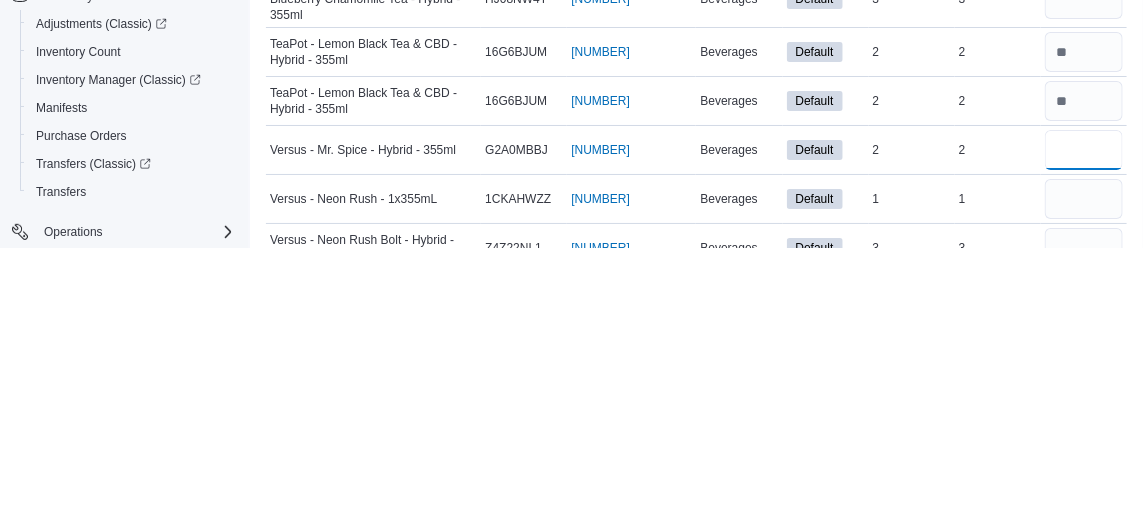 click at bounding box center (1084, 422) 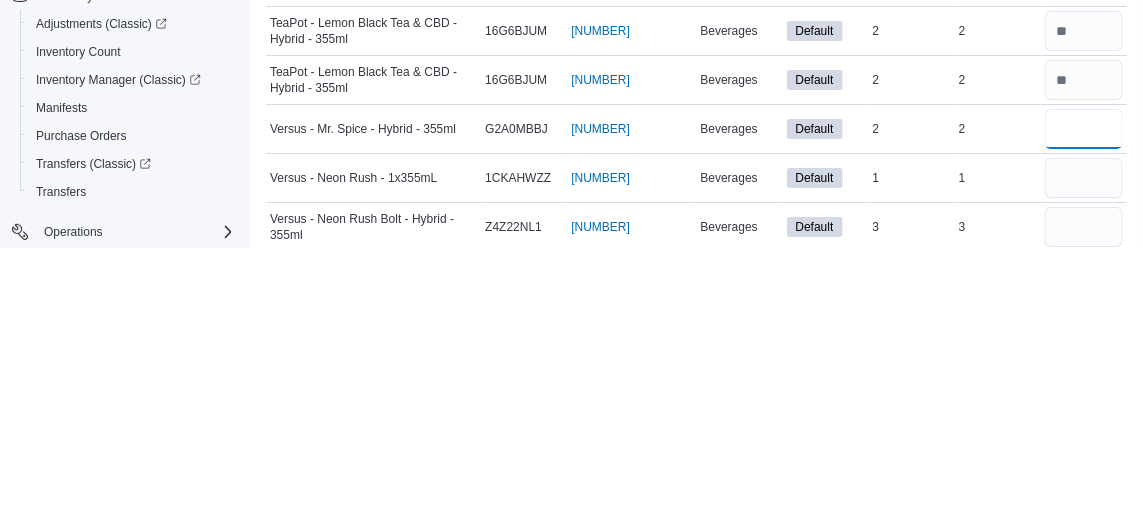 scroll, scrollTop: 2373, scrollLeft: 0, axis: vertical 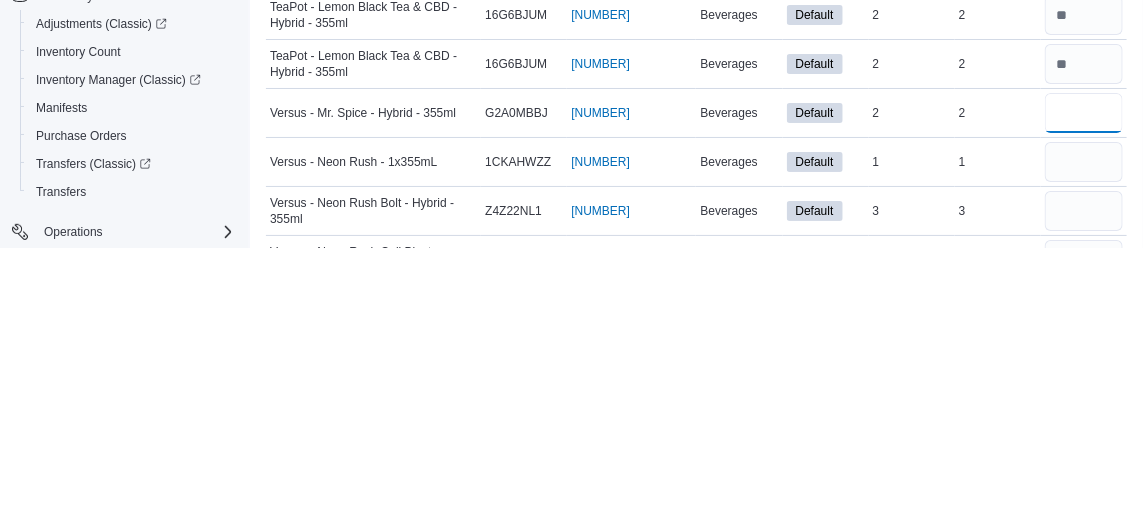 type on "*" 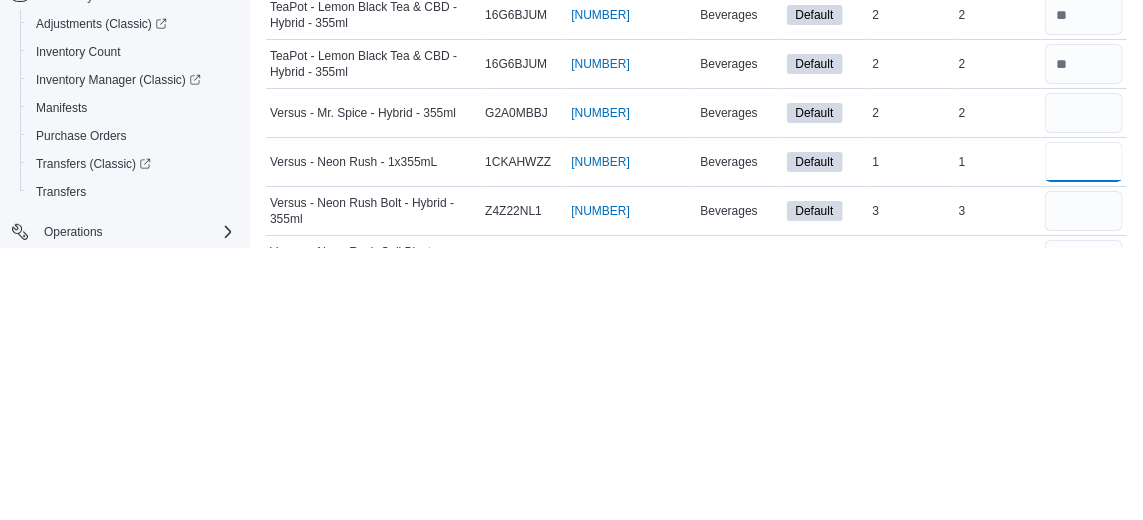 click at bounding box center (1084, 434) 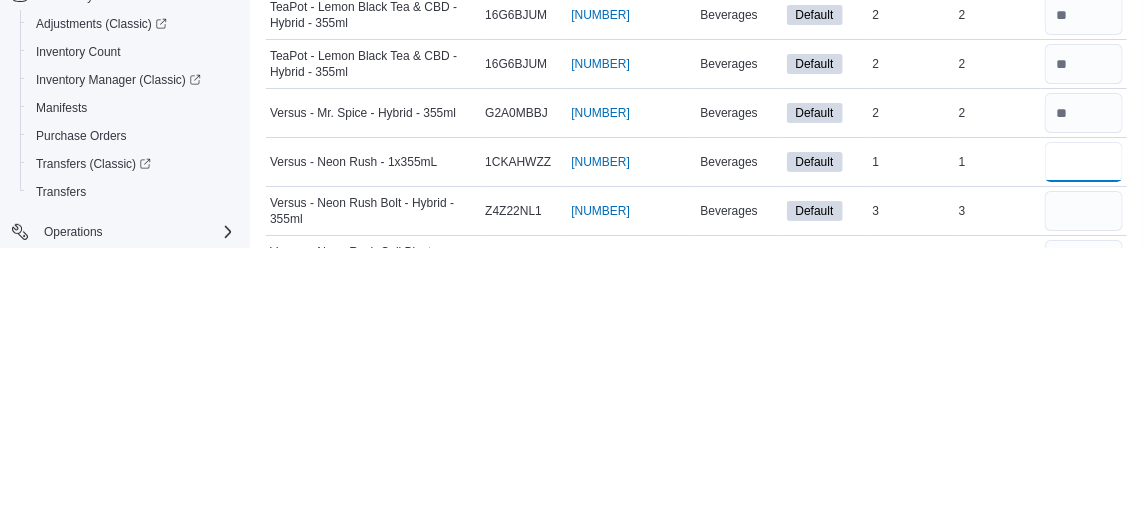 type 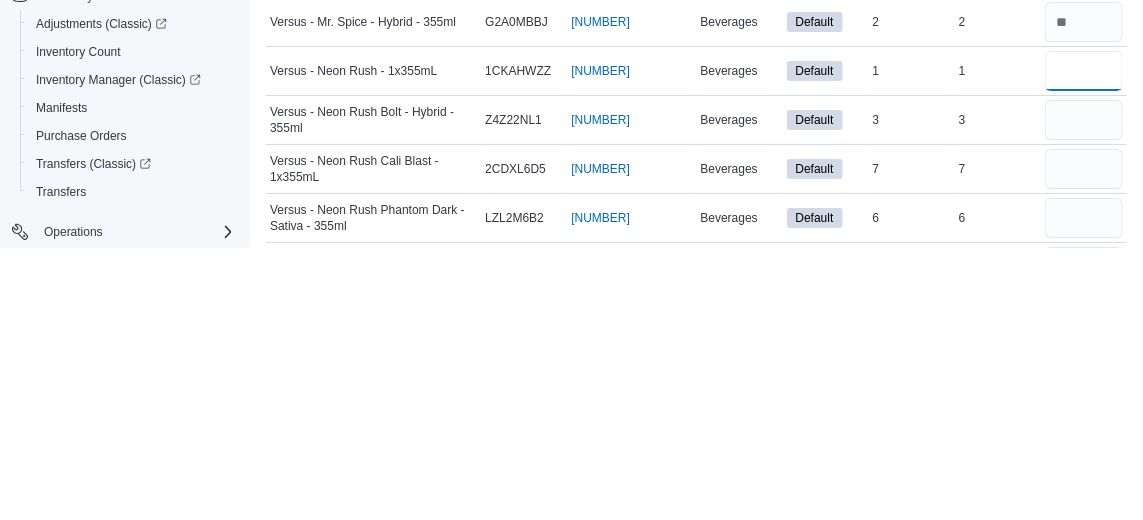 scroll, scrollTop: 2474, scrollLeft: 0, axis: vertical 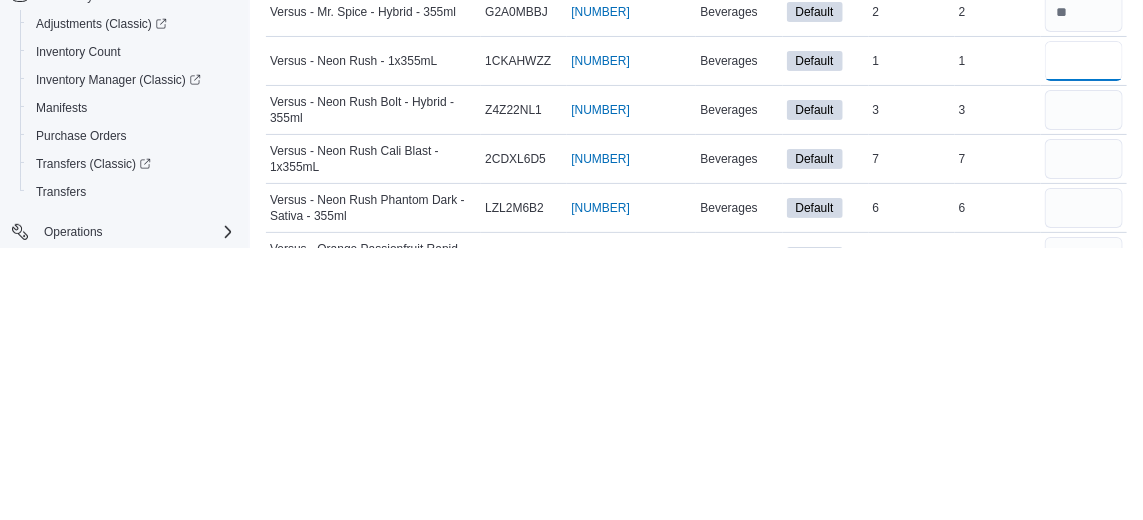 type on "*" 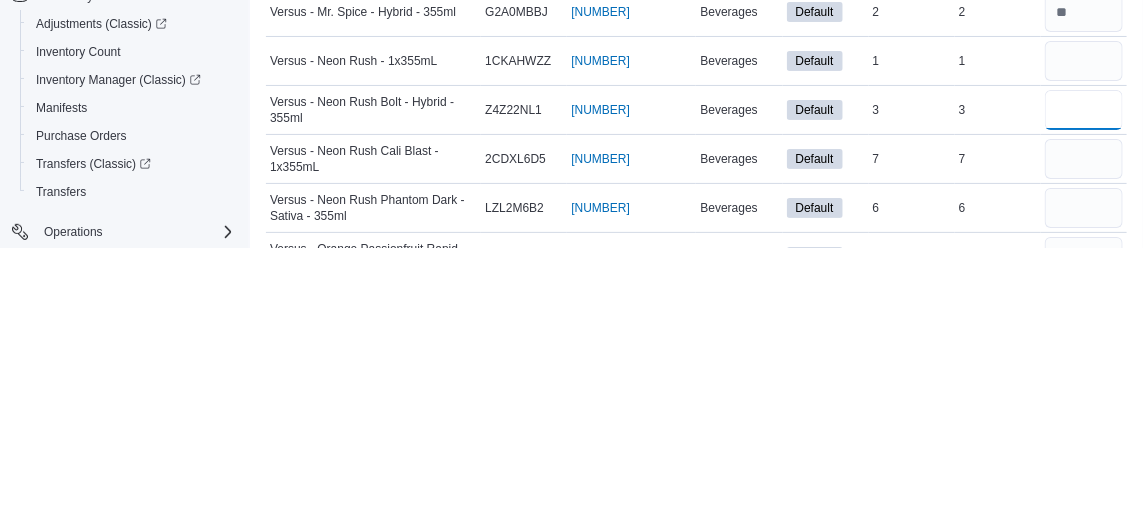 click at bounding box center [1084, 382] 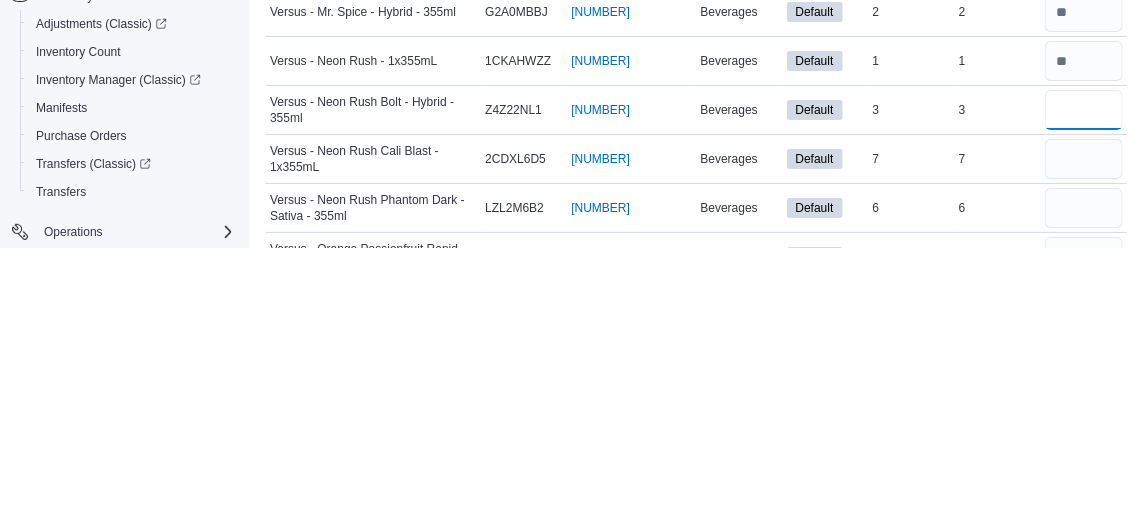 type on "*" 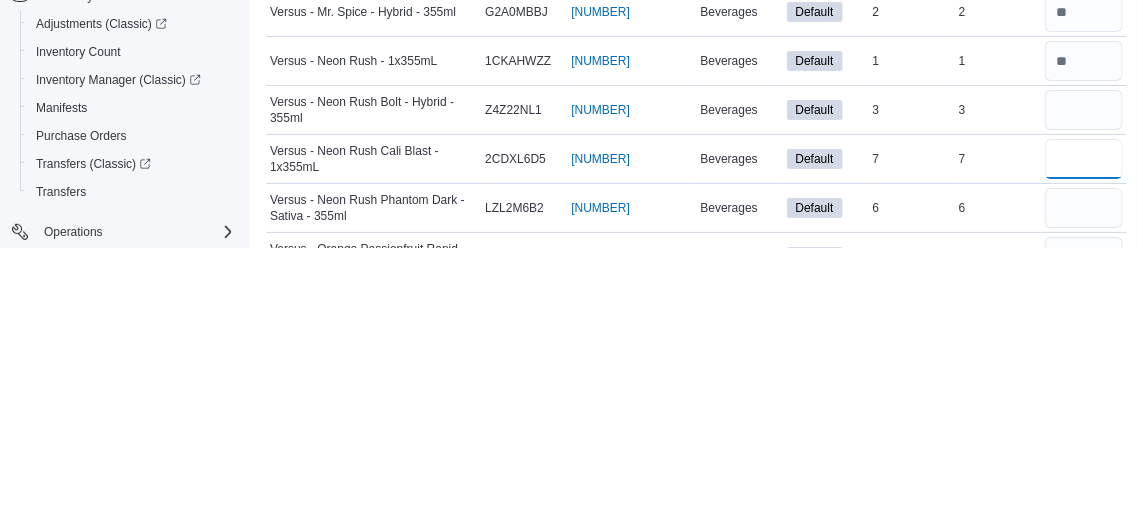click at bounding box center [1084, 431] 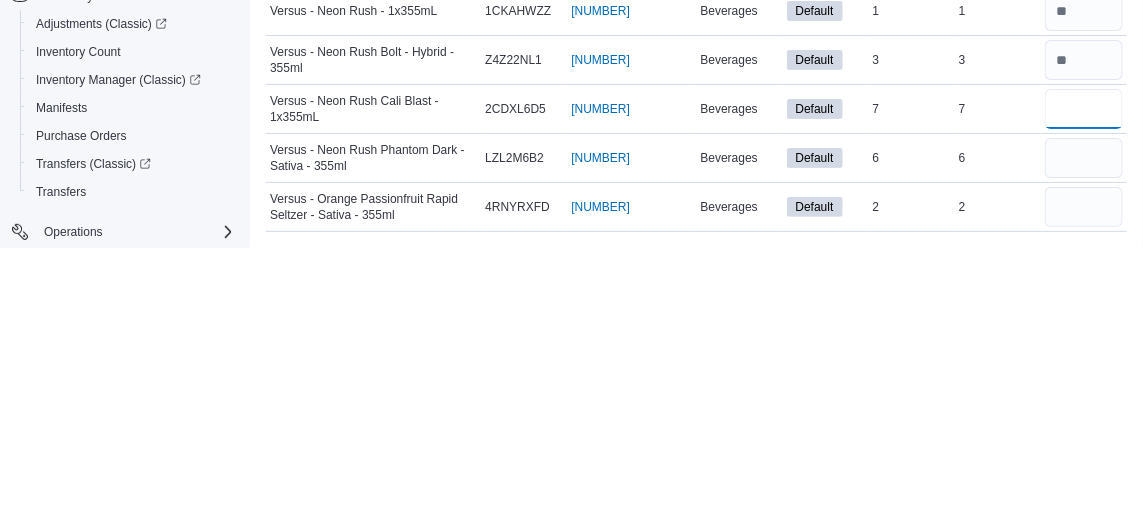 scroll, scrollTop: 2554, scrollLeft: 0, axis: vertical 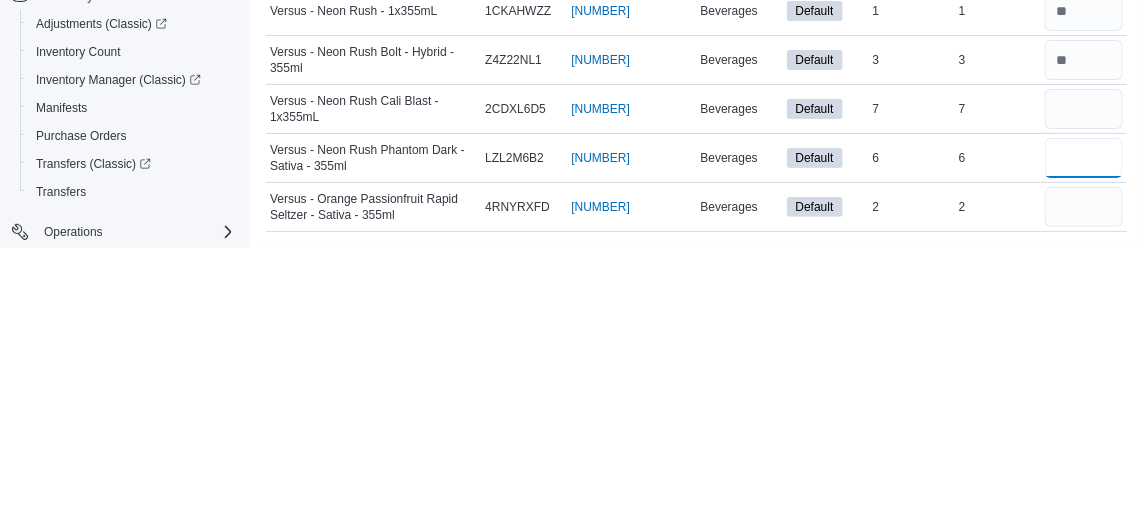 click at bounding box center [1084, 430] 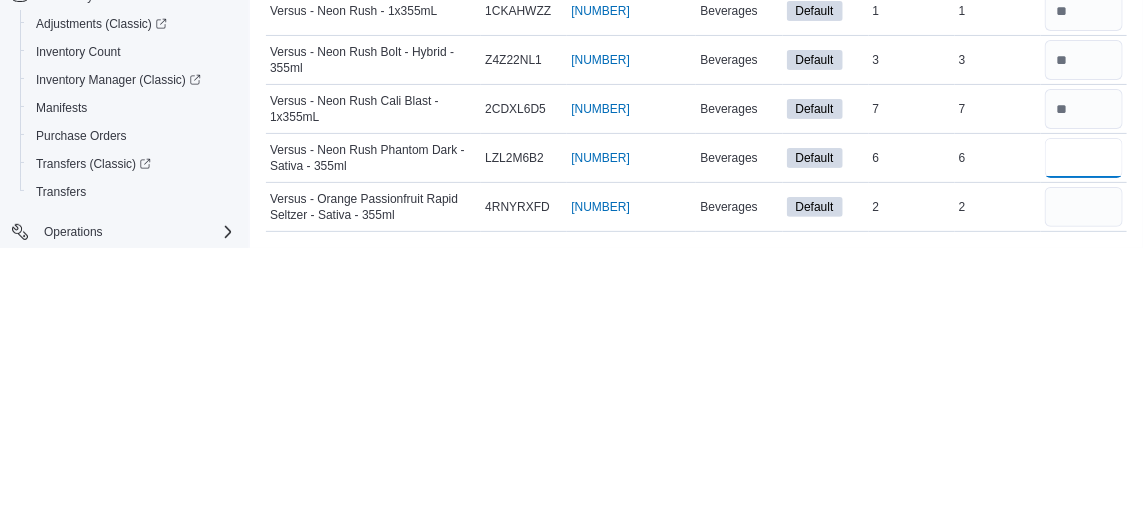 type on "*" 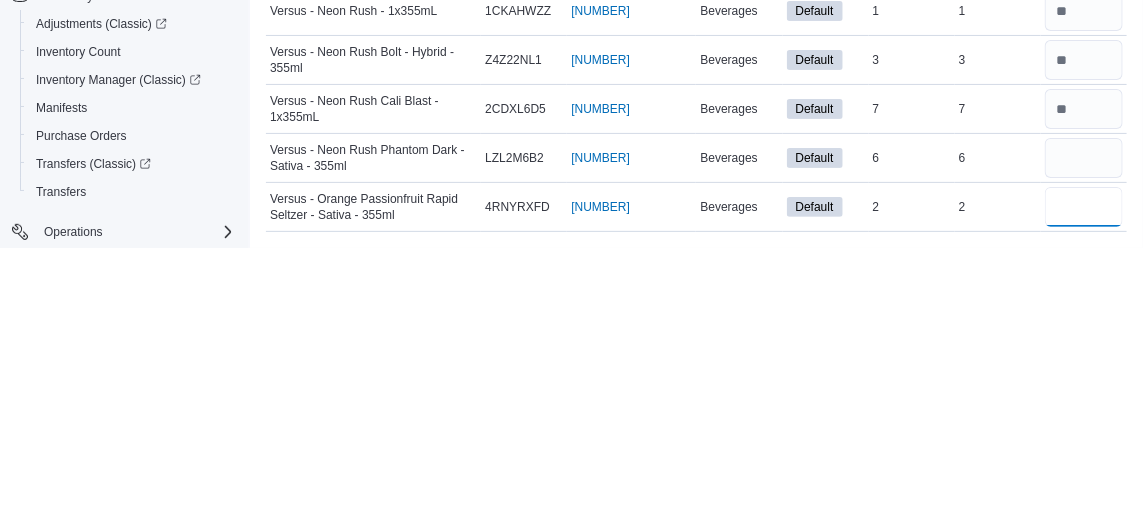 click at bounding box center [1084, 479] 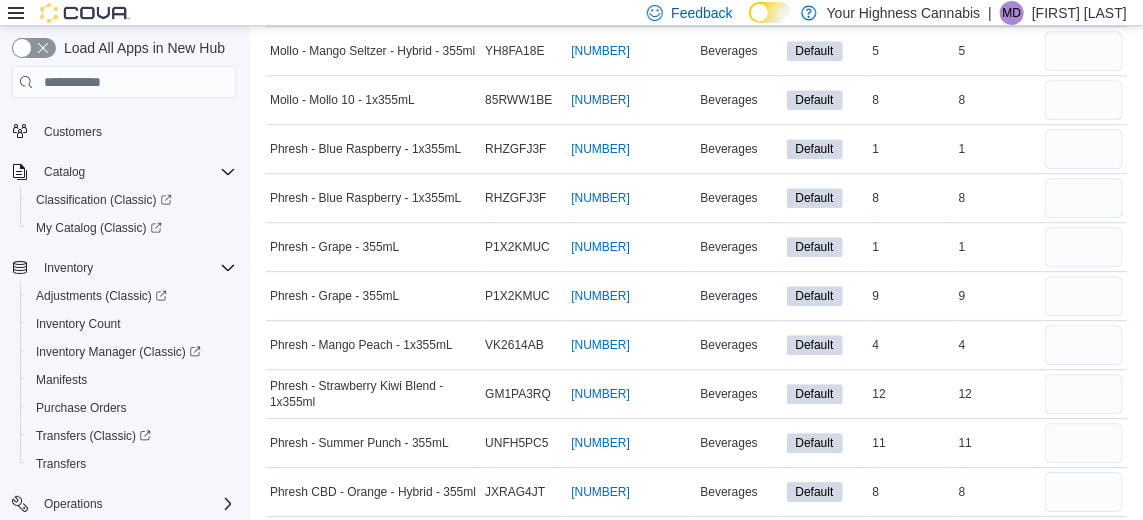 scroll, scrollTop: 1865, scrollLeft: 0, axis: vertical 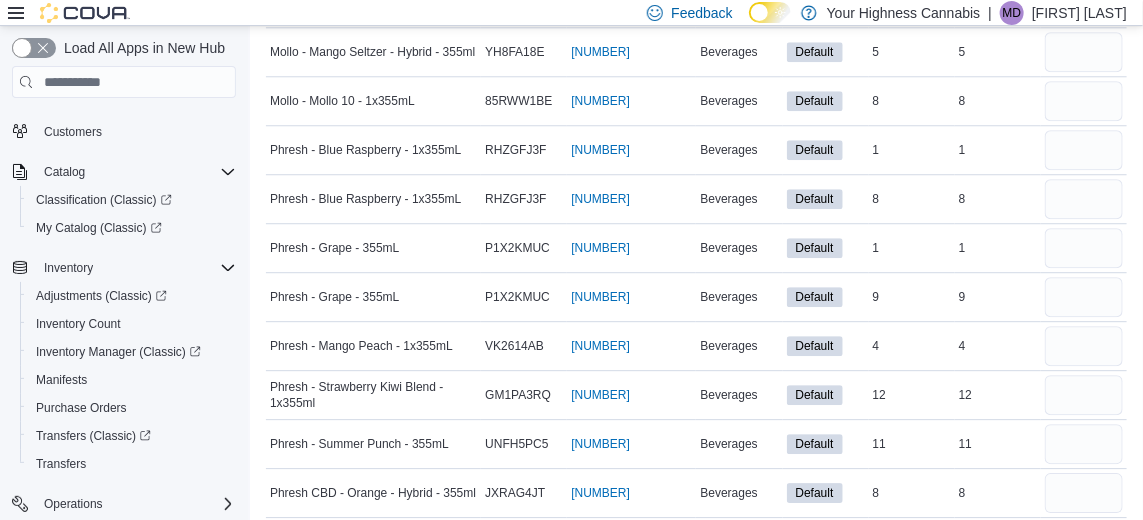 type on "*" 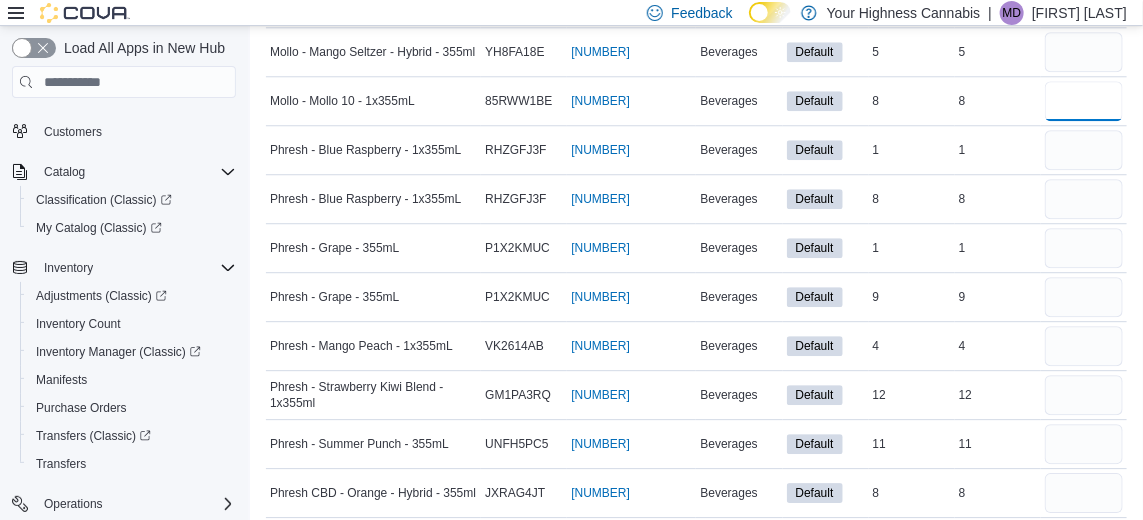 click at bounding box center [1084, 101] 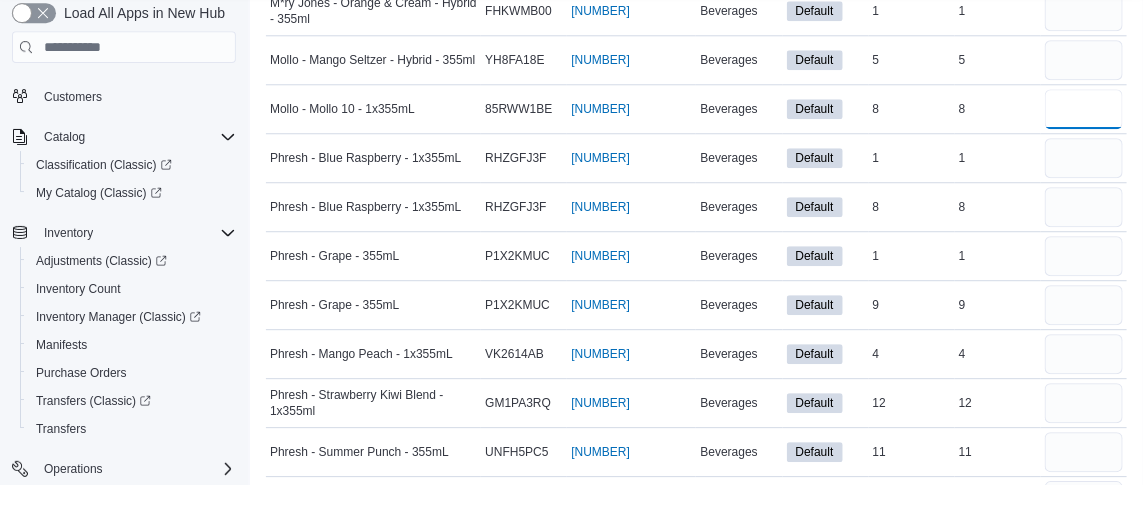 scroll, scrollTop: 1822, scrollLeft: 0, axis: vertical 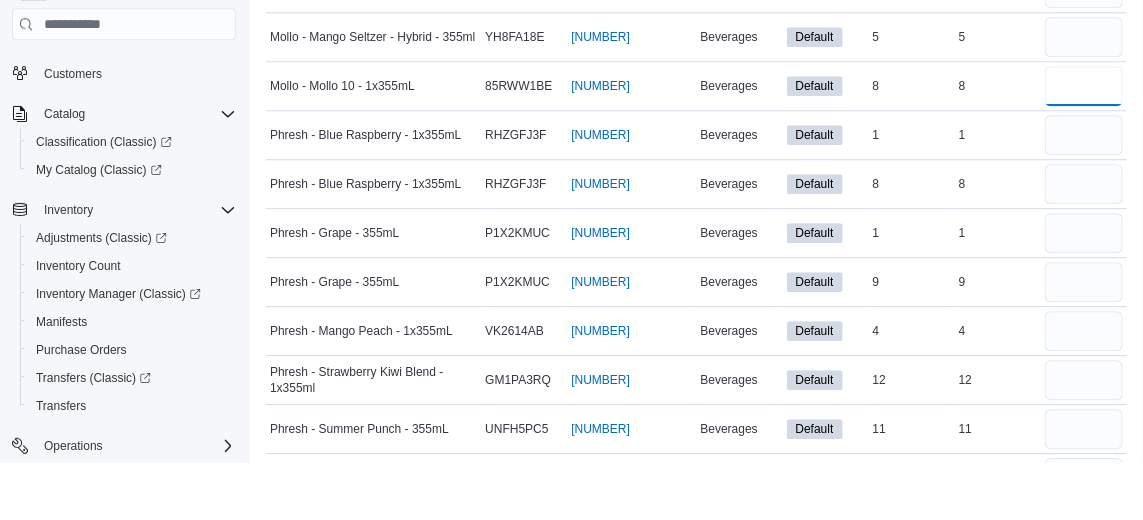 type on "*" 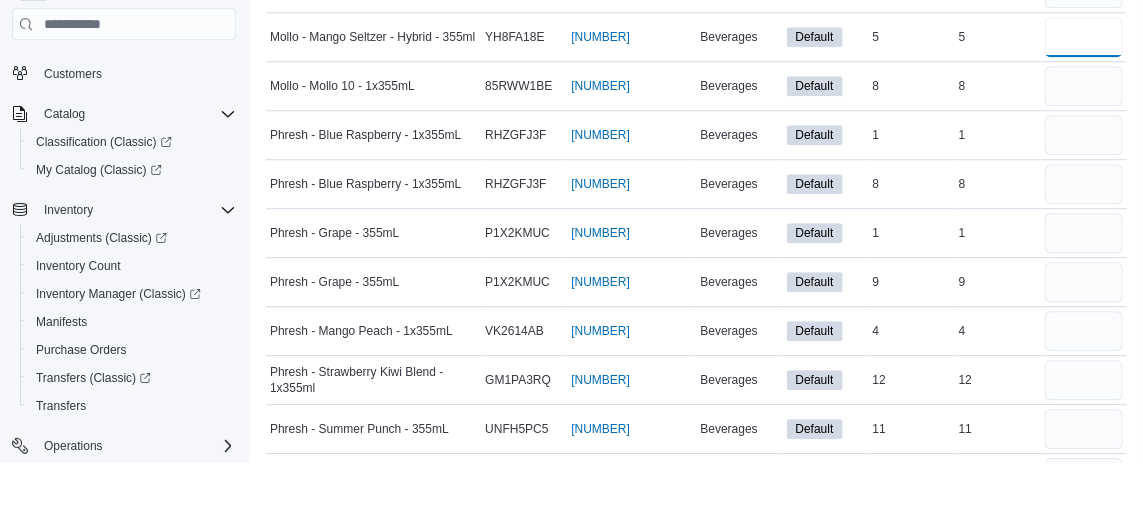 click at bounding box center [1084, 95] 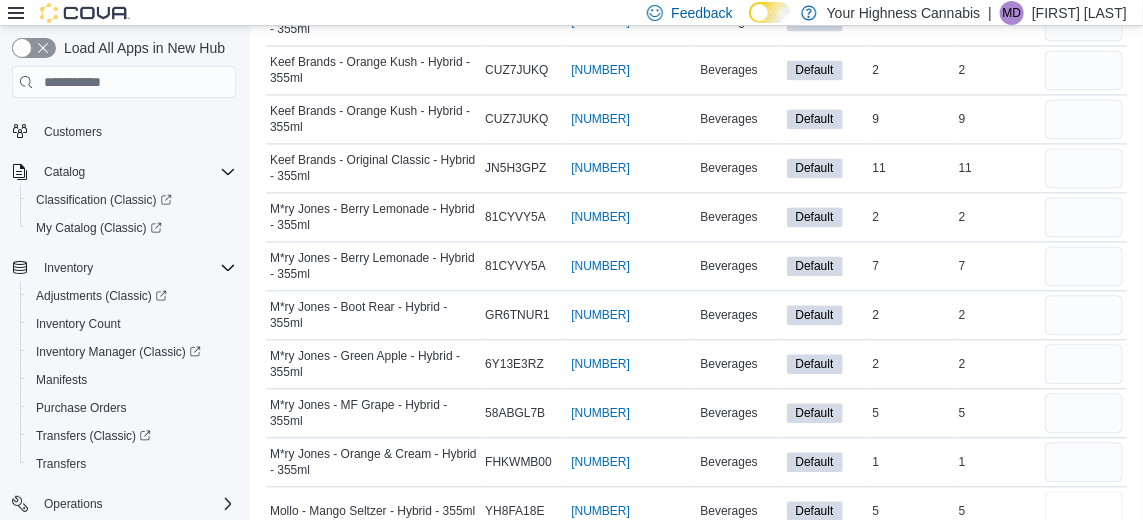 scroll, scrollTop: 1405, scrollLeft: 0, axis: vertical 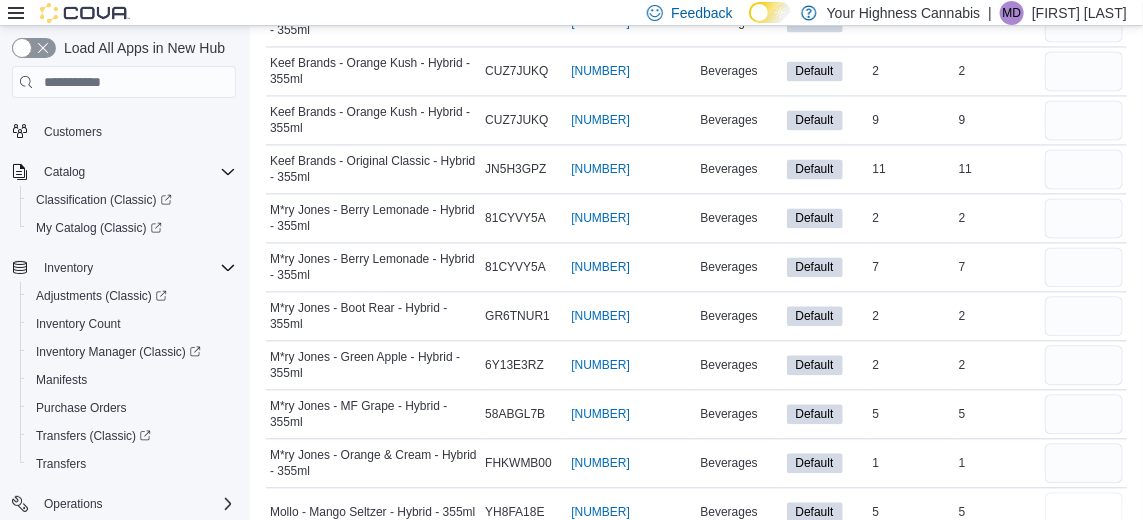 type on "*" 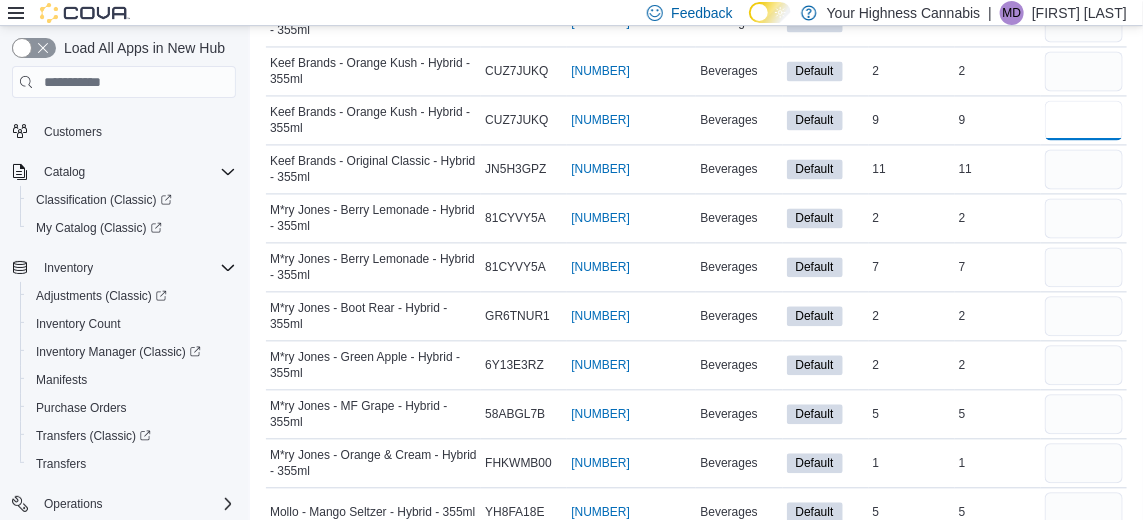 click at bounding box center [1084, 120] 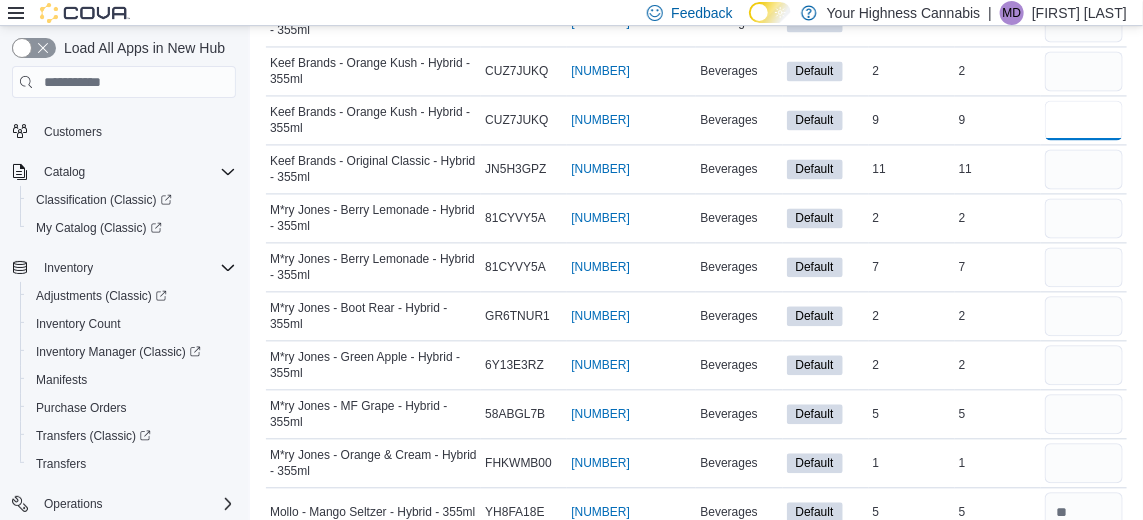 type on "*" 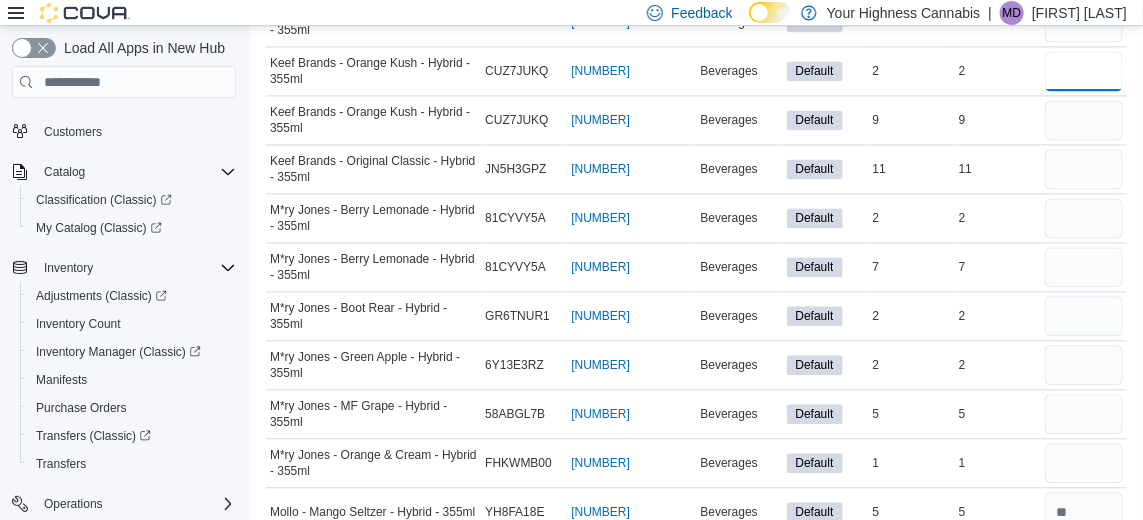 click at bounding box center [1084, 71] 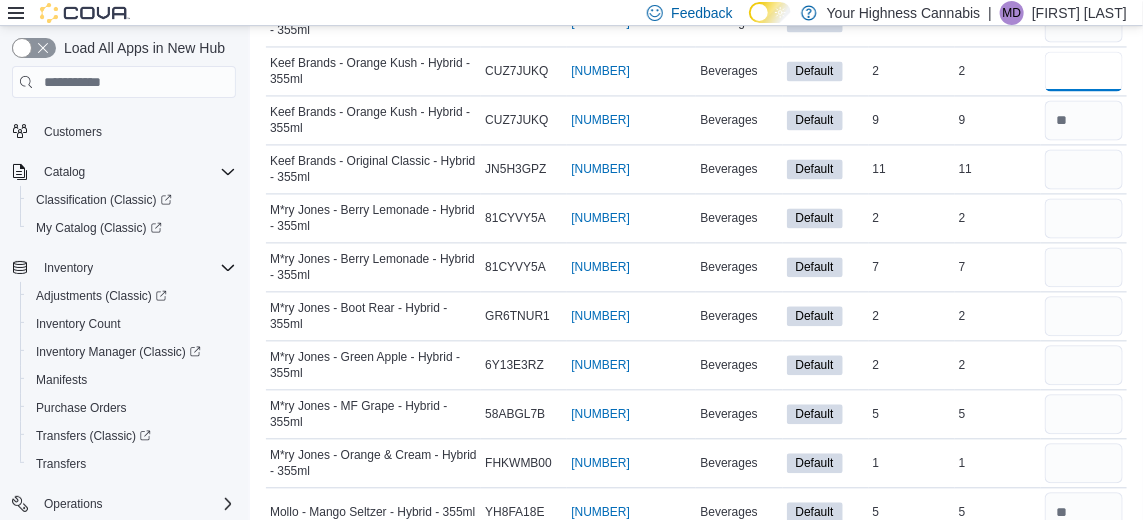 type on "*" 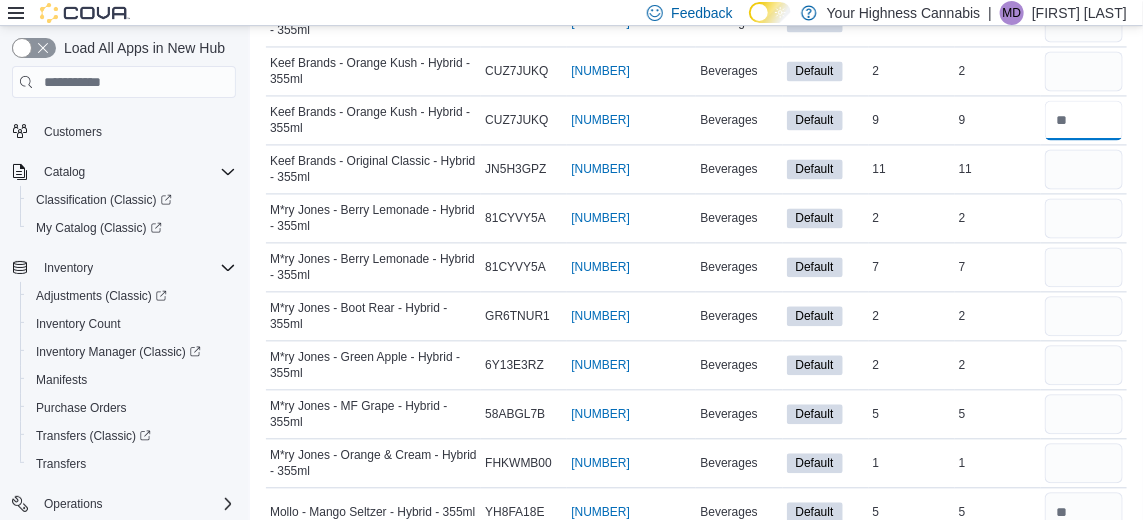 click at bounding box center [1084, 120] 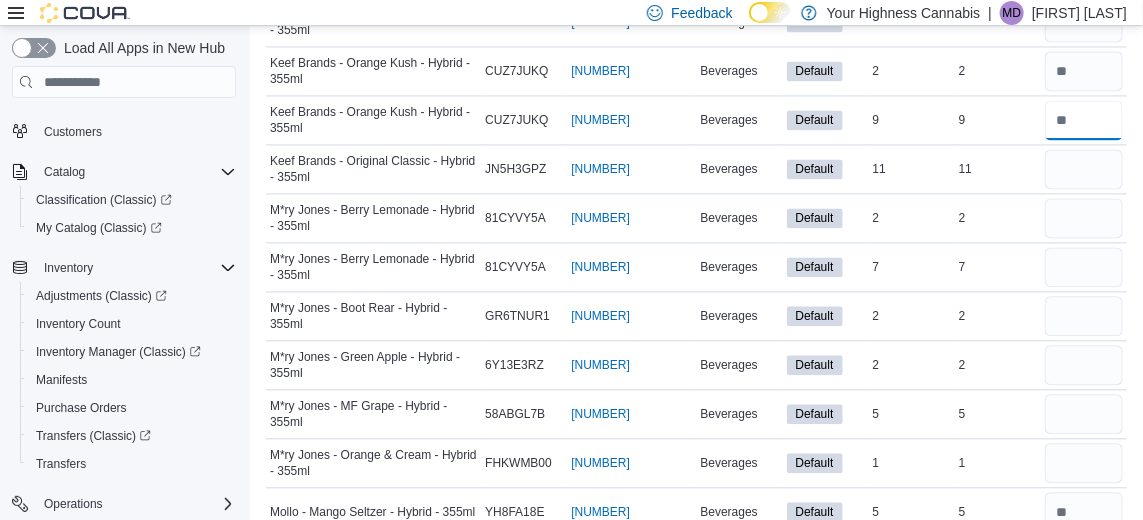 scroll, scrollTop: 1394, scrollLeft: 0, axis: vertical 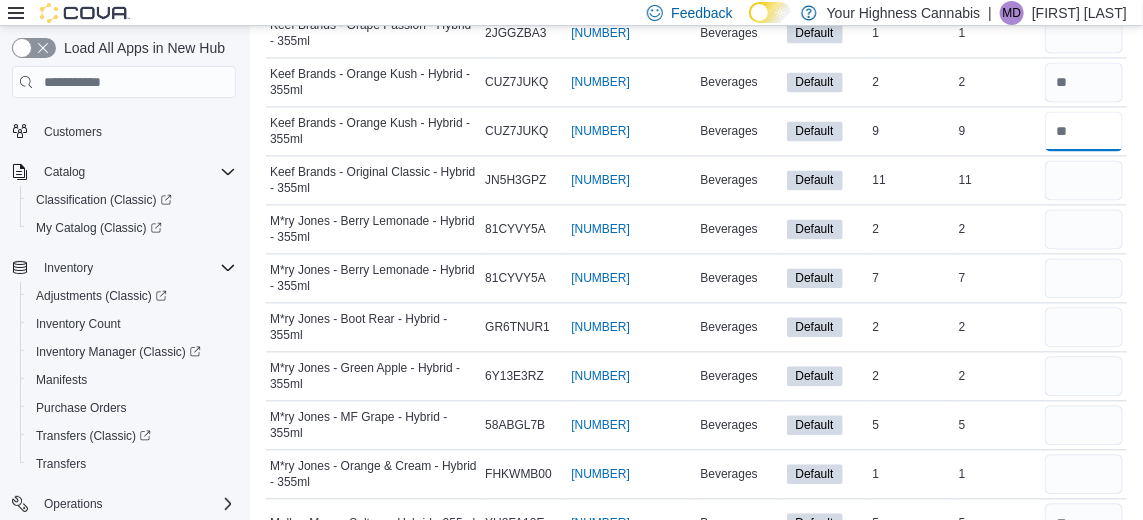 type on "*" 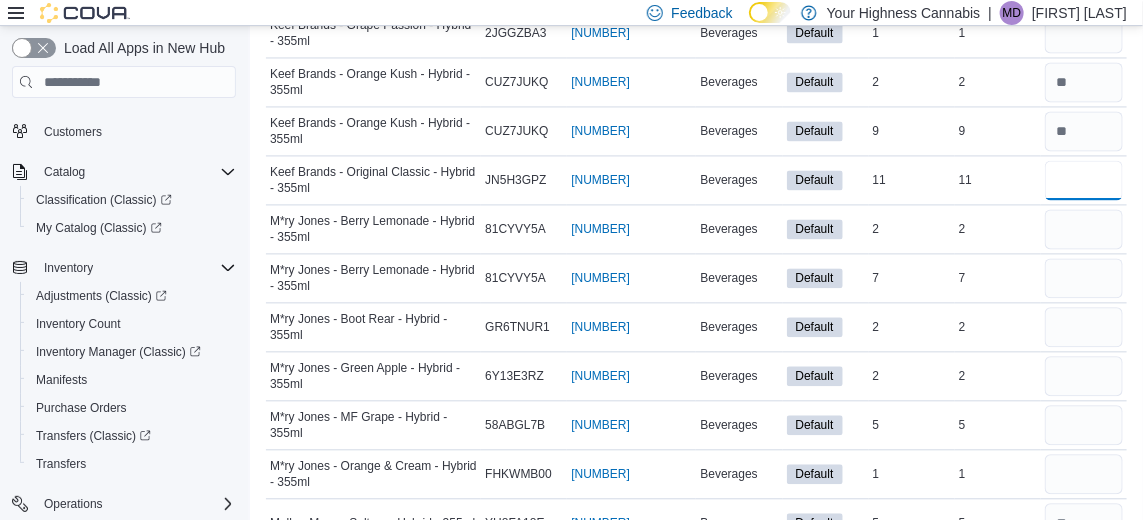 click at bounding box center [1084, 180] 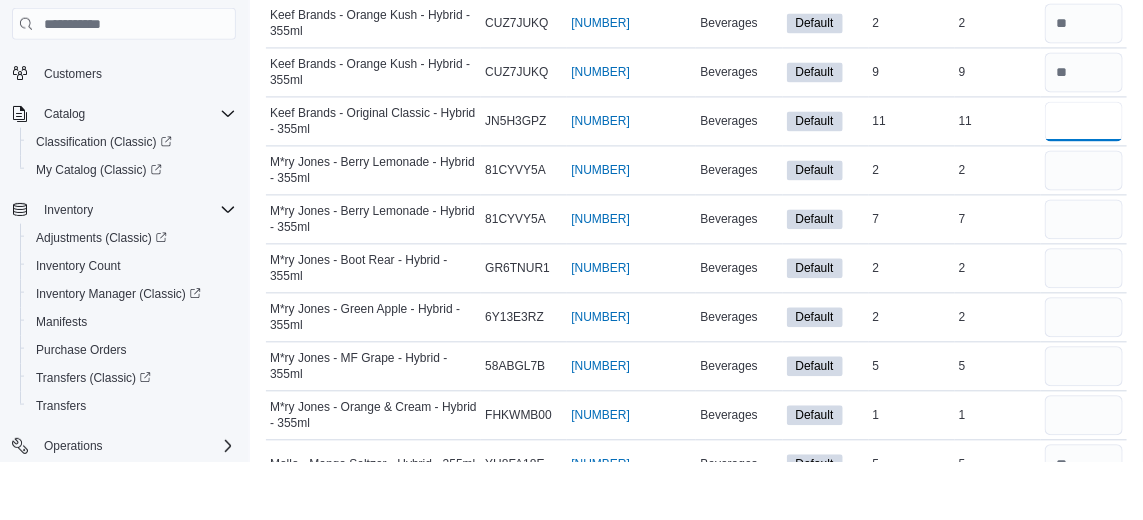 scroll, scrollTop: 1394, scrollLeft: 0, axis: vertical 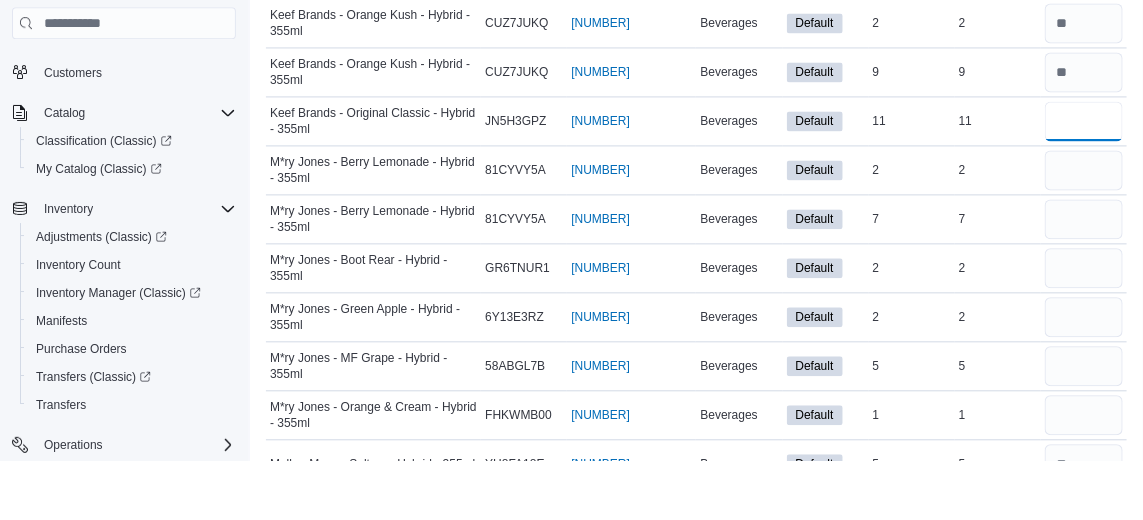 type on "*" 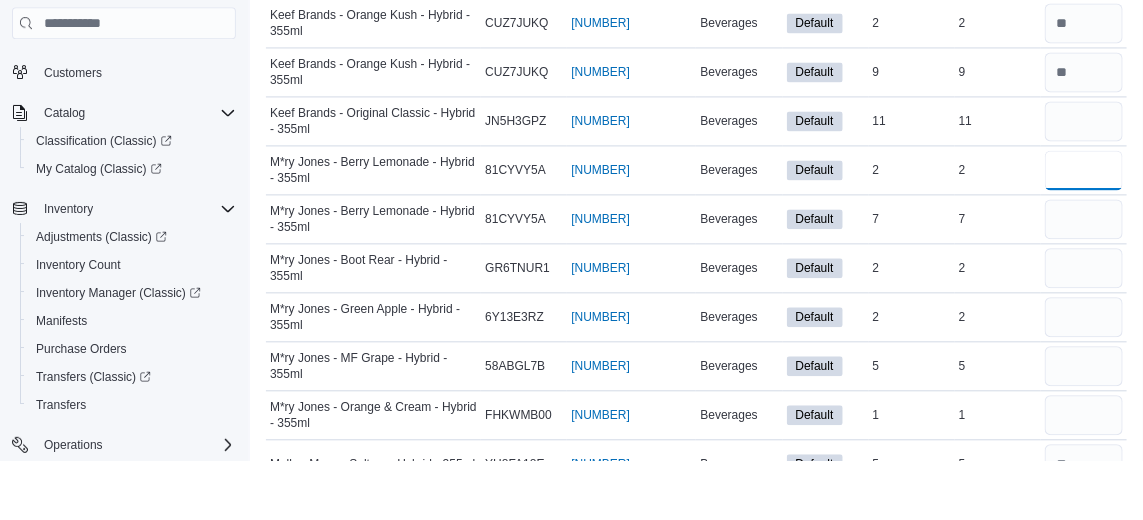 click at bounding box center [1084, 229] 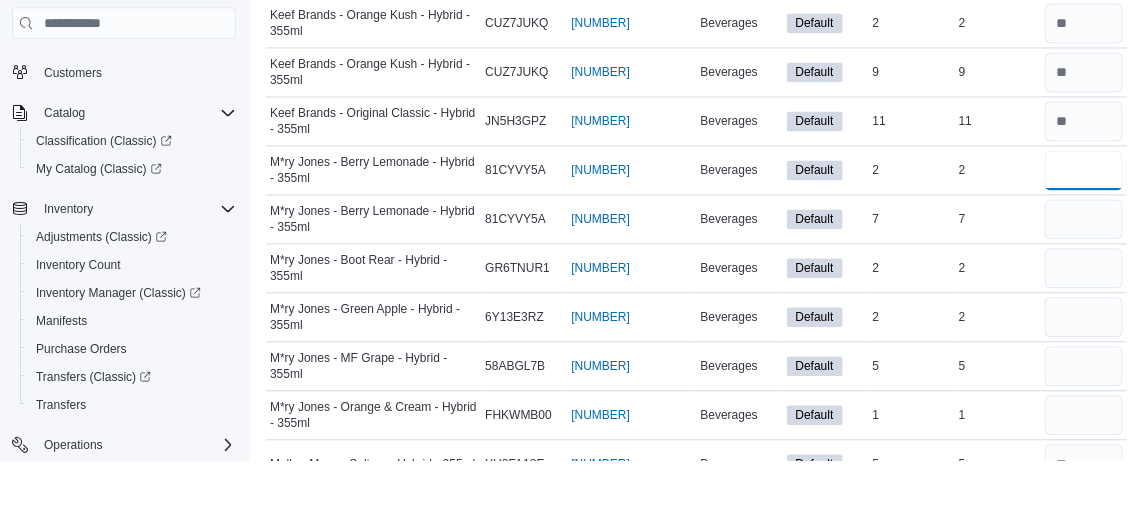 type on "*" 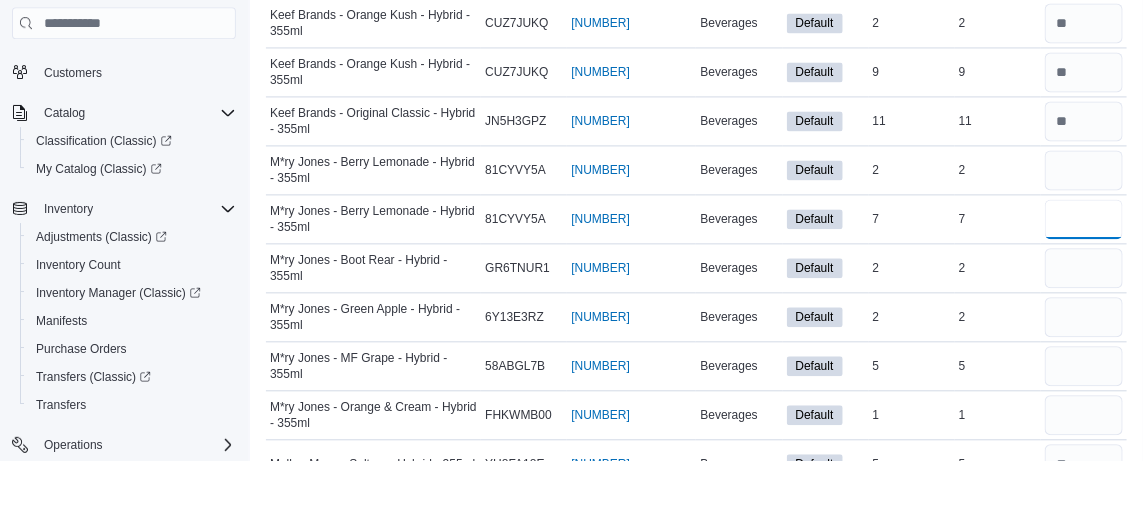 click at bounding box center (1084, 278) 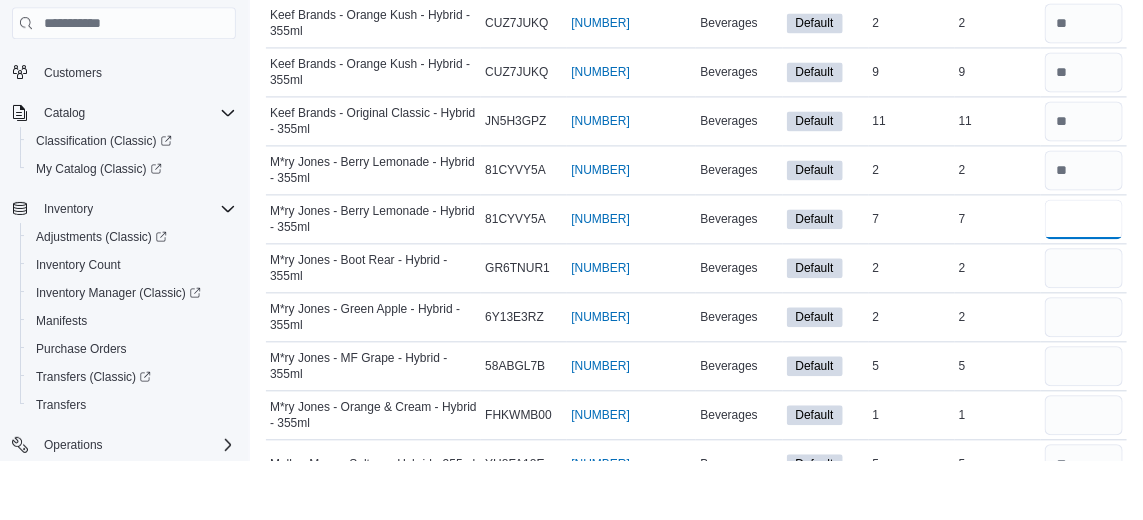 type 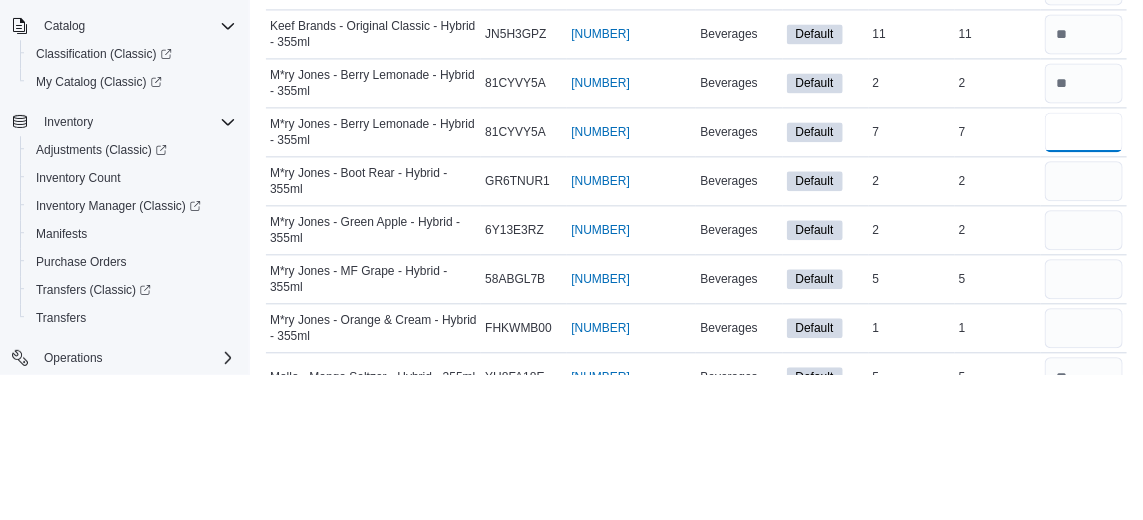 scroll, scrollTop: 1394, scrollLeft: 0, axis: vertical 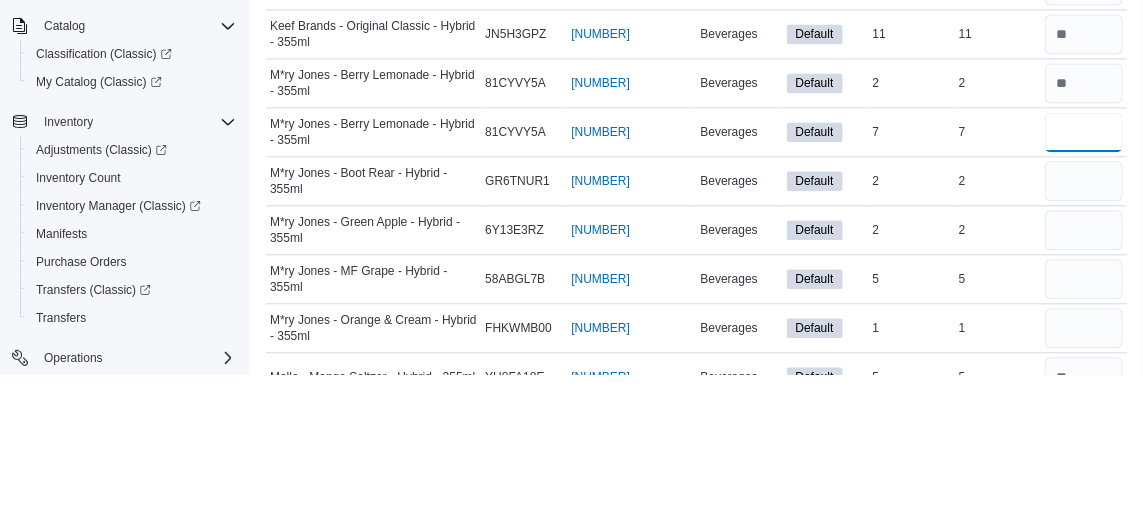 type on "*" 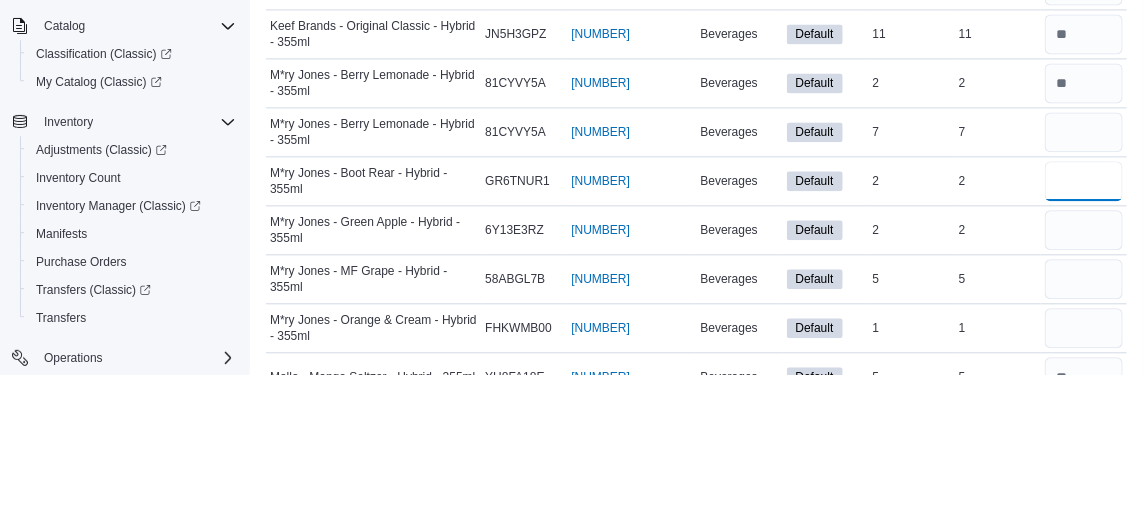click at bounding box center [1084, 327] 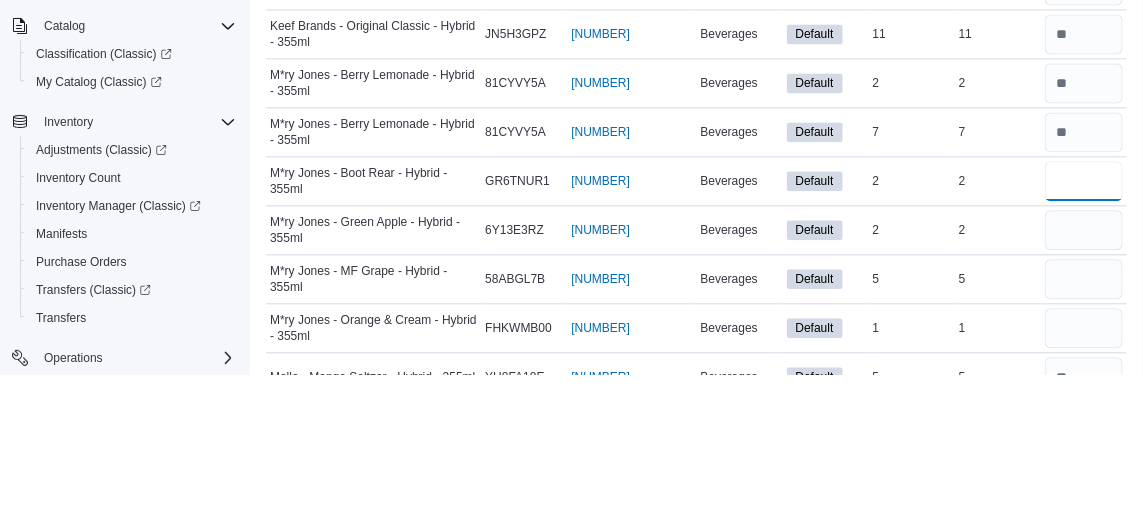 type 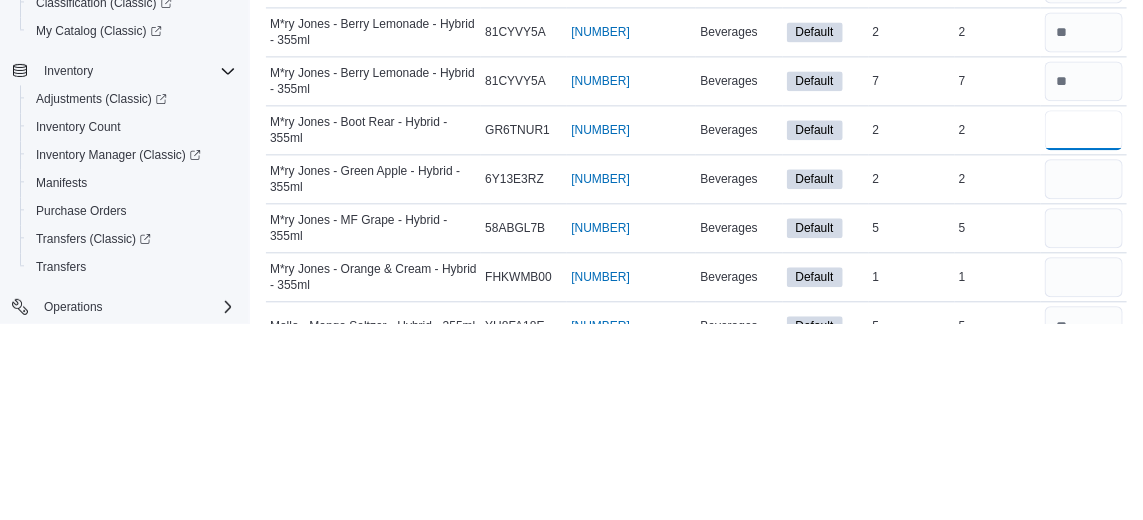 scroll, scrollTop: 1394, scrollLeft: 0, axis: vertical 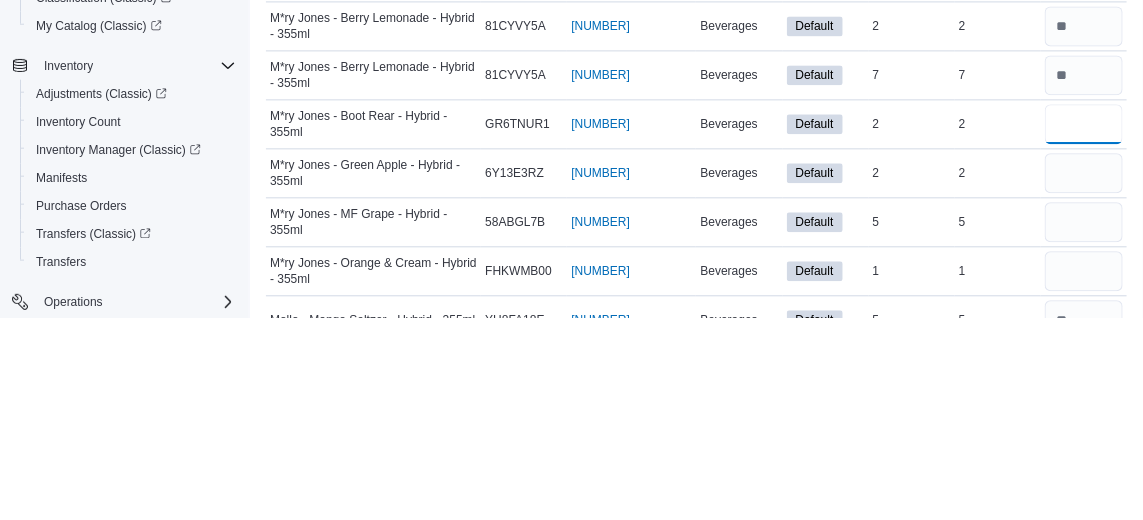 type on "*" 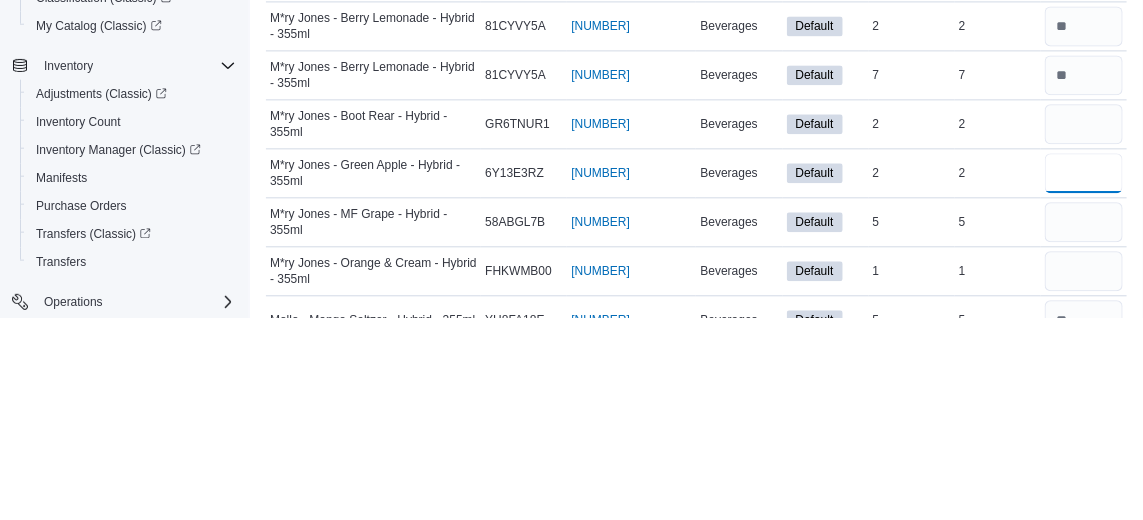 click at bounding box center [1084, 376] 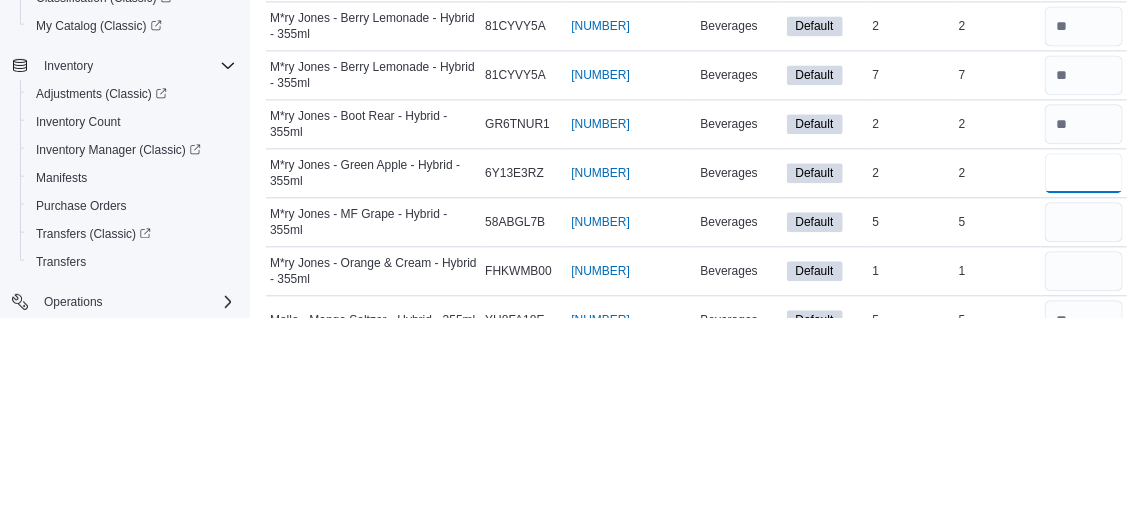 type on "*" 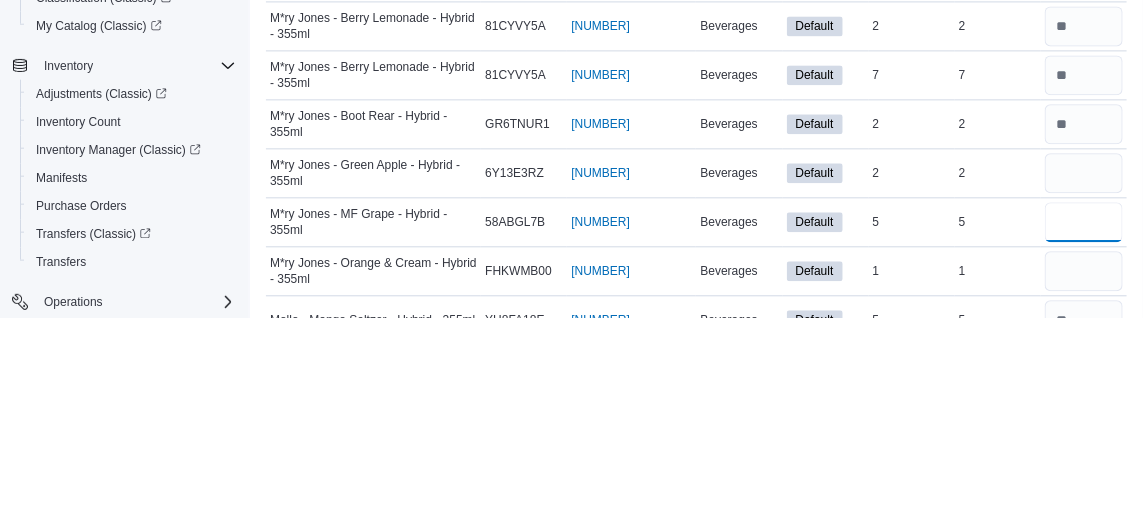click at bounding box center (1084, 425) 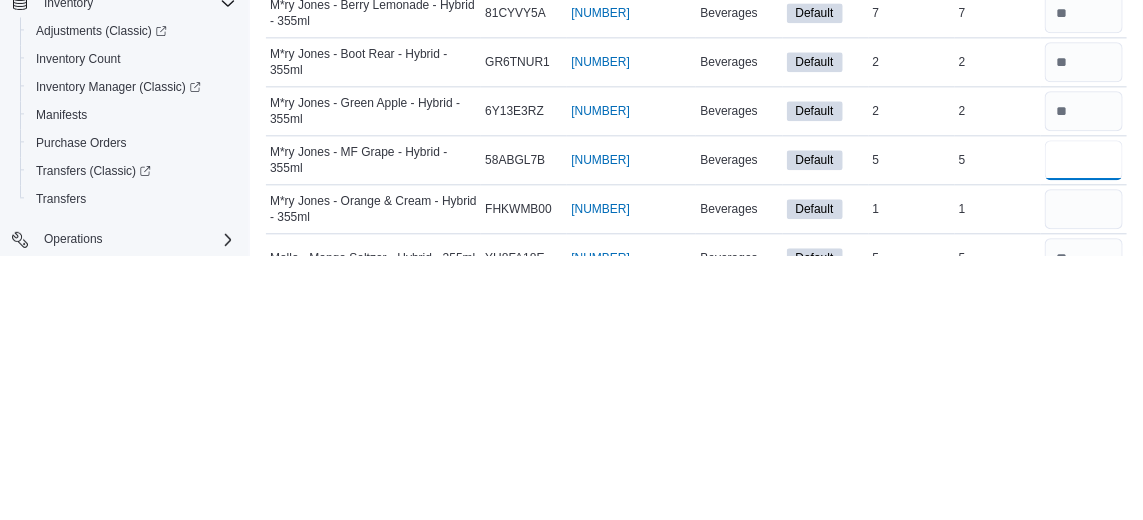 scroll, scrollTop: 1394, scrollLeft: 0, axis: vertical 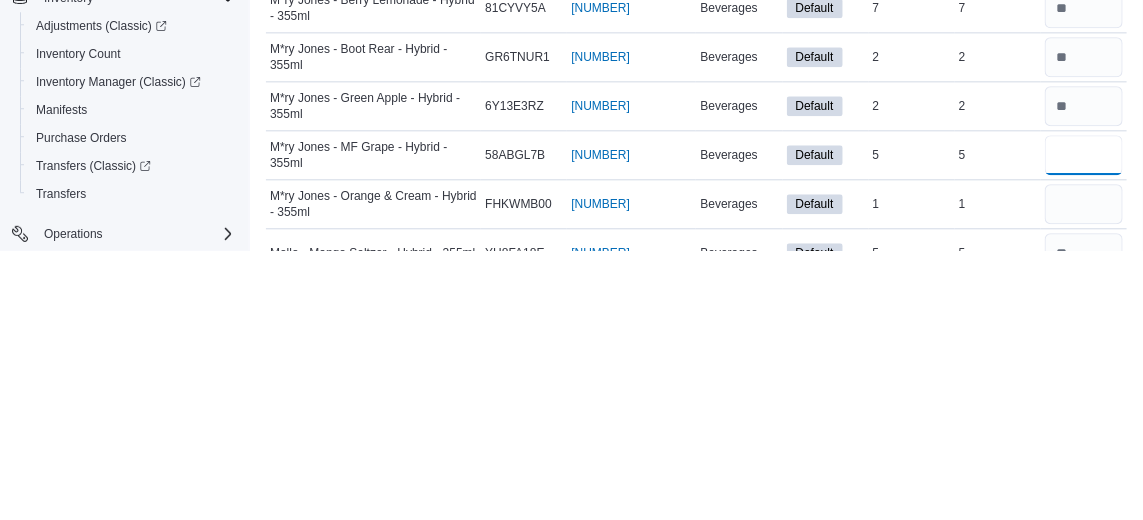 type on "*" 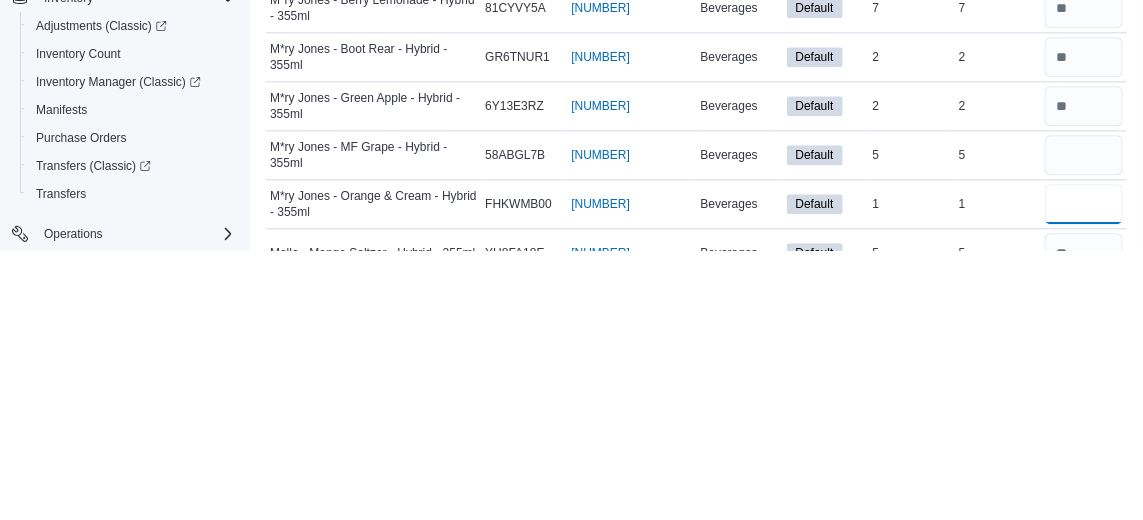 click at bounding box center [1084, 474] 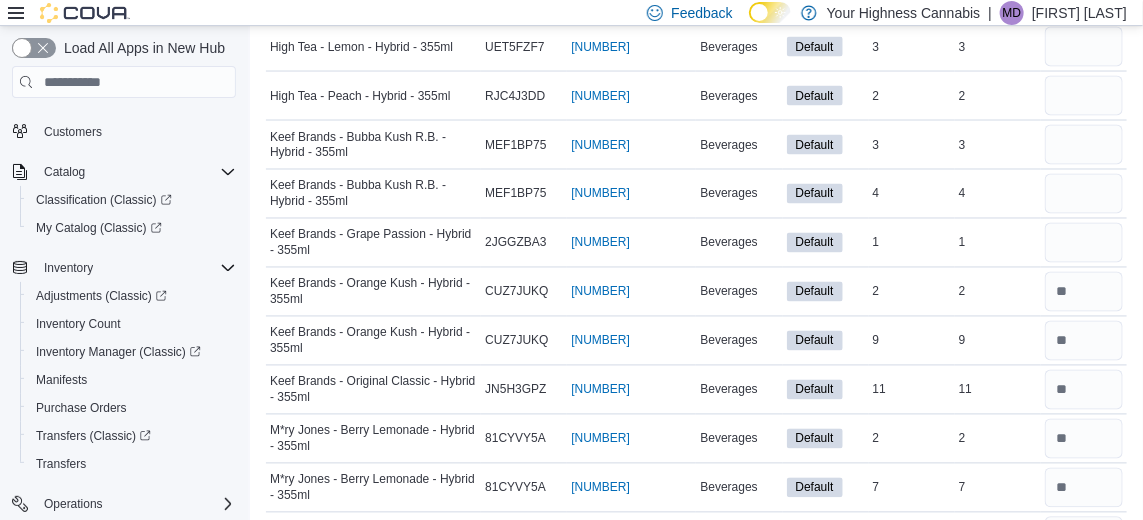 scroll, scrollTop: 1180, scrollLeft: 0, axis: vertical 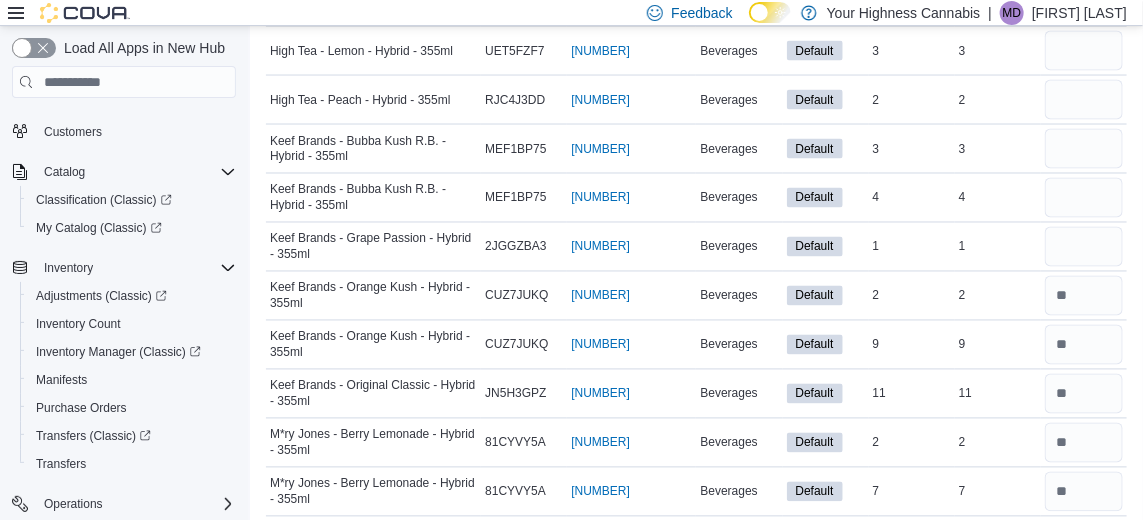 type on "*" 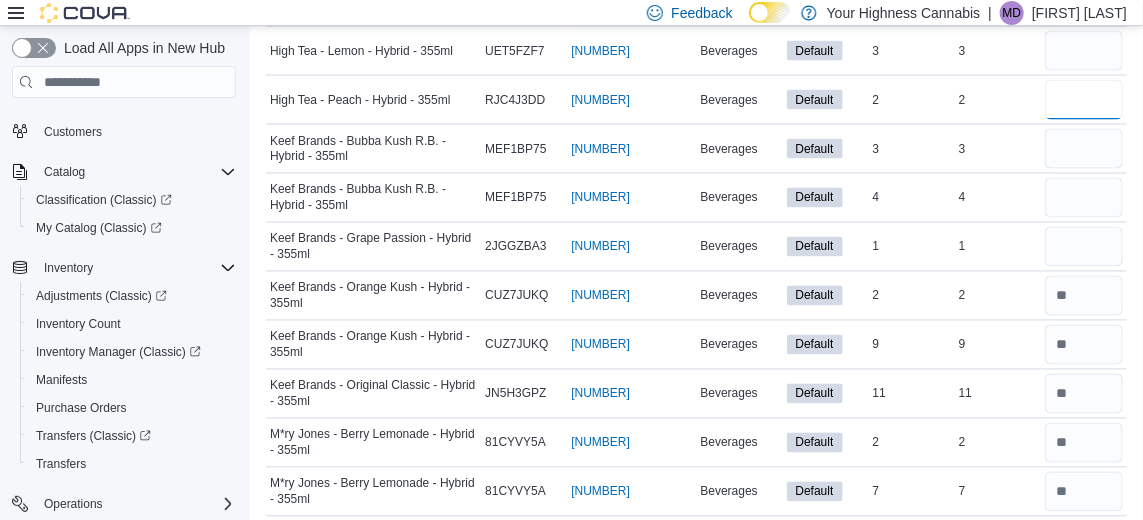 click at bounding box center (1084, 100) 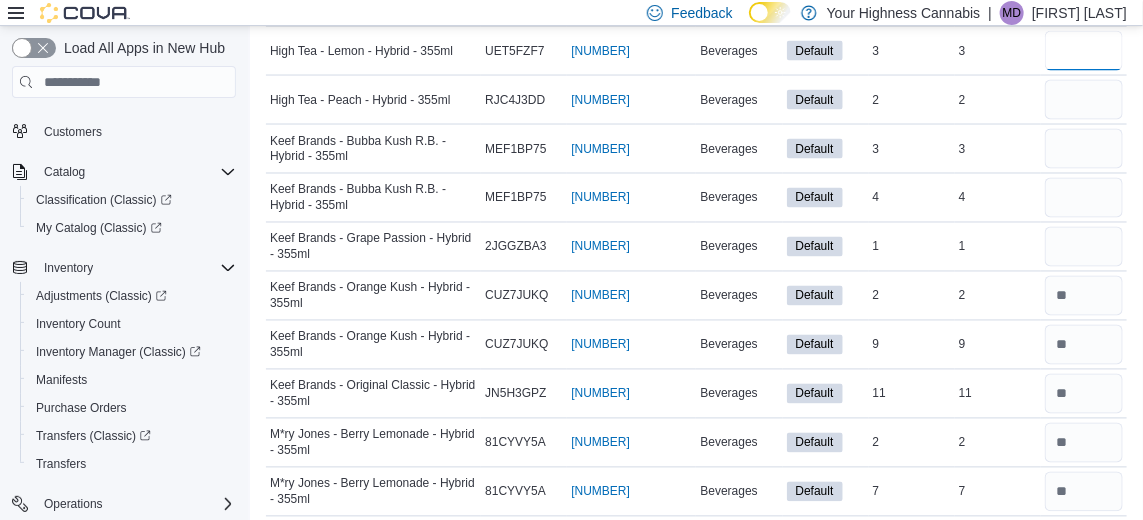 click at bounding box center (1084, 51) 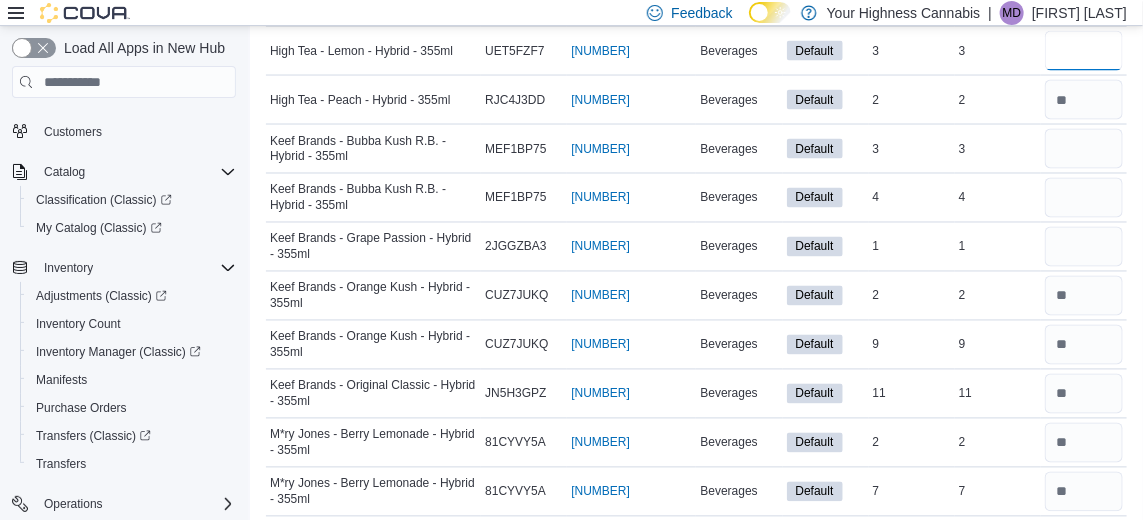 type on "*" 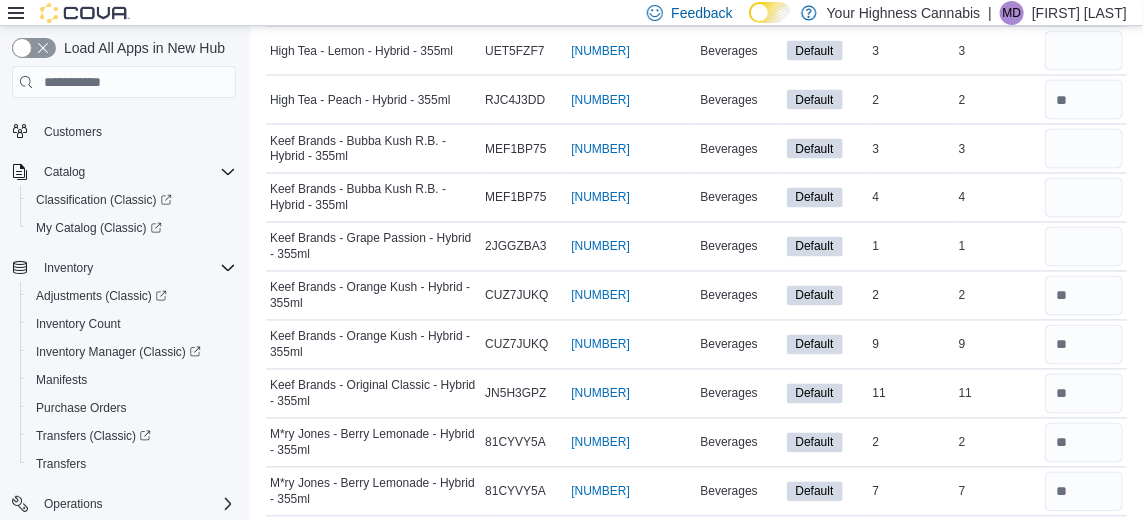 click at bounding box center (1084, 2) 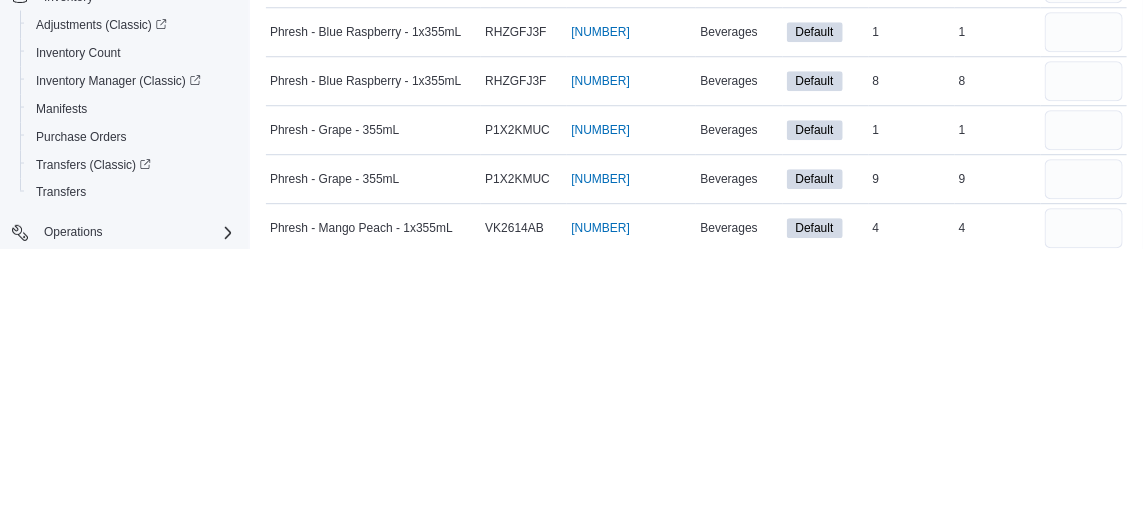 scroll, scrollTop: 1717, scrollLeft: 0, axis: vertical 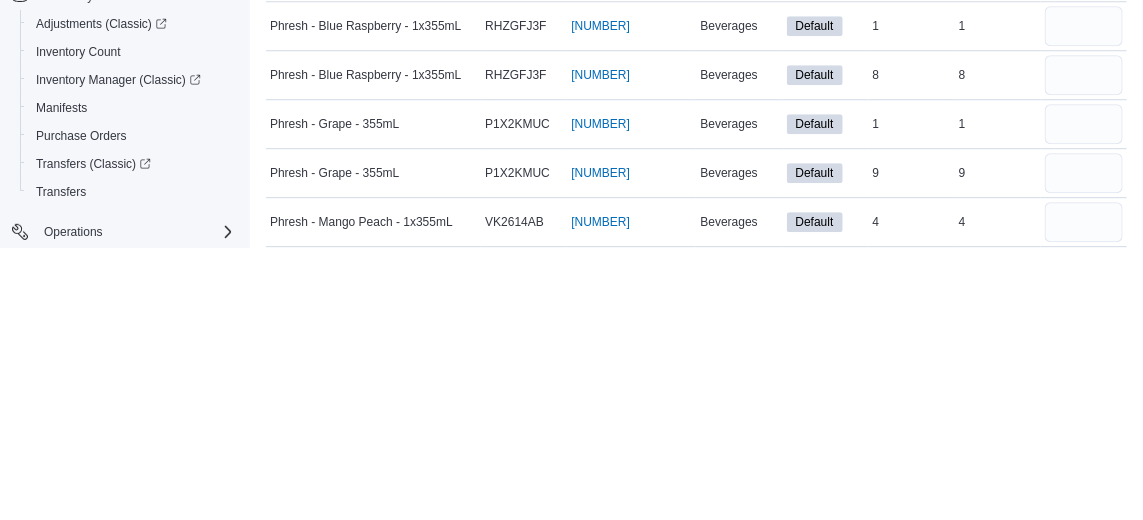 type on "*" 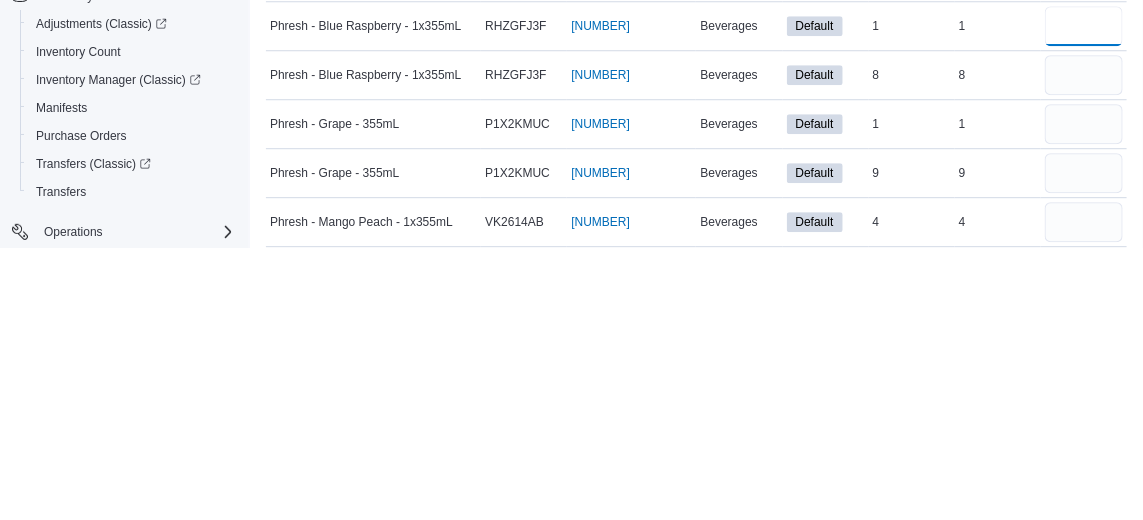 click at bounding box center (1084, 298) 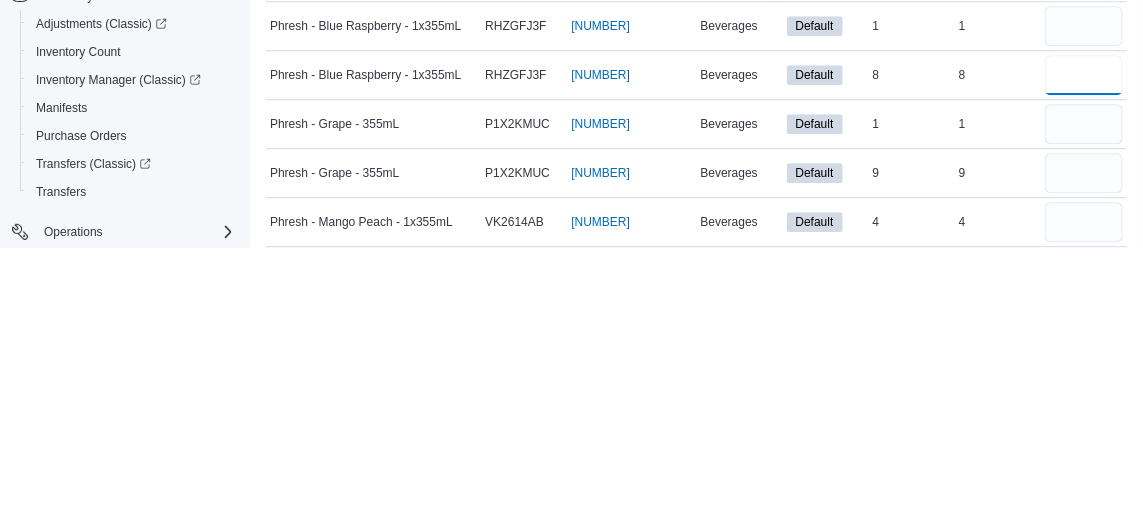 click at bounding box center (1084, 347) 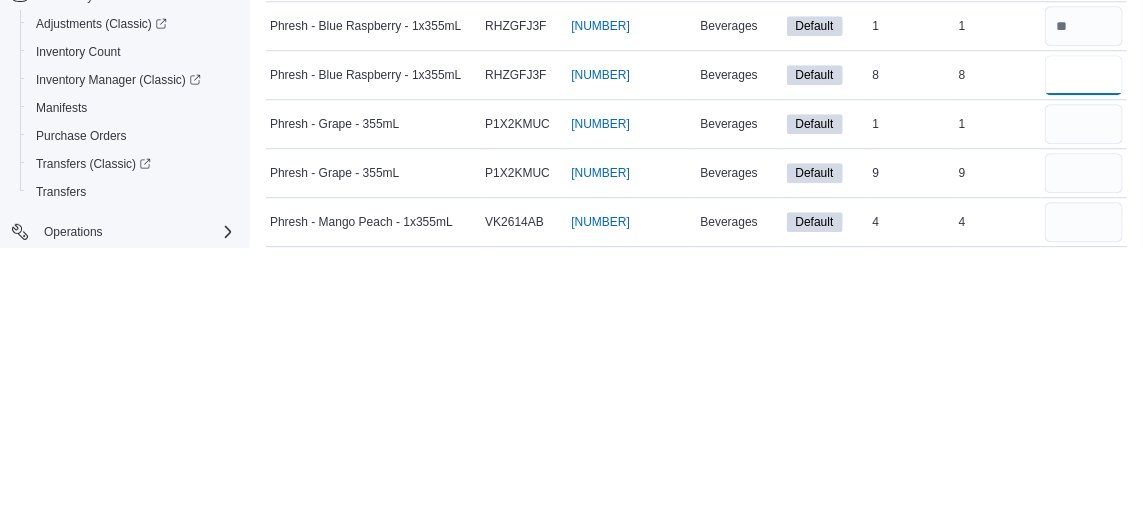 type on "*" 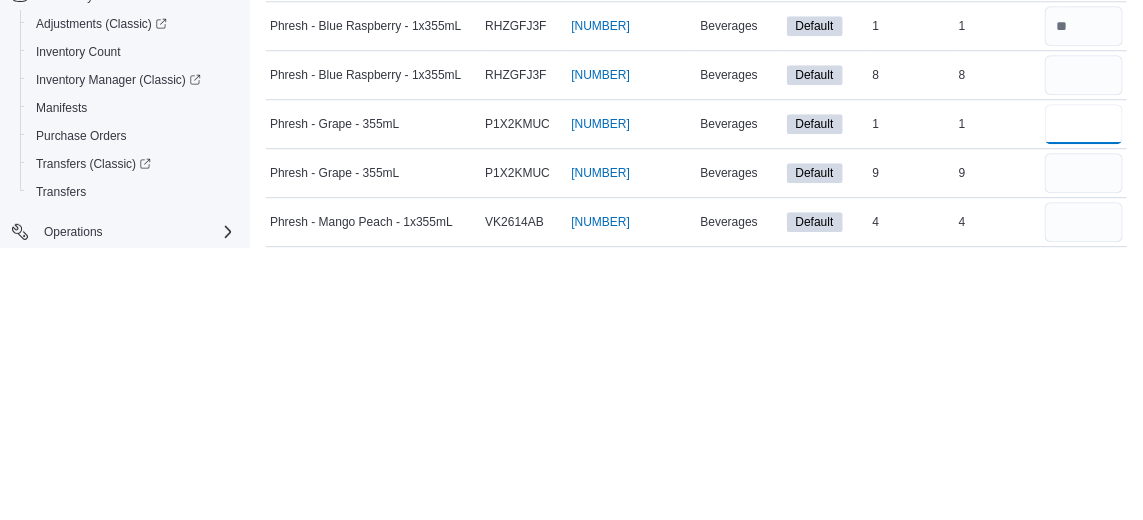 click at bounding box center (1084, 396) 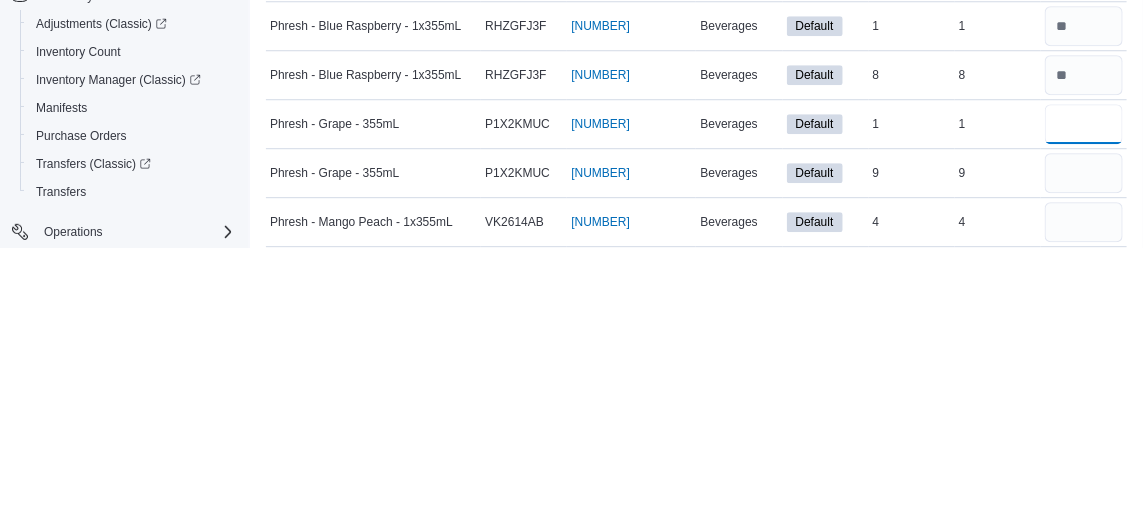 type on "*" 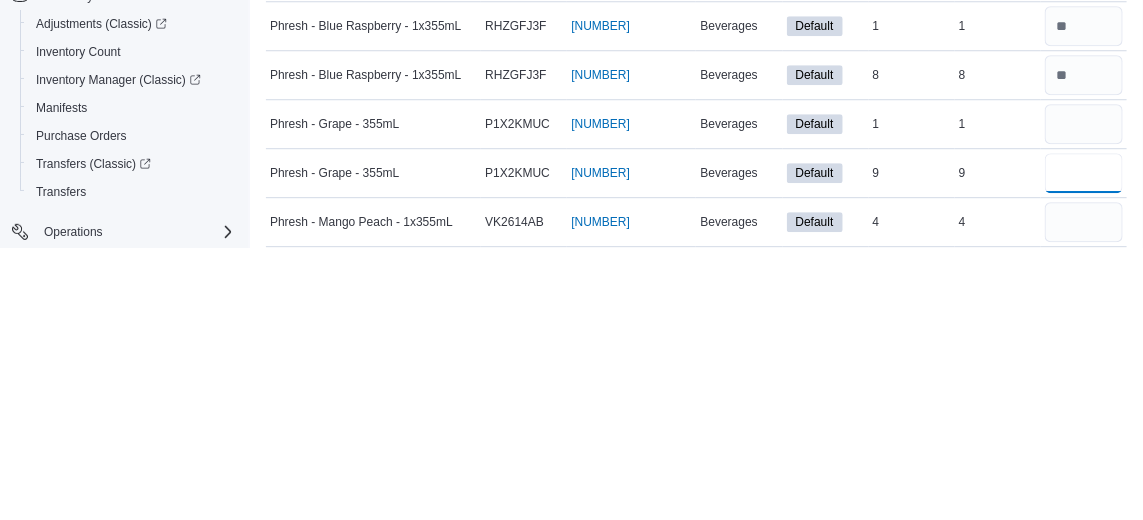 click at bounding box center (1084, 445) 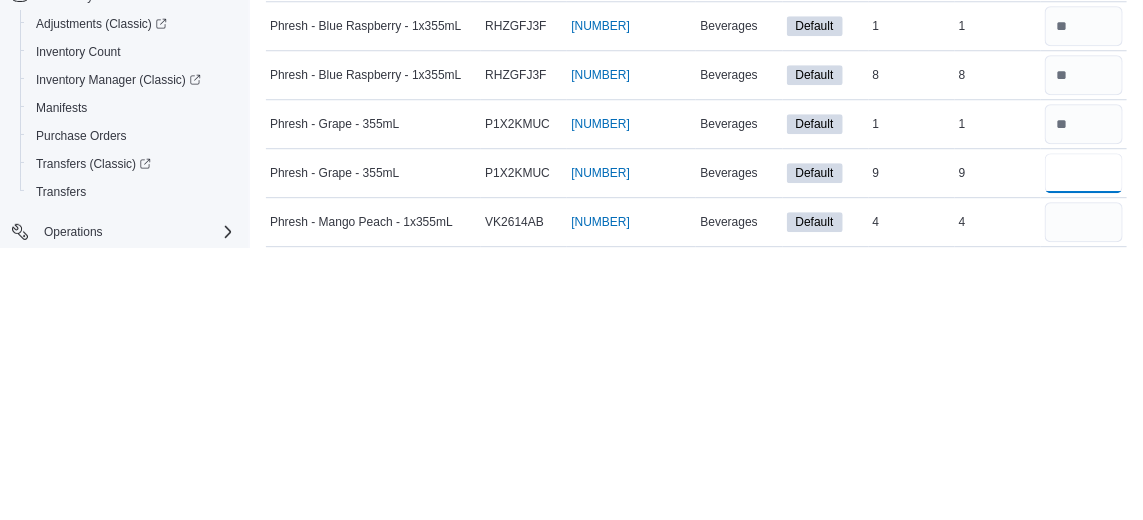 type 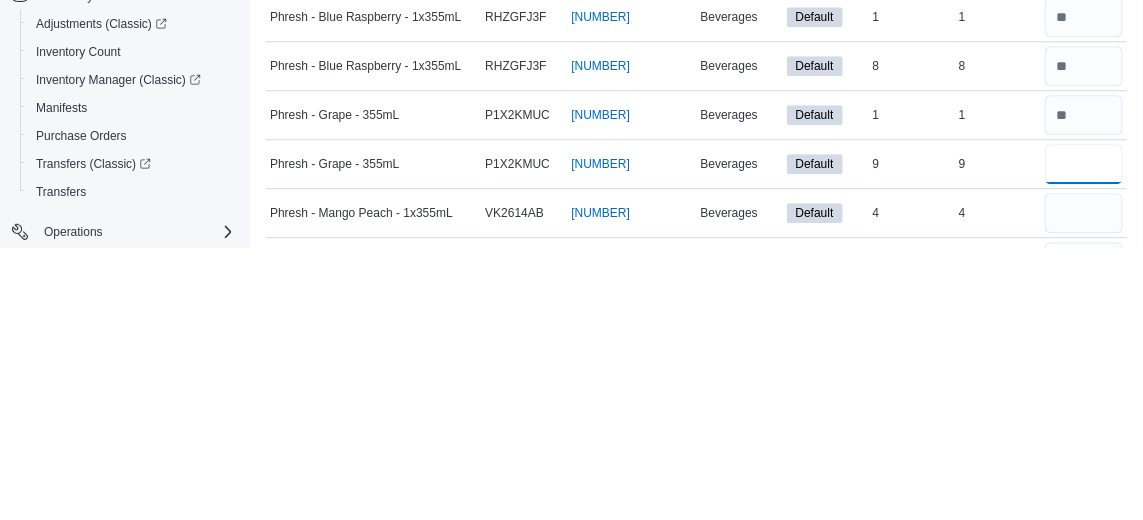 scroll, scrollTop: 1727, scrollLeft: 0, axis: vertical 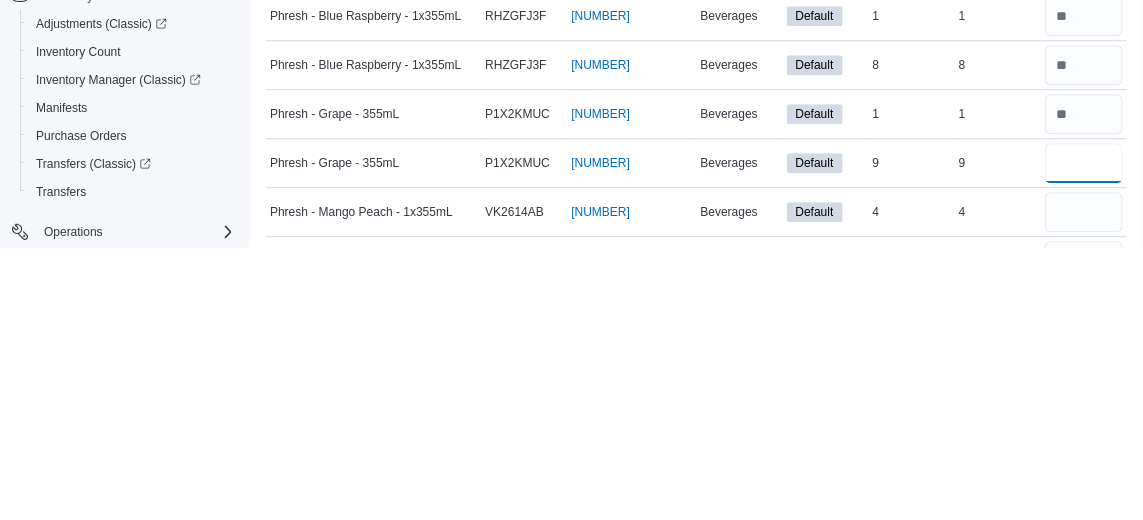 type on "*" 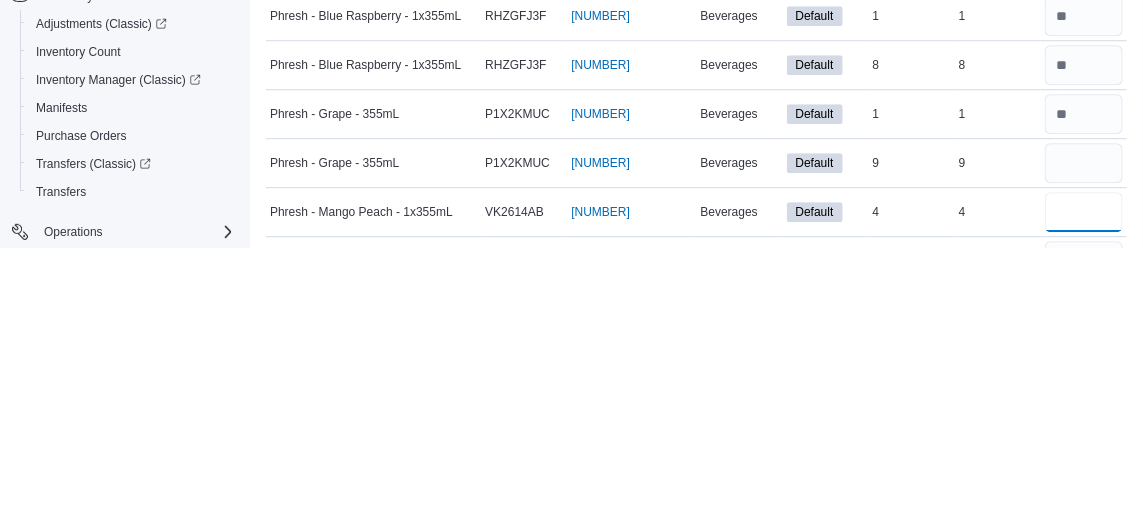 click at bounding box center [1084, 484] 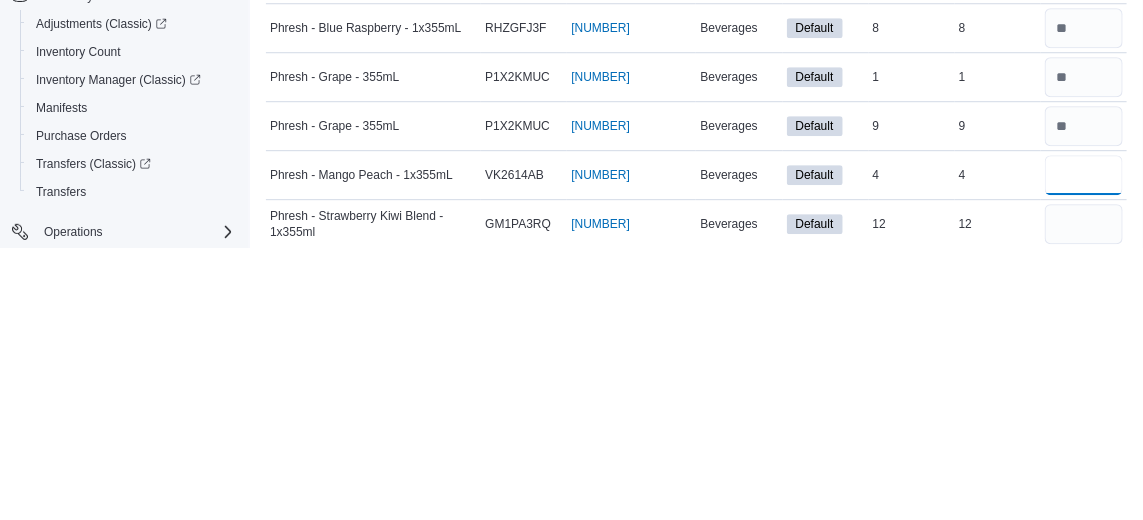 scroll, scrollTop: 1809, scrollLeft: 0, axis: vertical 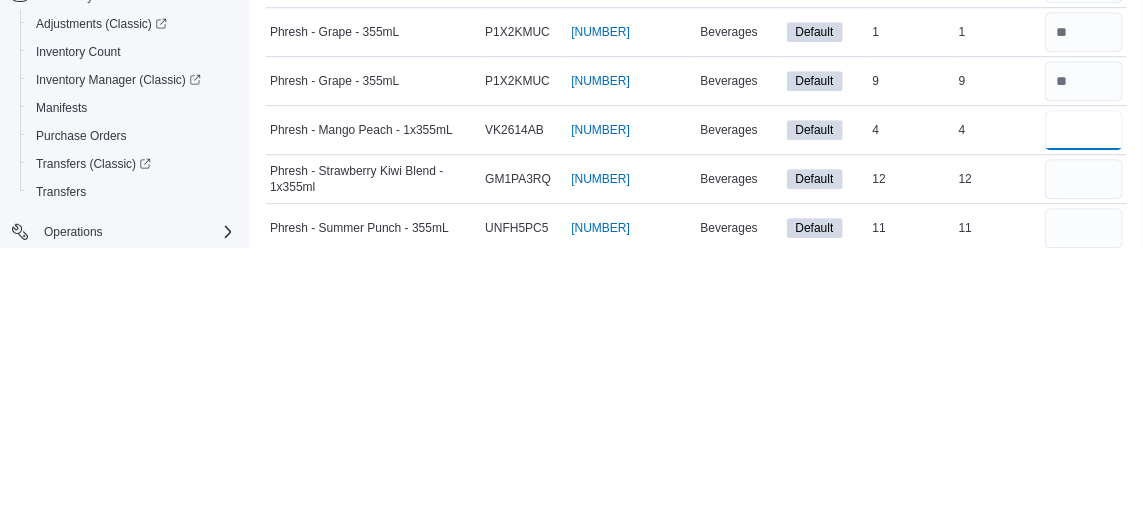 type on "*" 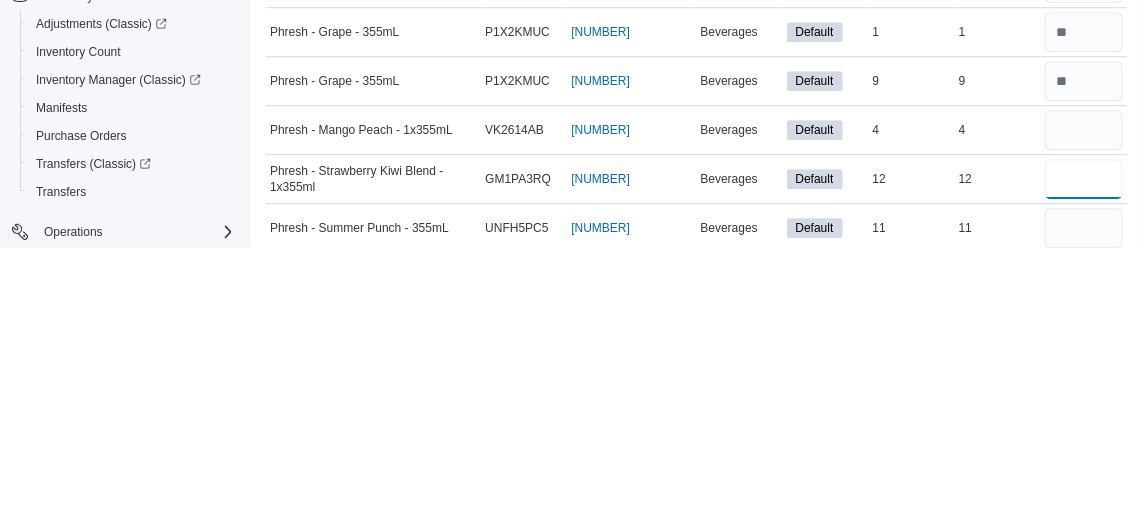 click at bounding box center (1084, 451) 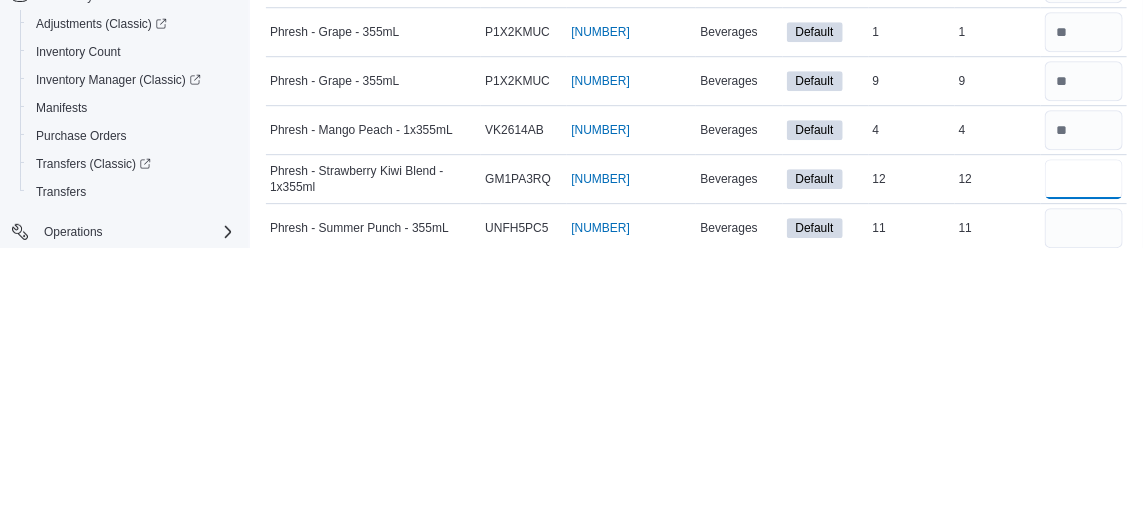 type on "*" 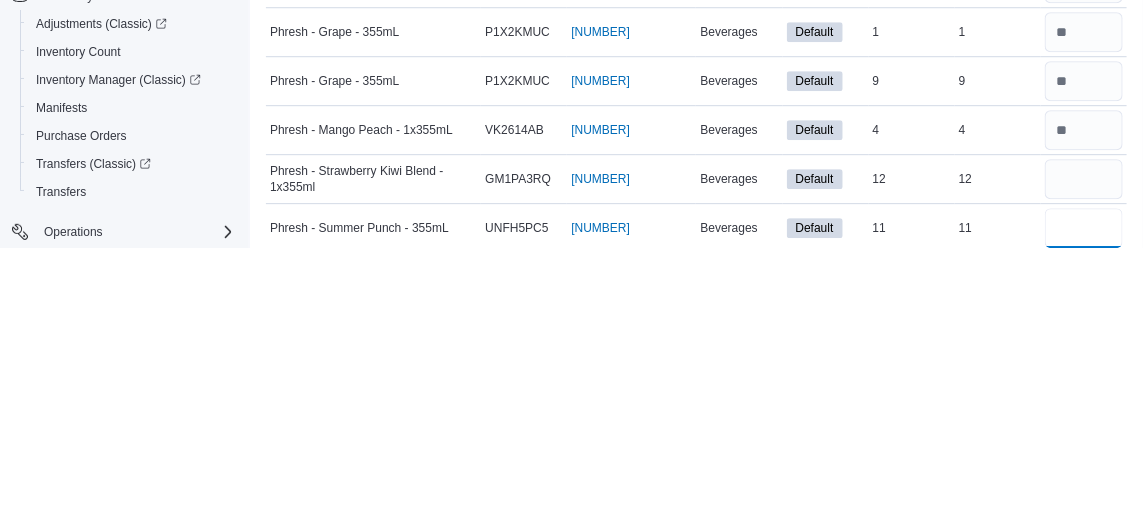 click at bounding box center (1084, 500) 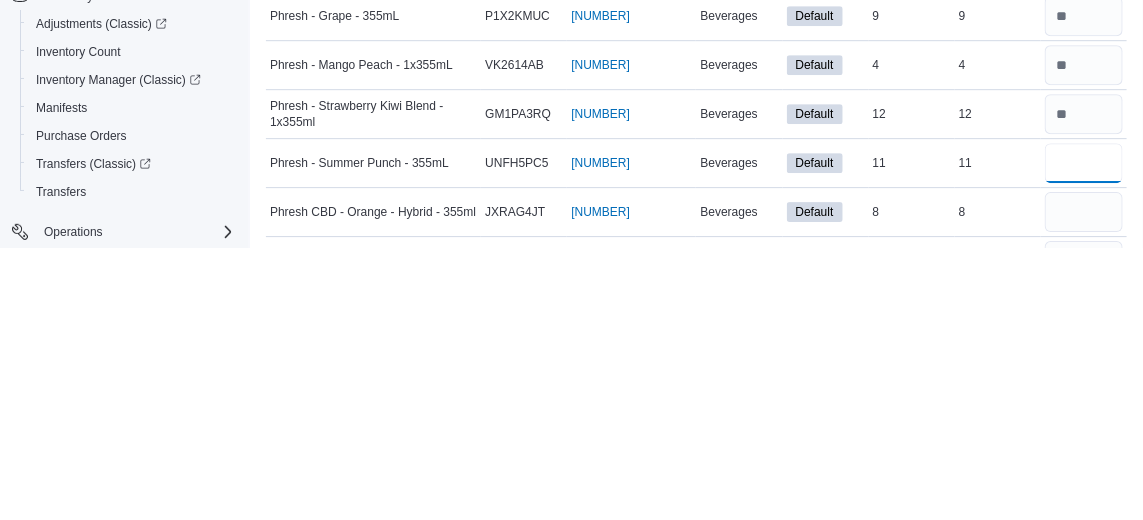 scroll, scrollTop: 1878, scrollLeft: 0, axis: vertical 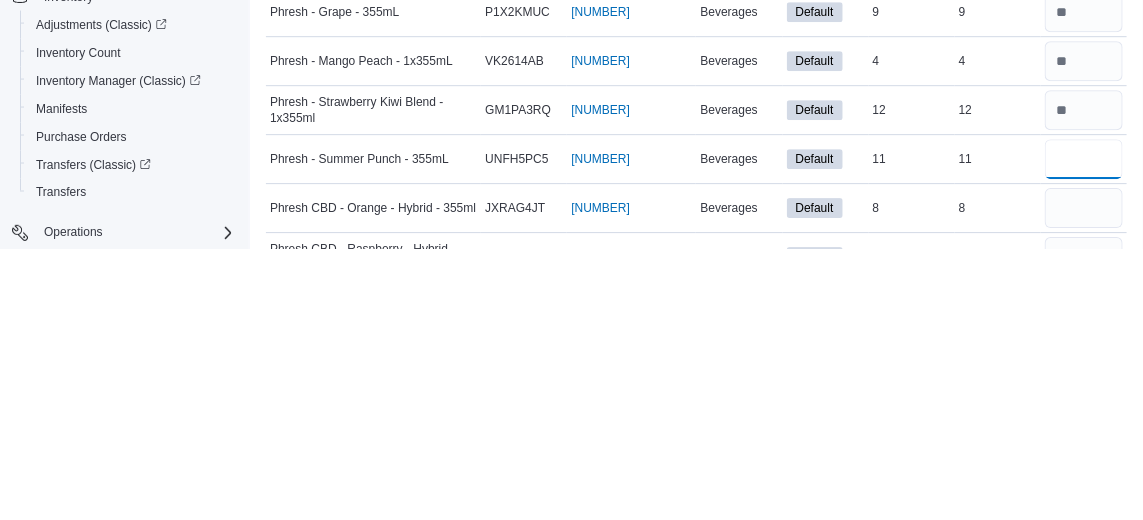 type on "*" 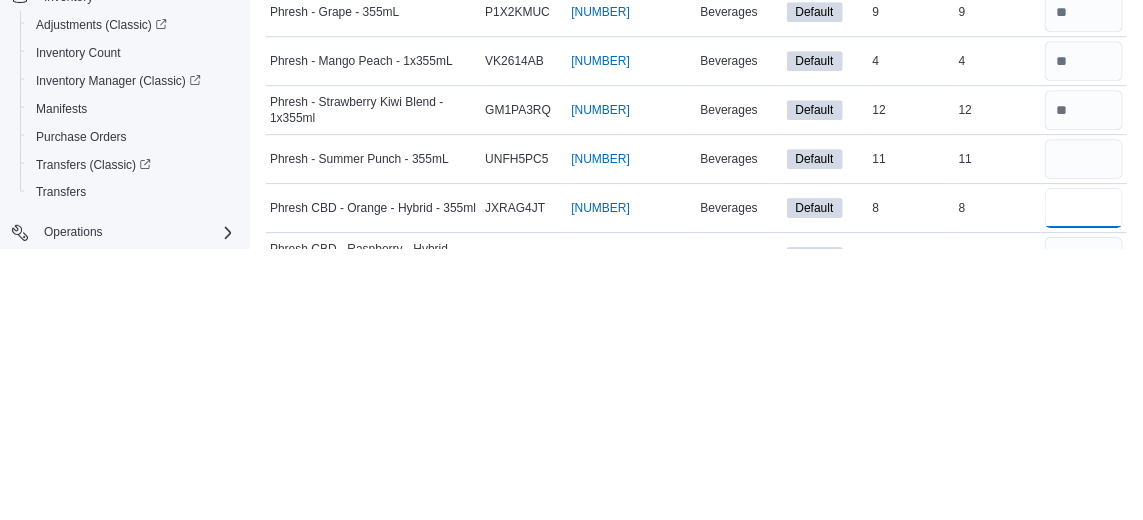 click at bounding box center [1084, 480] 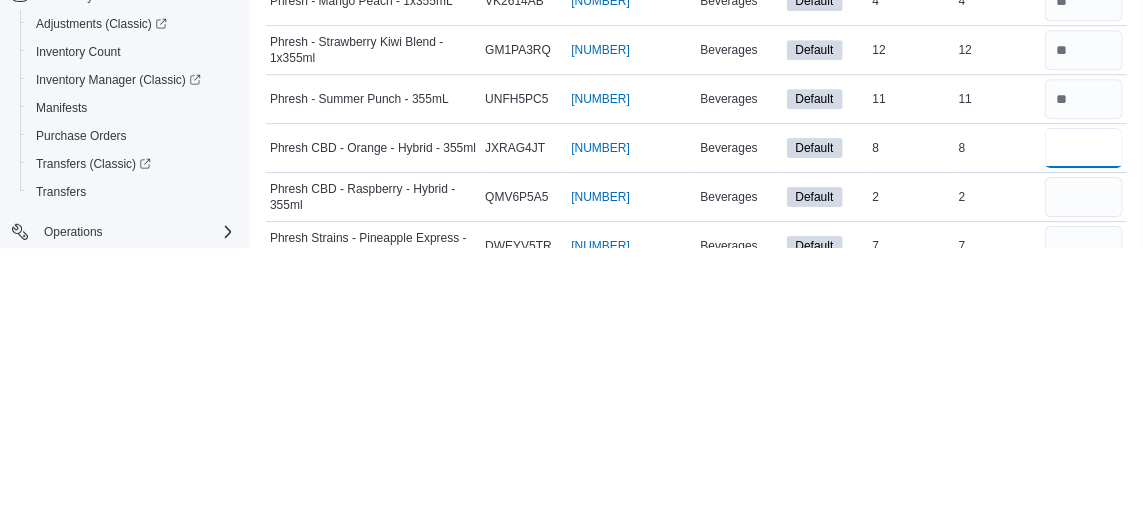 scroll, scrollTop: 1944, scrollLeft: 0, axis: vertical 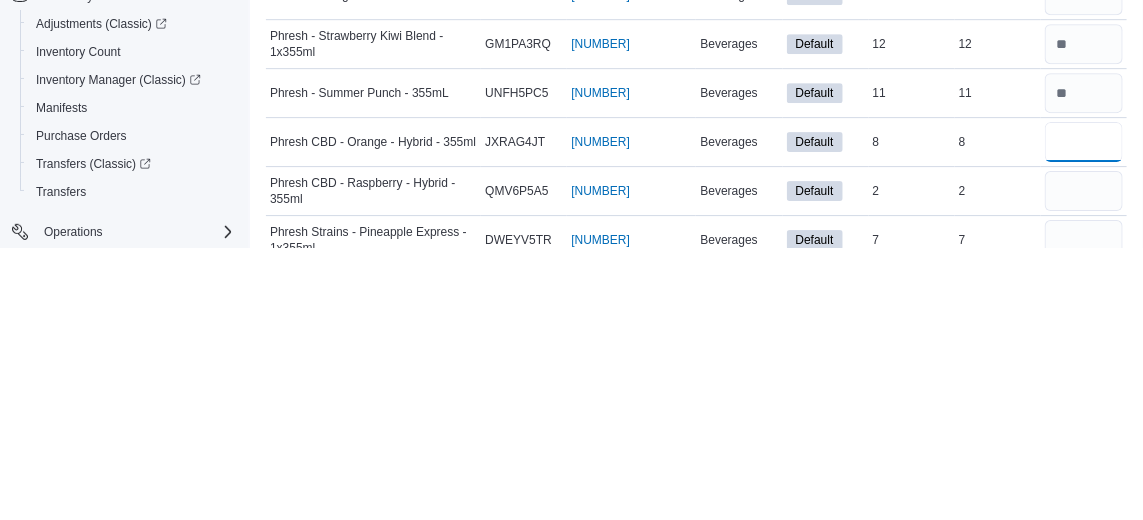 type on "*" 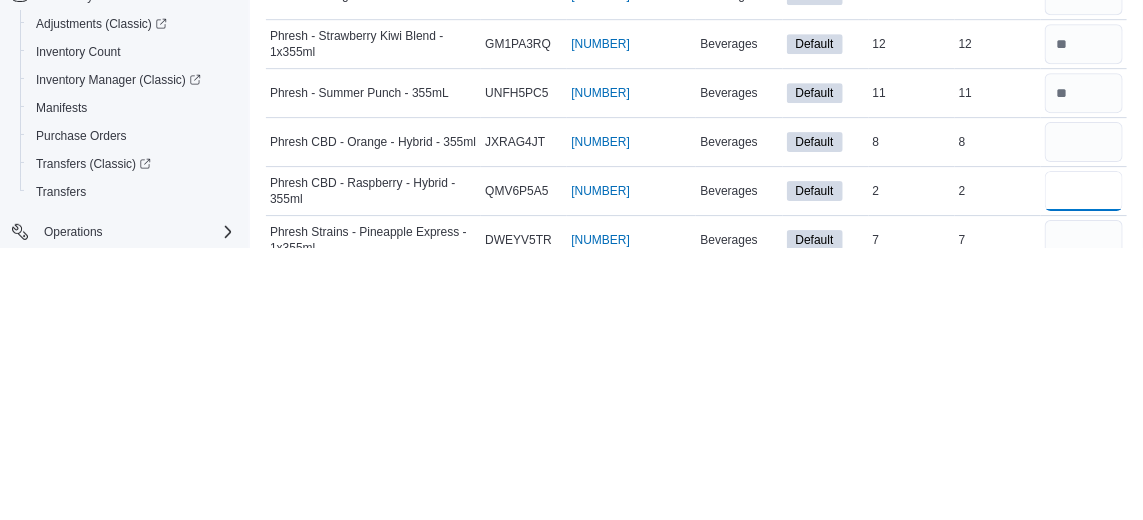 click at bounding box center (1084, 463) 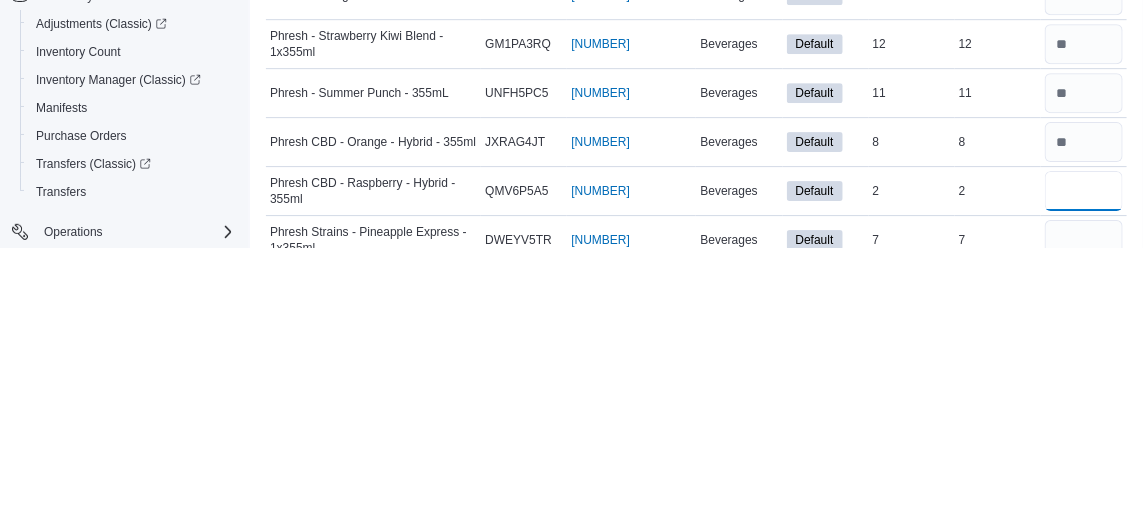 type on "*" 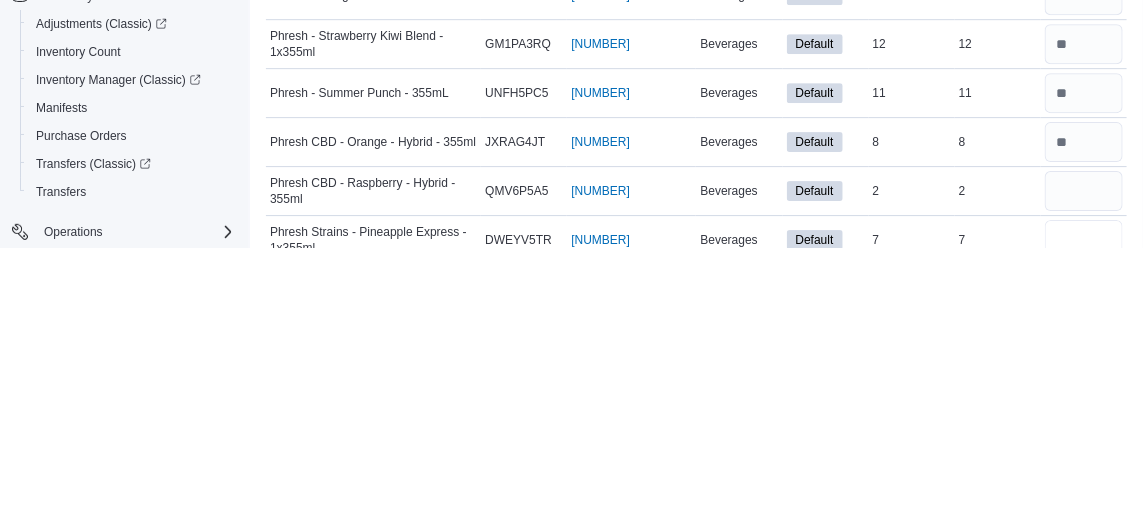click at bounding box center (1084, 512) 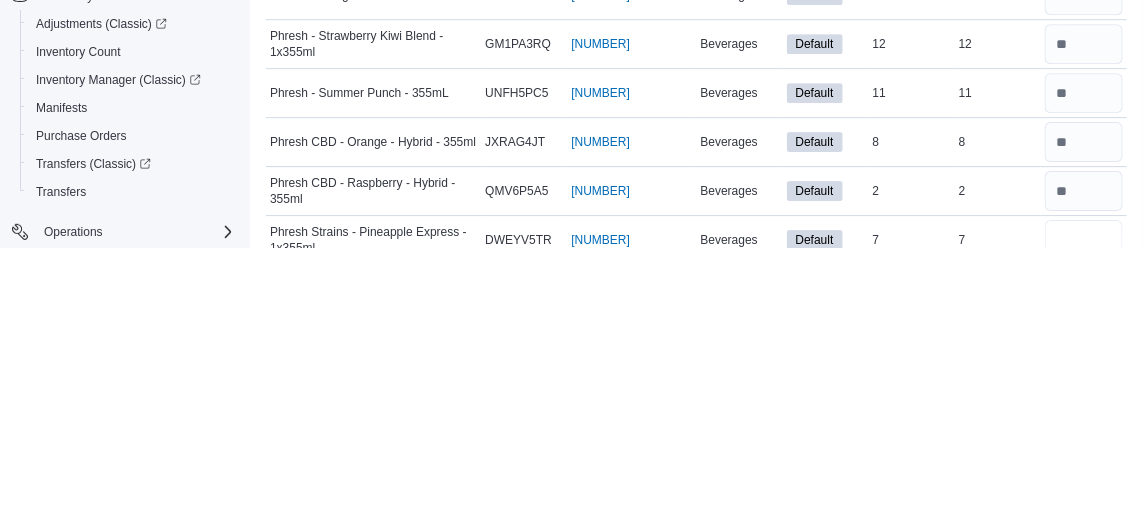 type 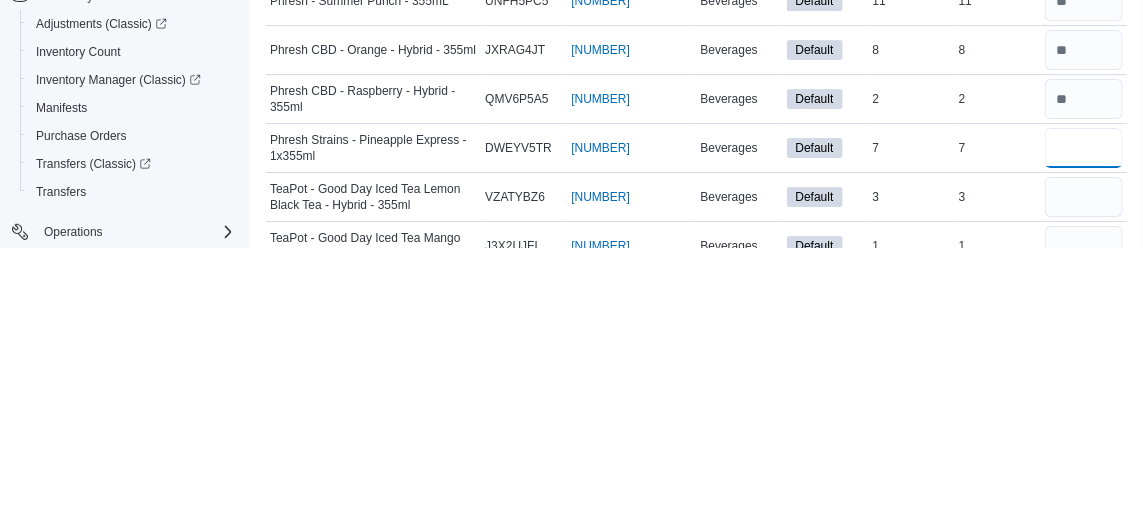 scroll, scrollTop: 2037, scrollLeft: 0, axis: vertical 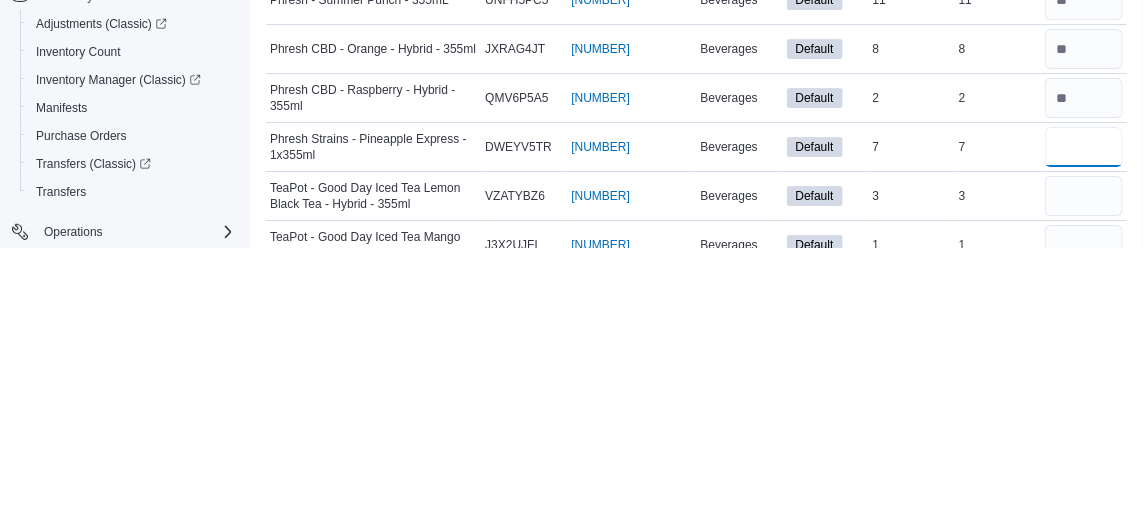 type on "*" 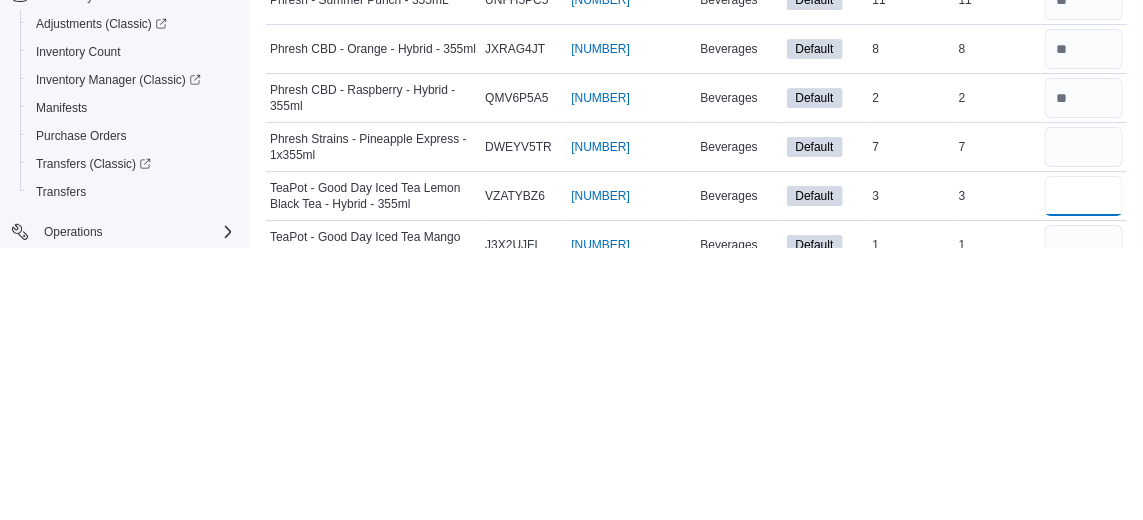 click at bounding box center (1084, 468) 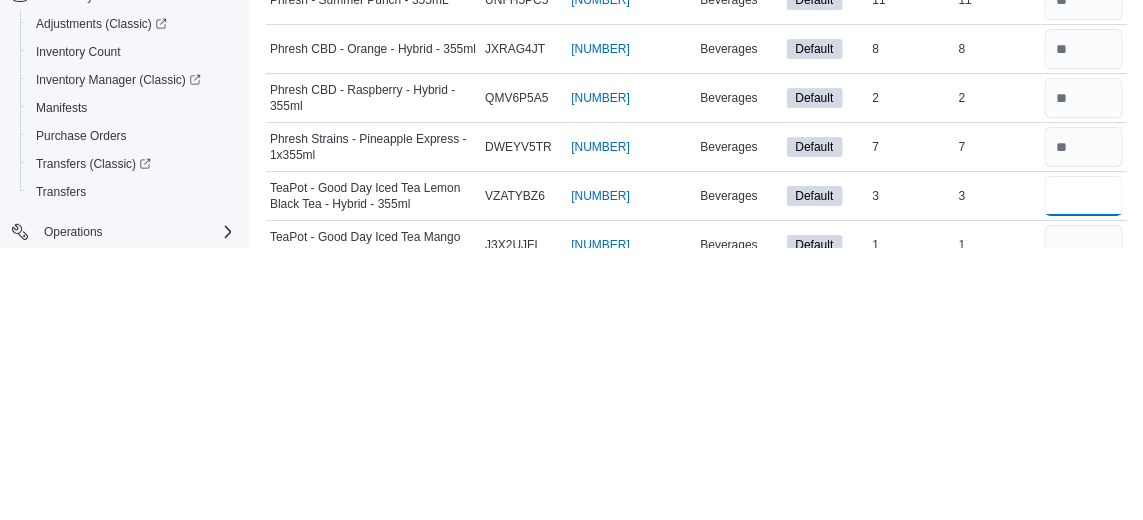 type 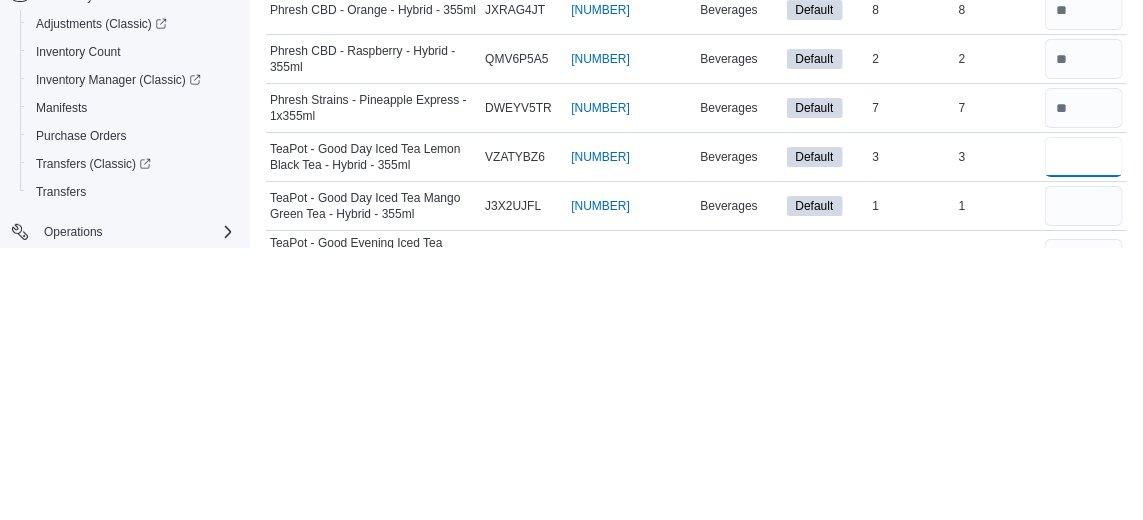 scroll, scrollTop: 2120, scrollLeft: 0, axis: vertical 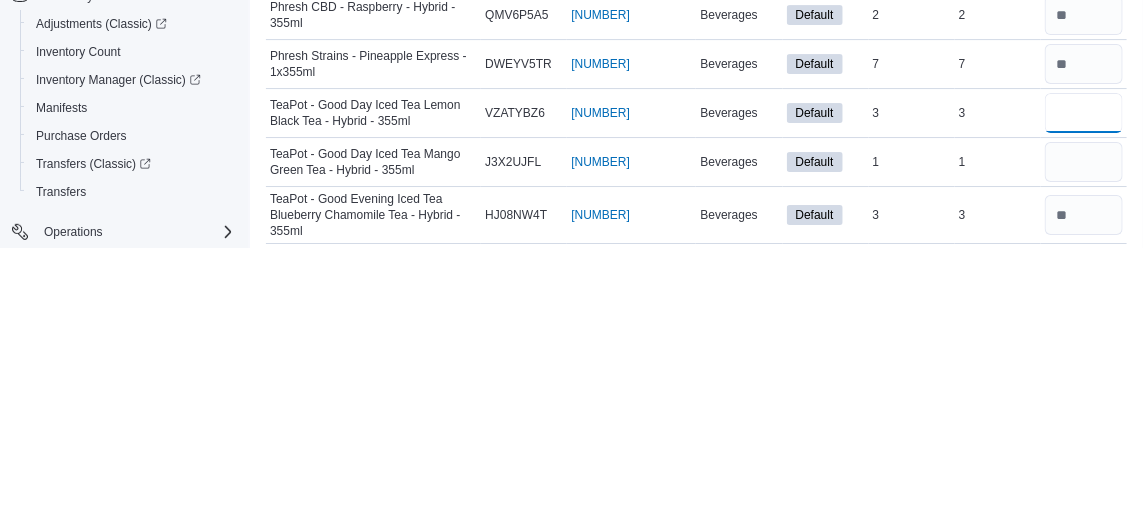 type on "*" 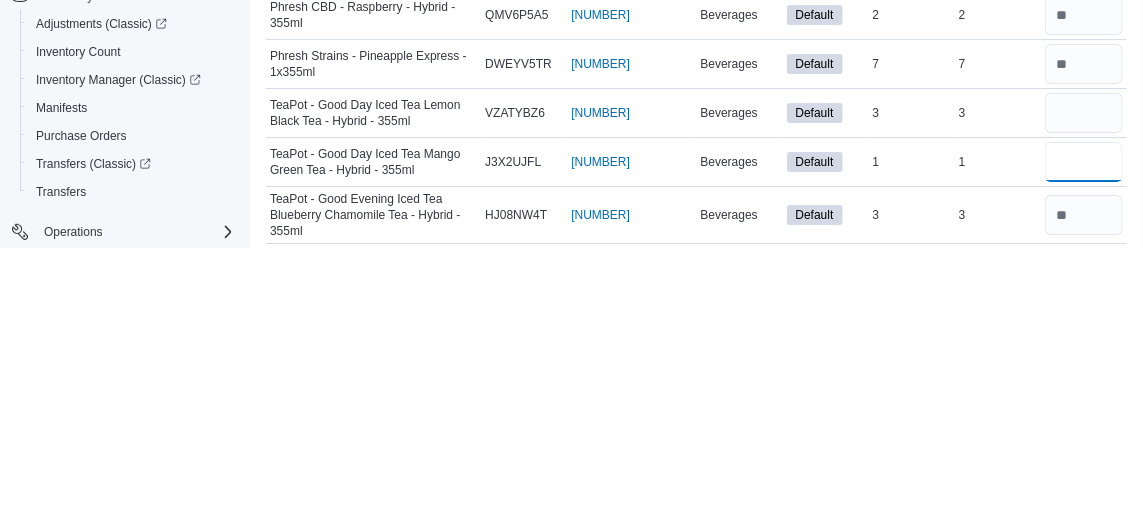 click at bounding box center [1084, 434] 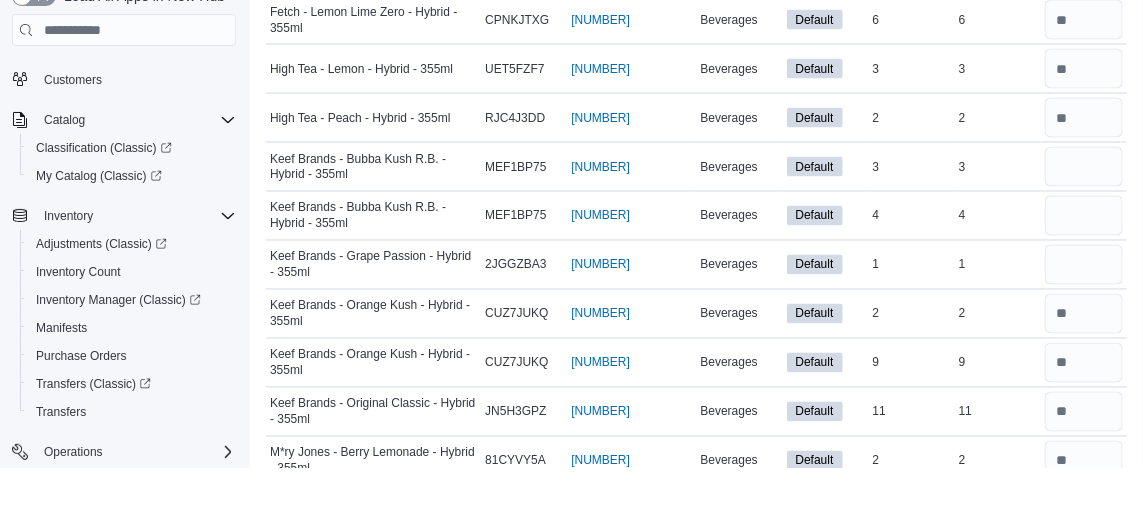 scroll, scrollTop: 1110, scrollLeft: 0, axis: vertical 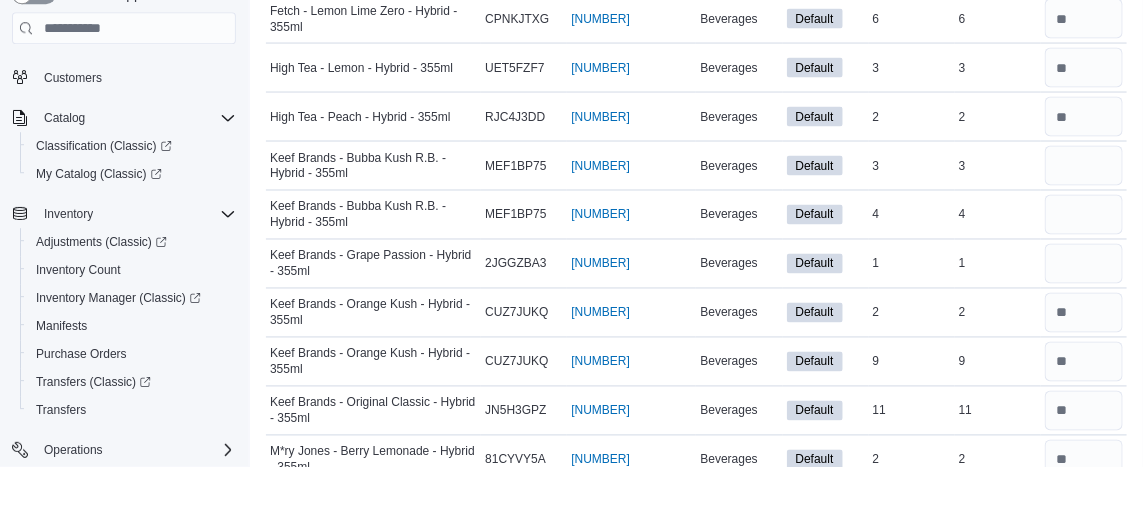 type on "*" 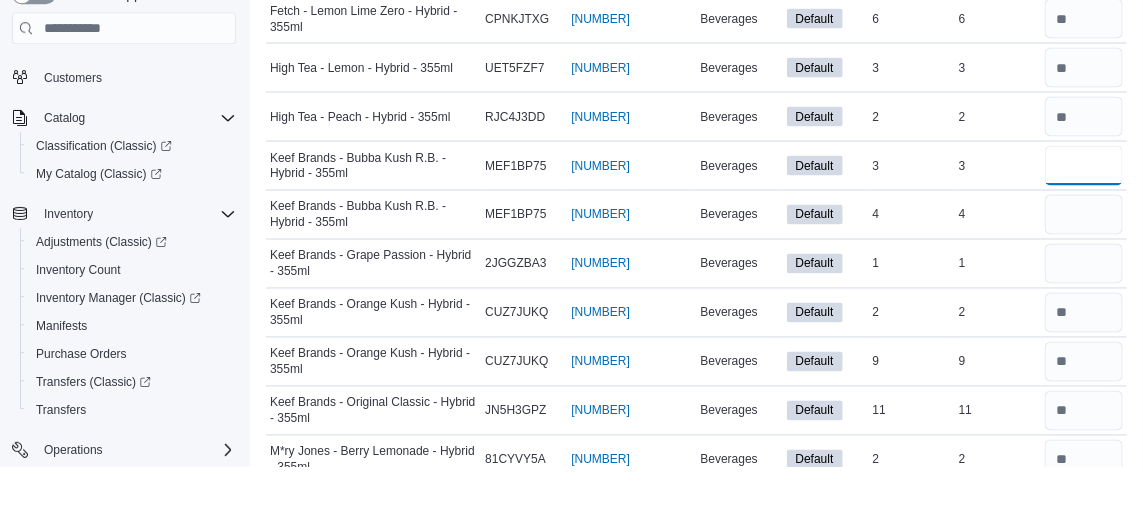 click at bounding box center (1084, 219) 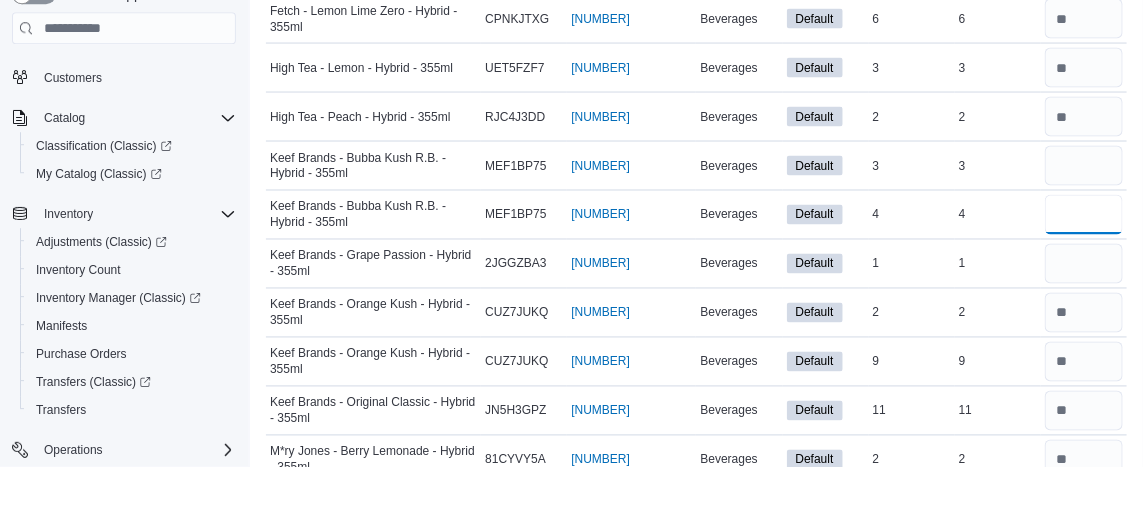 click at bounding box center [1084, 268] 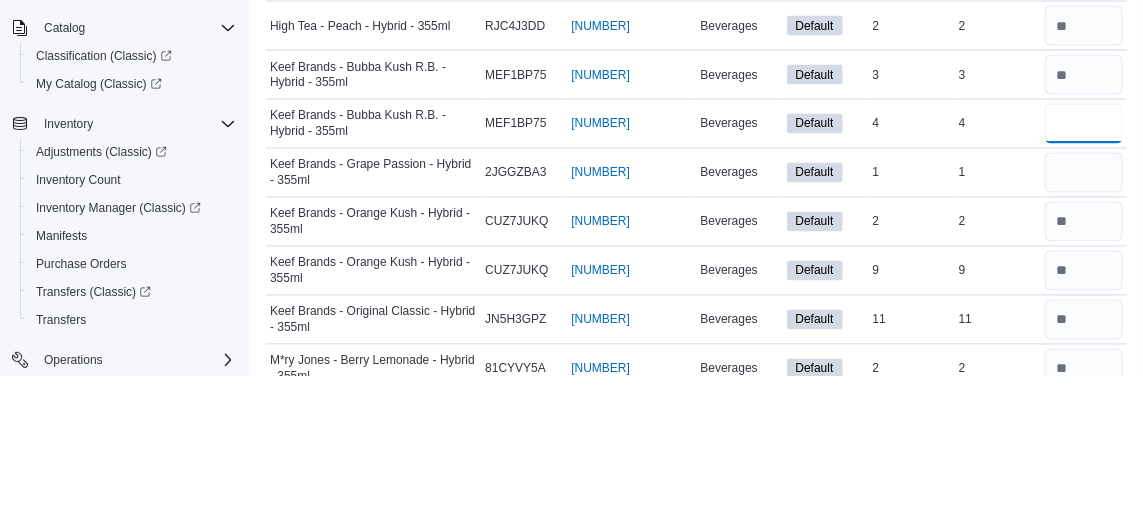 scroll, scrollTop: 1110, scrollLeft: 0, axis: vertical 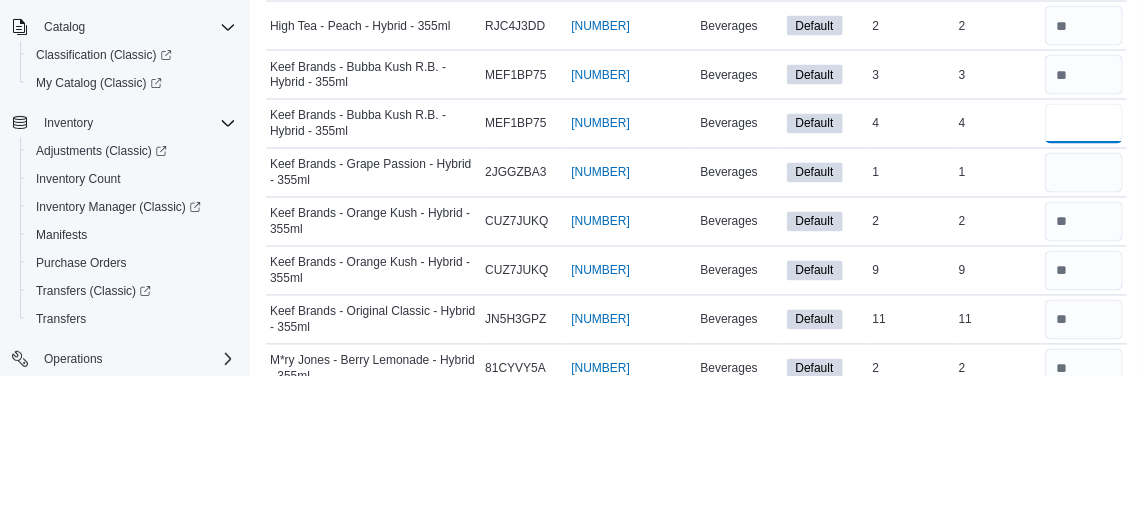 type on "*" 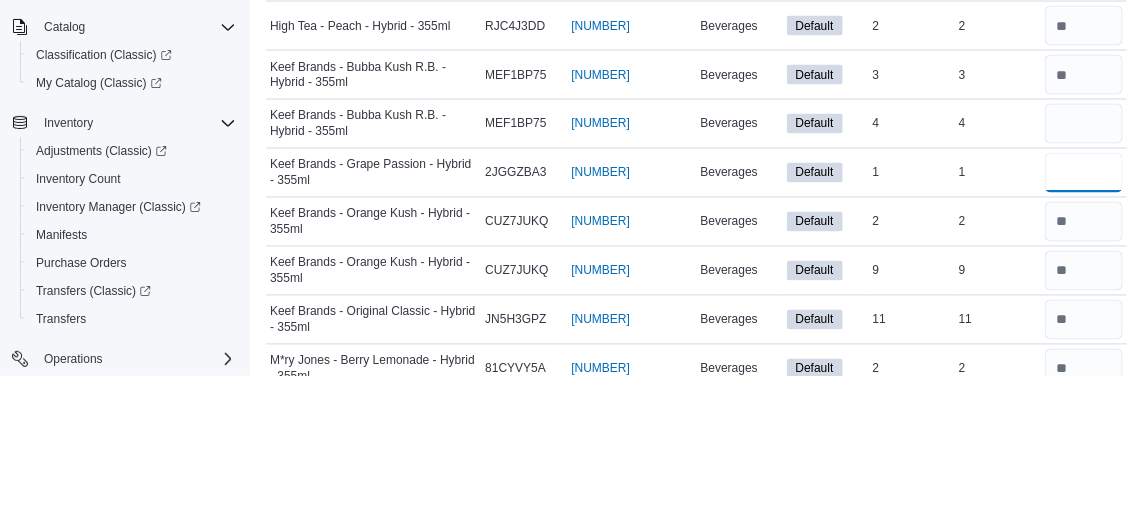 click at bounding box center [1084, 317] 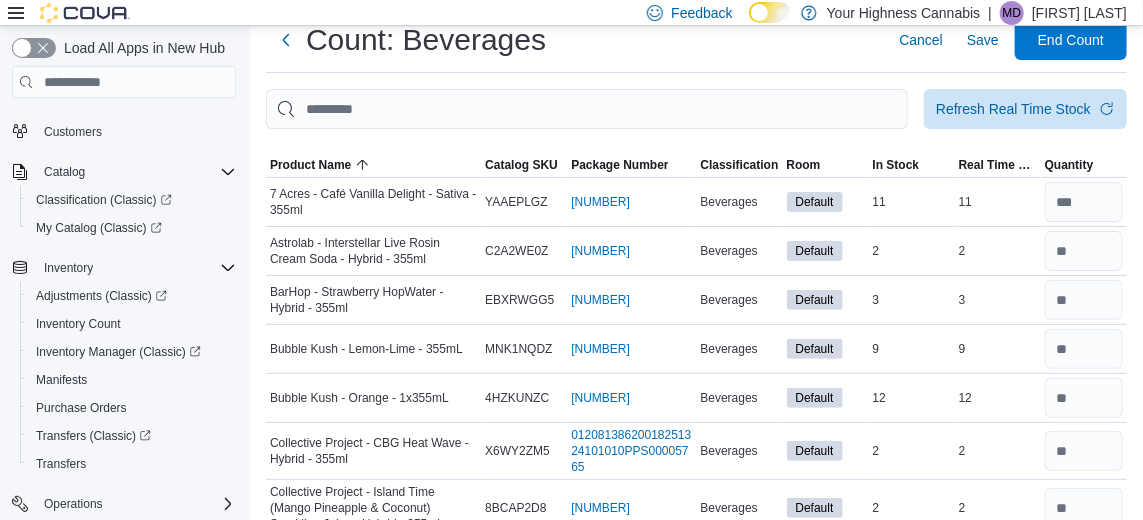 scroll, scrollTop: 57, scrollLeft: 0, axis: vertical 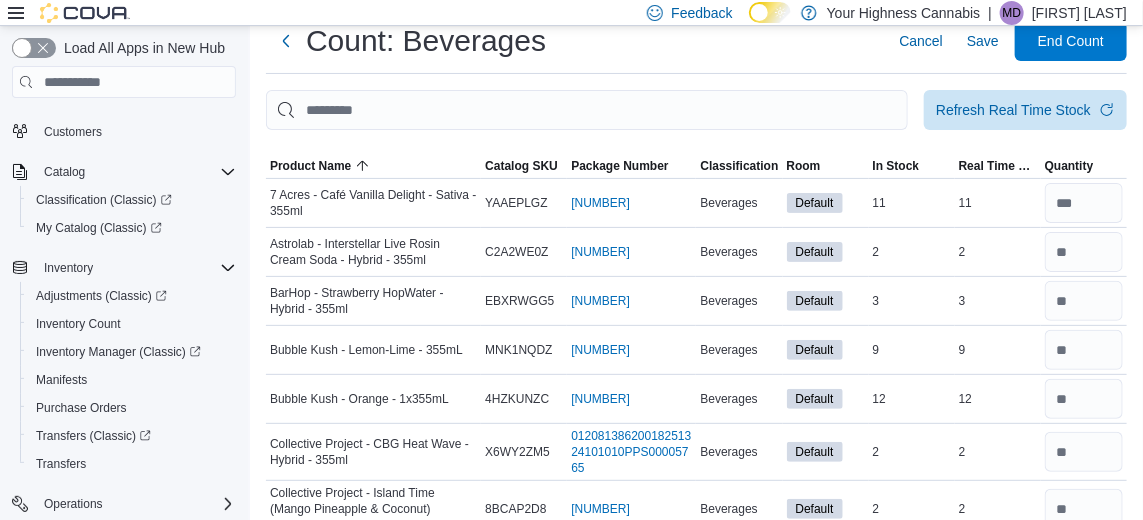 type on "*" 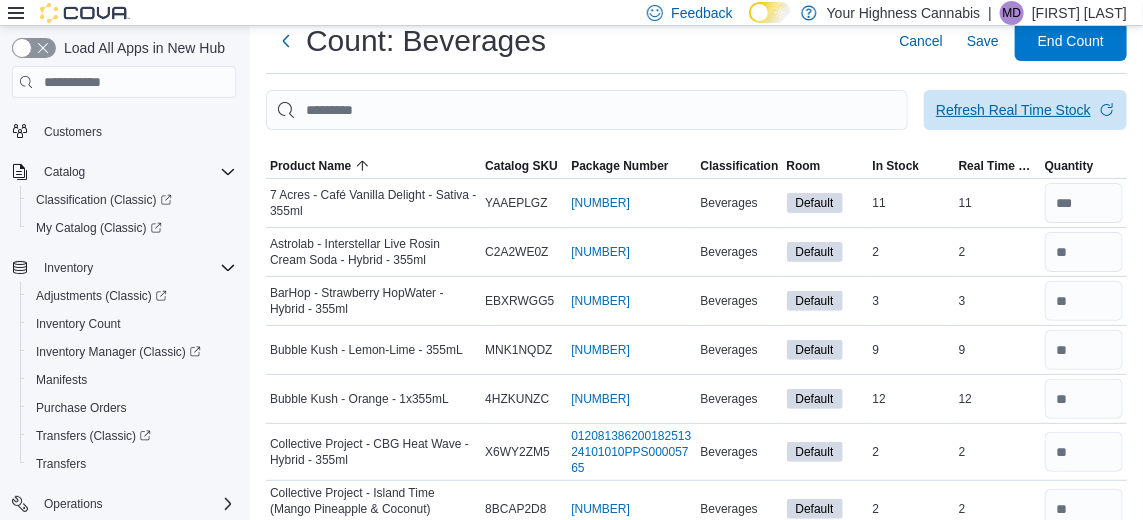 click on "Refresh Real Time Stock" at bounding box center [1025, 110] 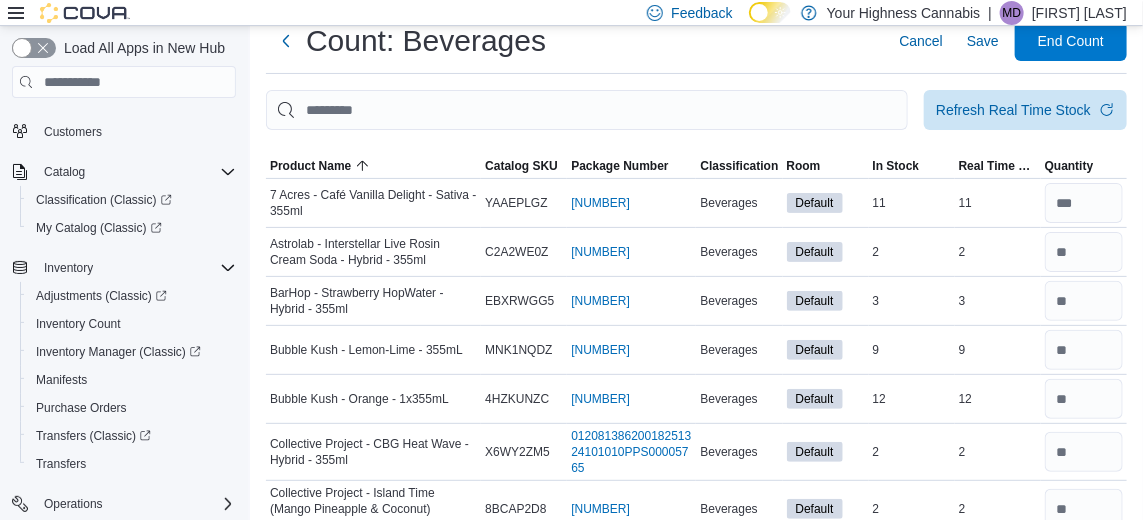 type 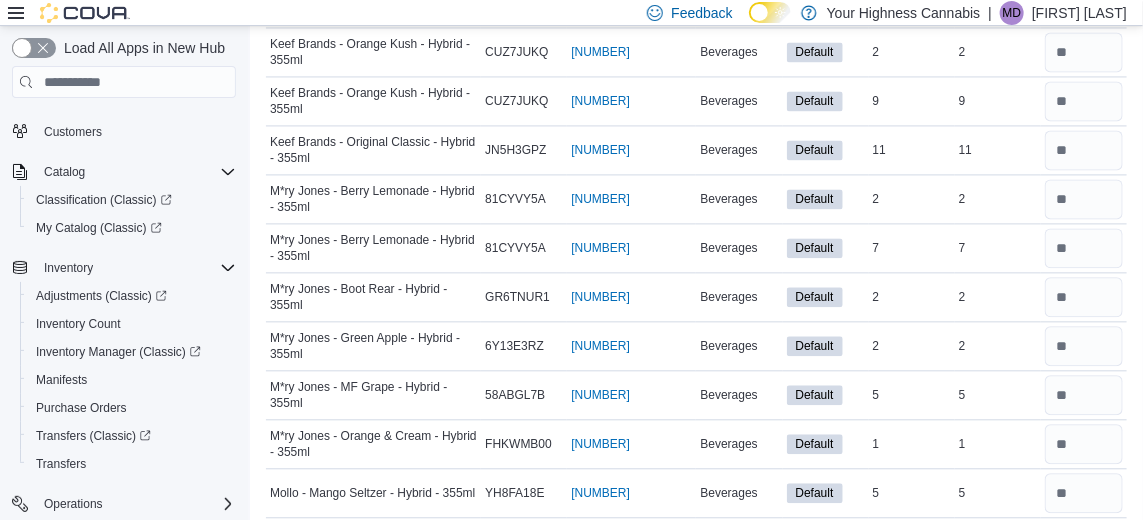scroll, scrollTop: 1429, scrollLeft: 0, axis: vertical 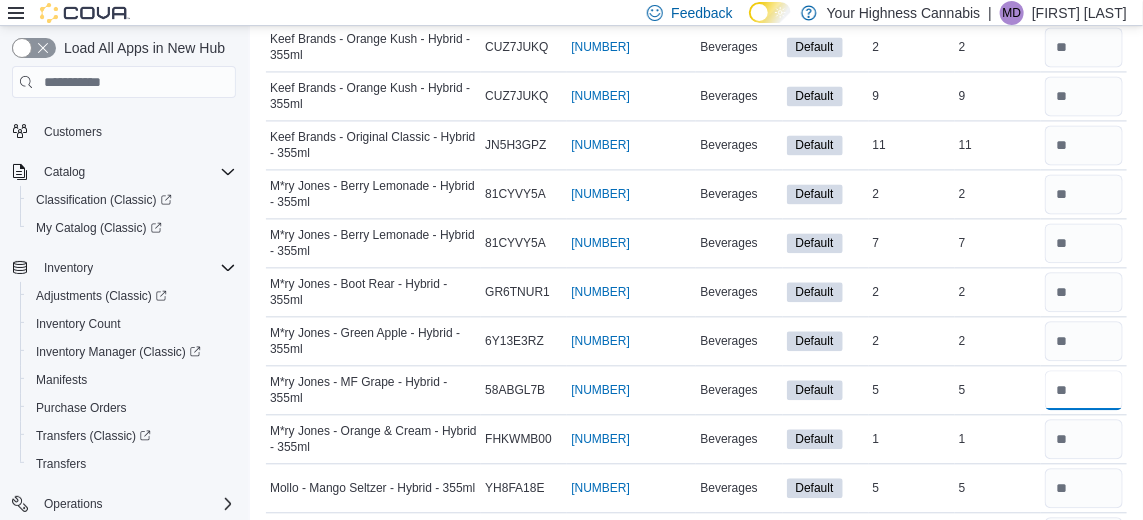 click at bounding box center (1084, 390) 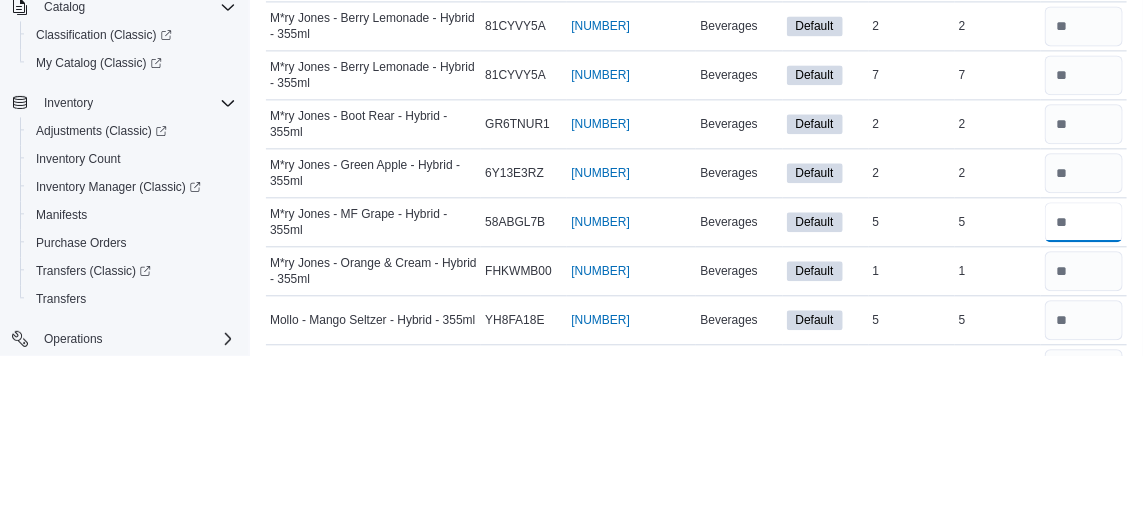 scroll, scrollTop: 1432, scrollLeft: 0, axis: vertical 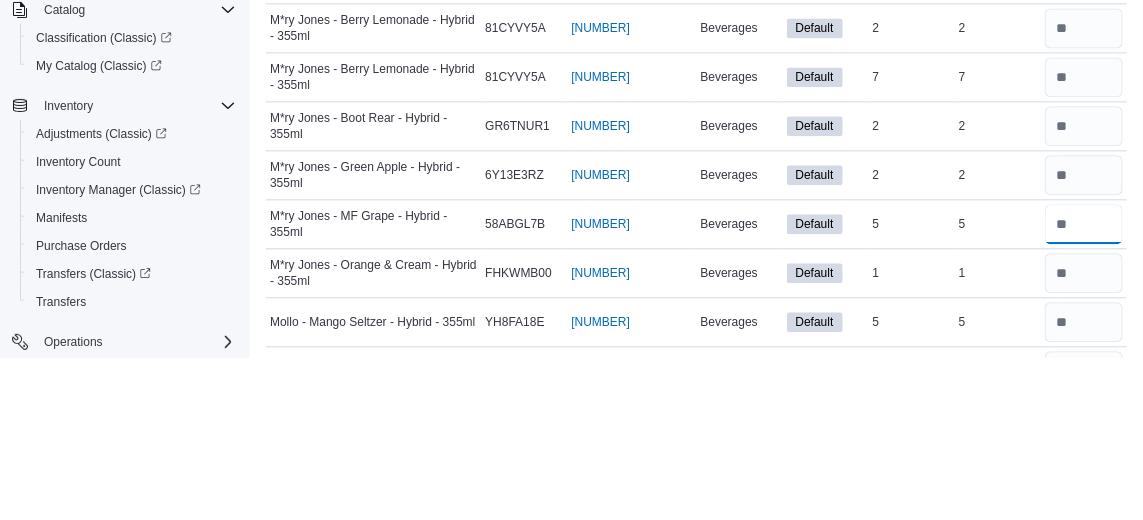 type on "*" 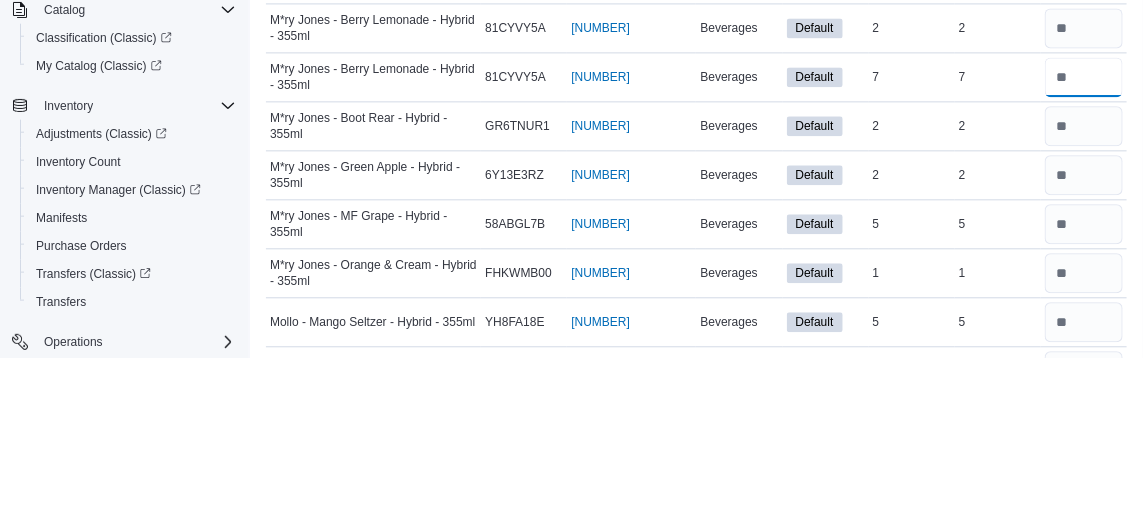 click at bounding box center [1084, 240] 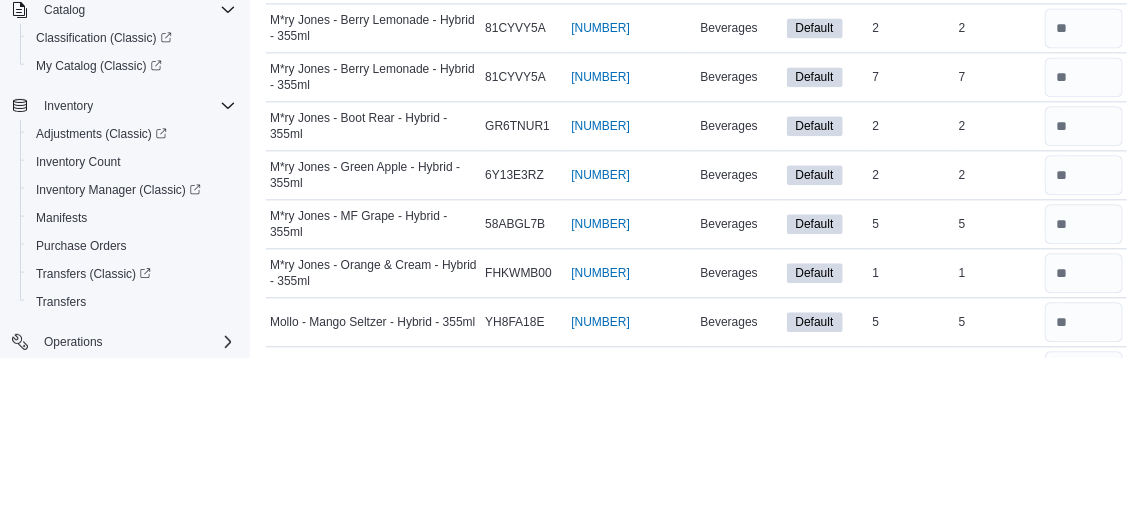 click on "Real Time Stock 7" at bounding box center [998, 240] 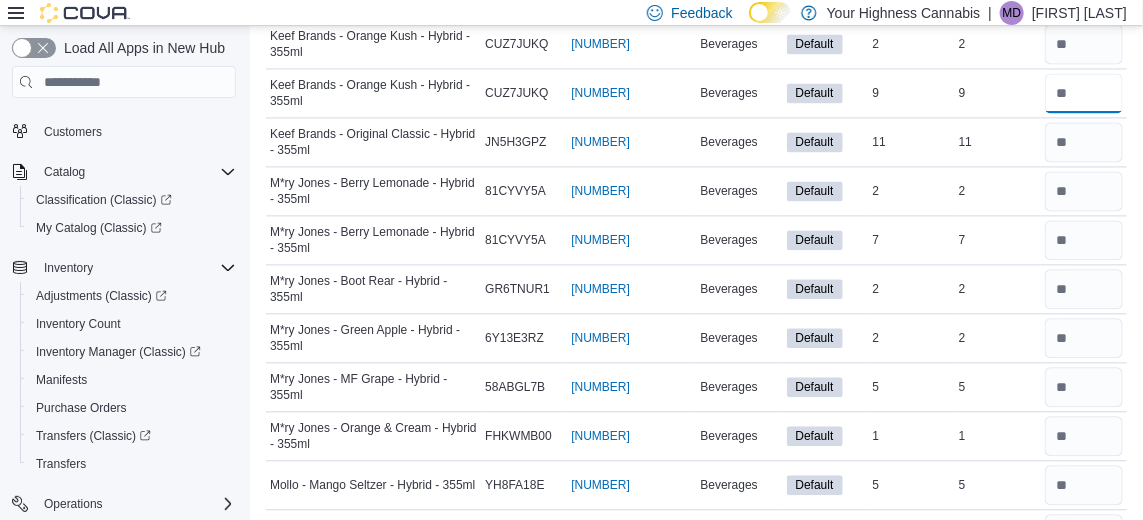 click at bounding box center [1084, 93] 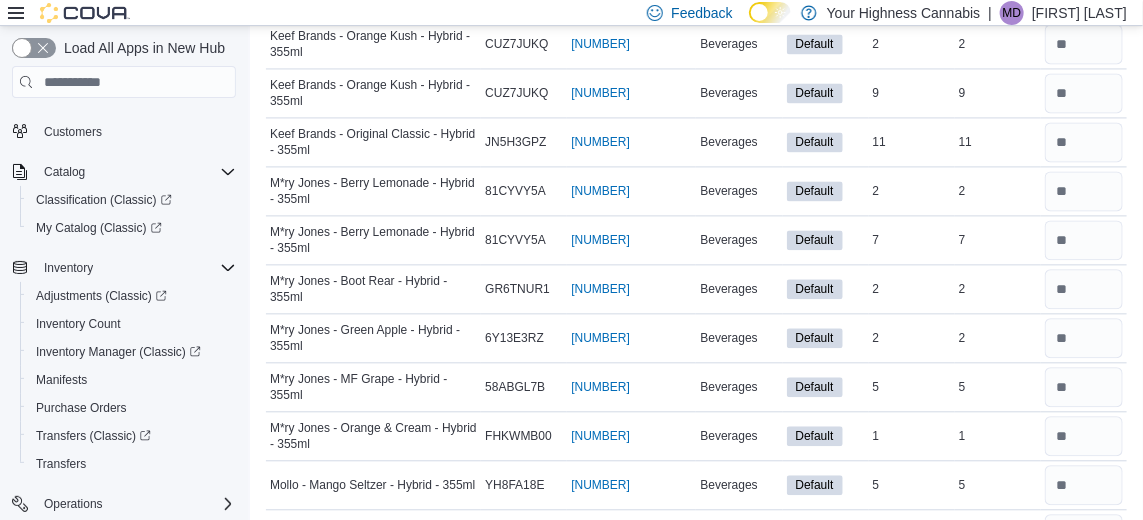 click on "Real Time Stock 9" at bounding box center [998, 93] 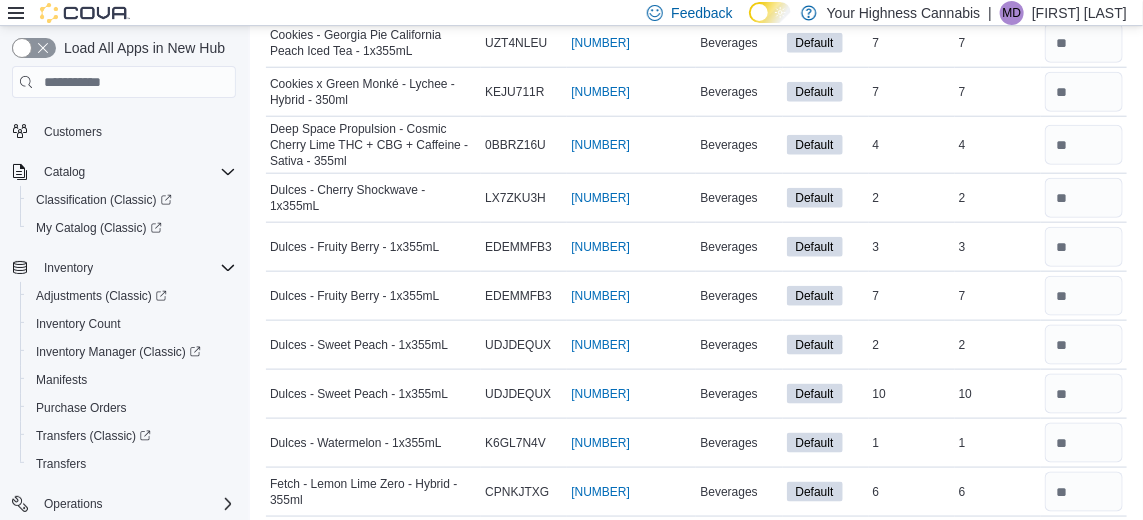 scroll, scrollTop: 689, scrollLeft: 0, axis: vertical 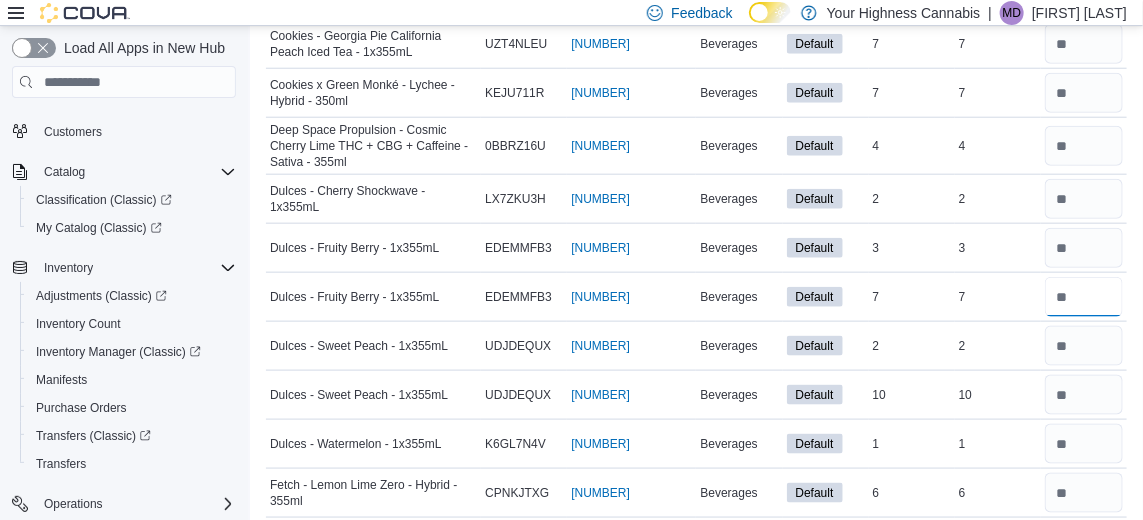 click at bounding box center (1084, 297) 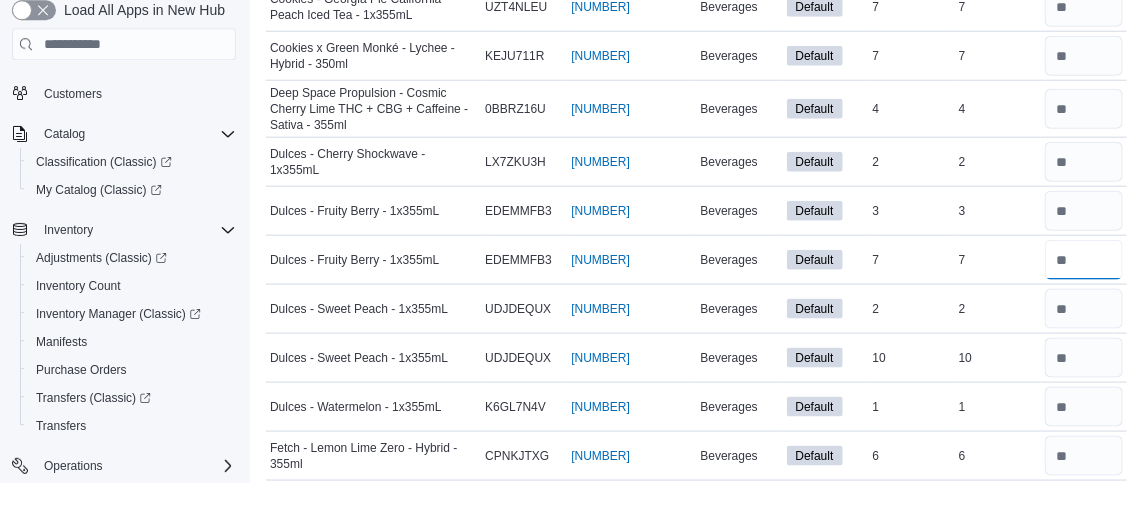 scroll, scrollTop: 689, scrollLeft: 0, axis: vertical 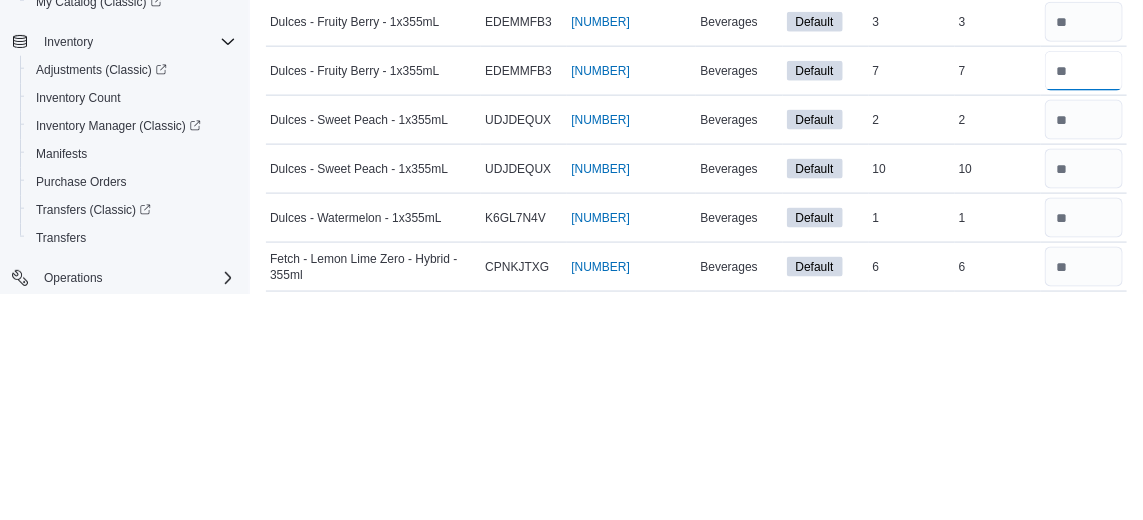 type on "*" 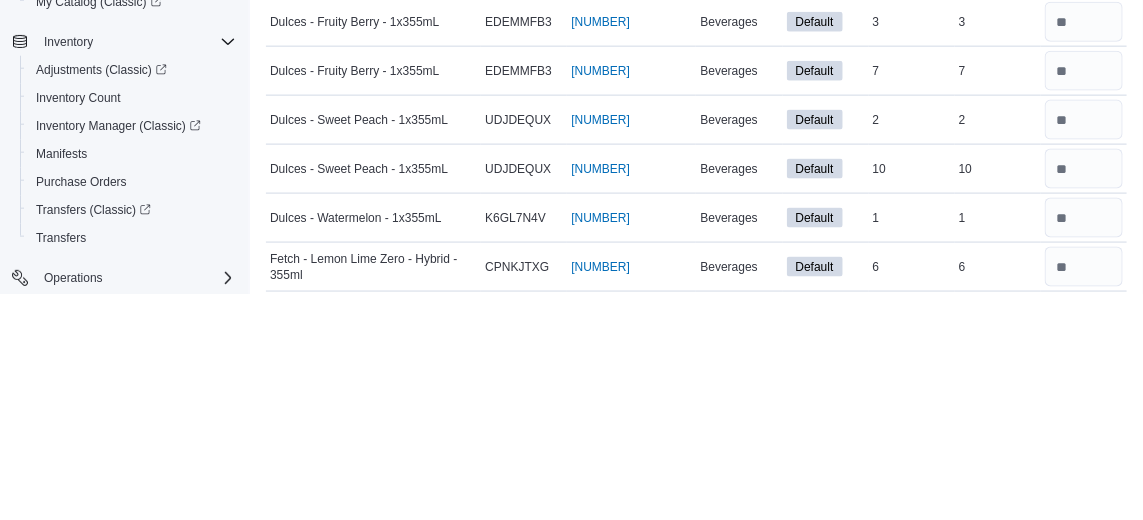click on "In Stock 2" at bounding box center (912, 346) 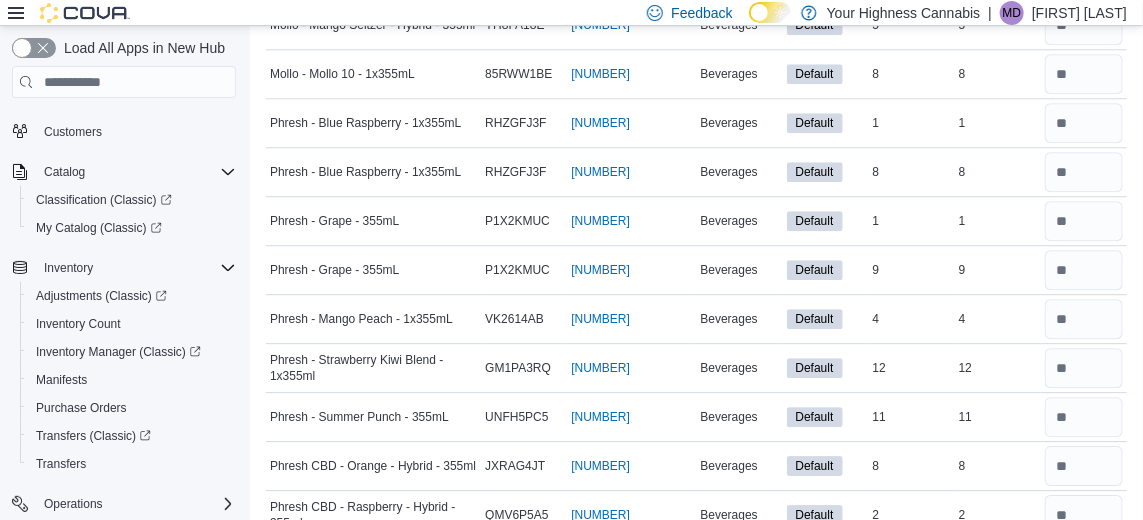 scroll, scrollTop: 1906, scrollLeft: 0, axis: vertical 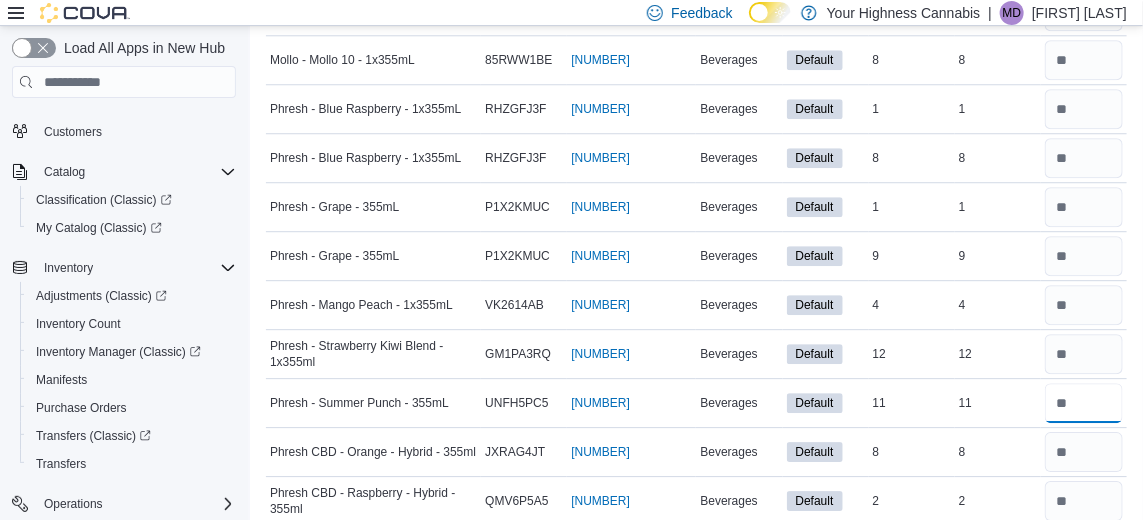 click at bounding box center (1084, 403) 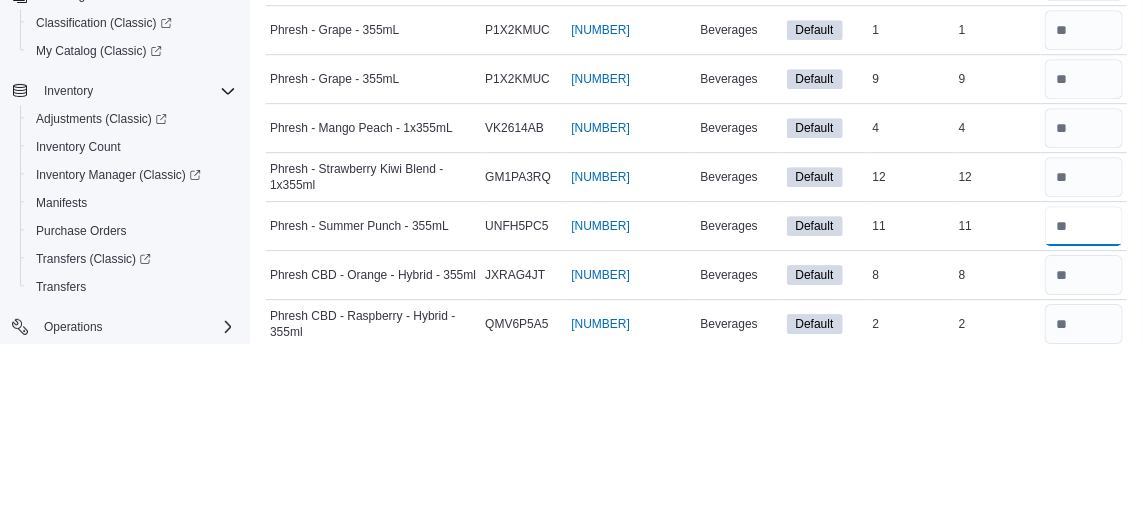 scroll, scrollTop: 1916, scrollLeft: 0, axis: vertical 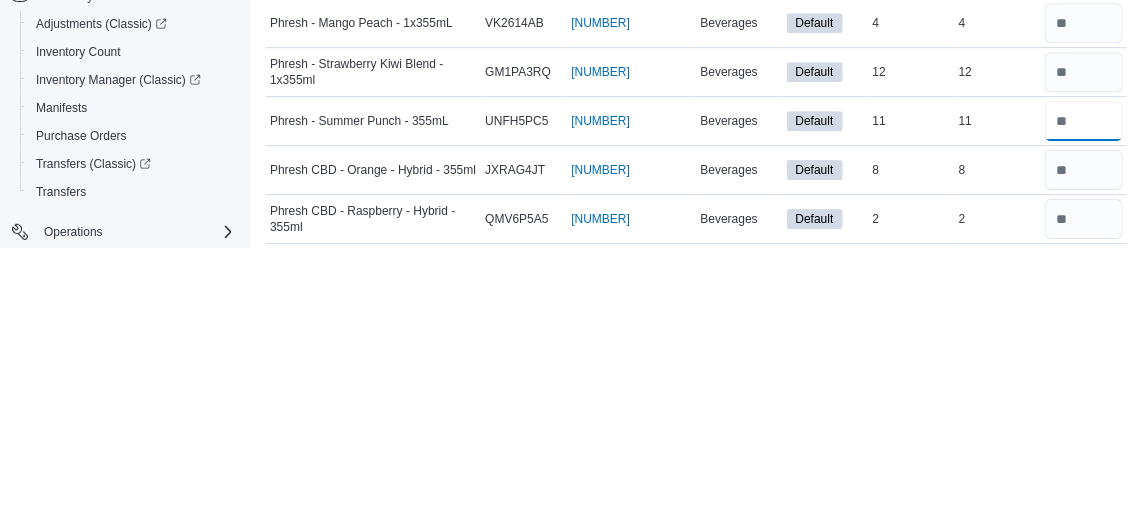 type on "**" 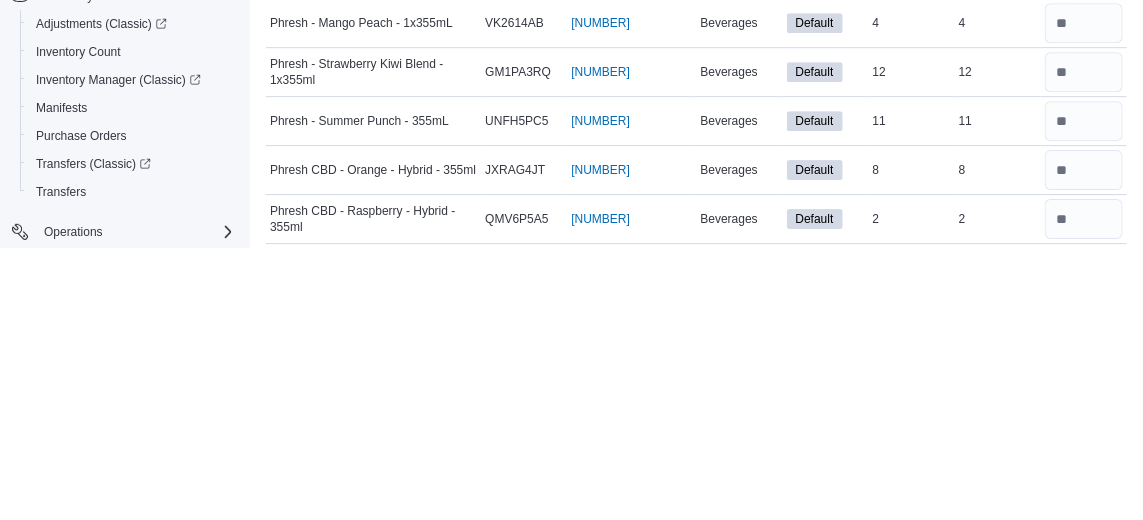 click on "2" at bounding box center [998, 491] 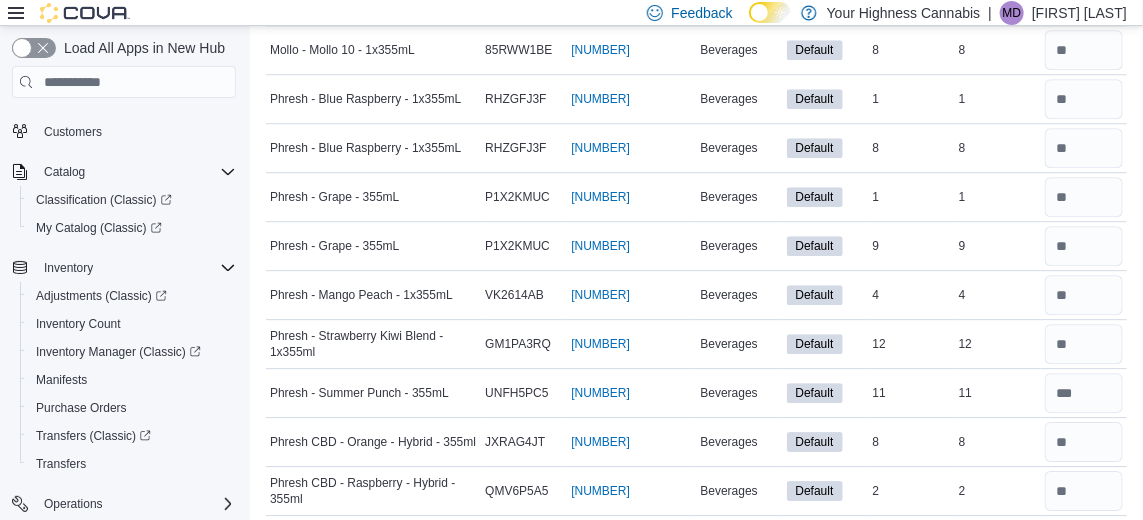 scroll, scrollTop: 1870, scrollLeft: 0, axis: vertical 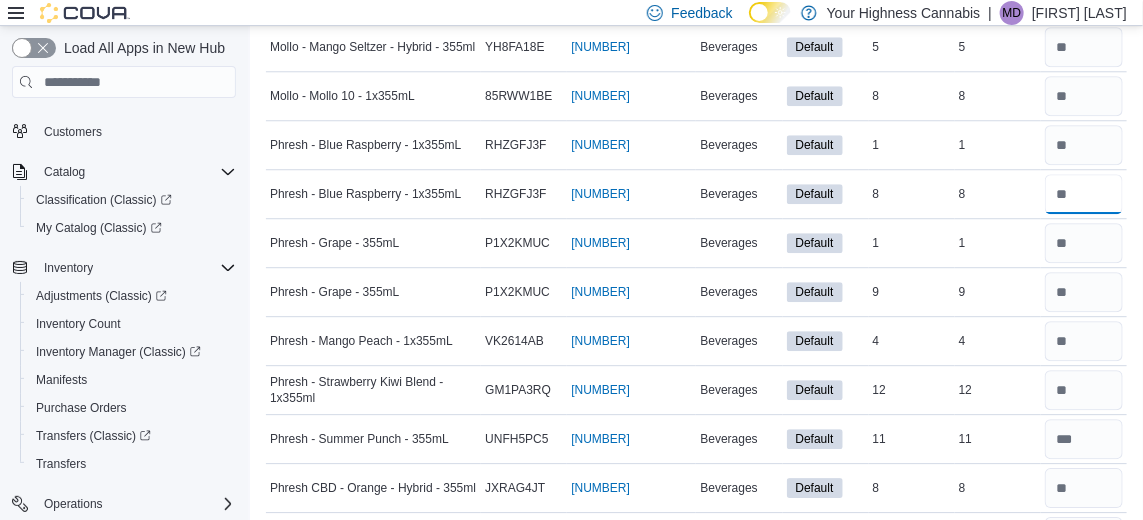 click at bounding box center (1084, 194) 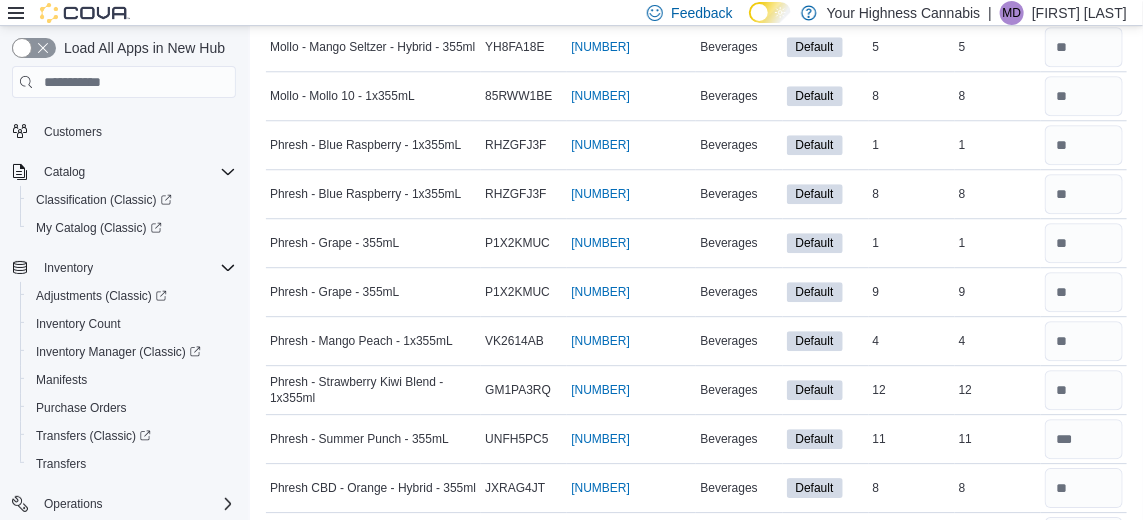 click on "8" at bounding box center [912, 194] 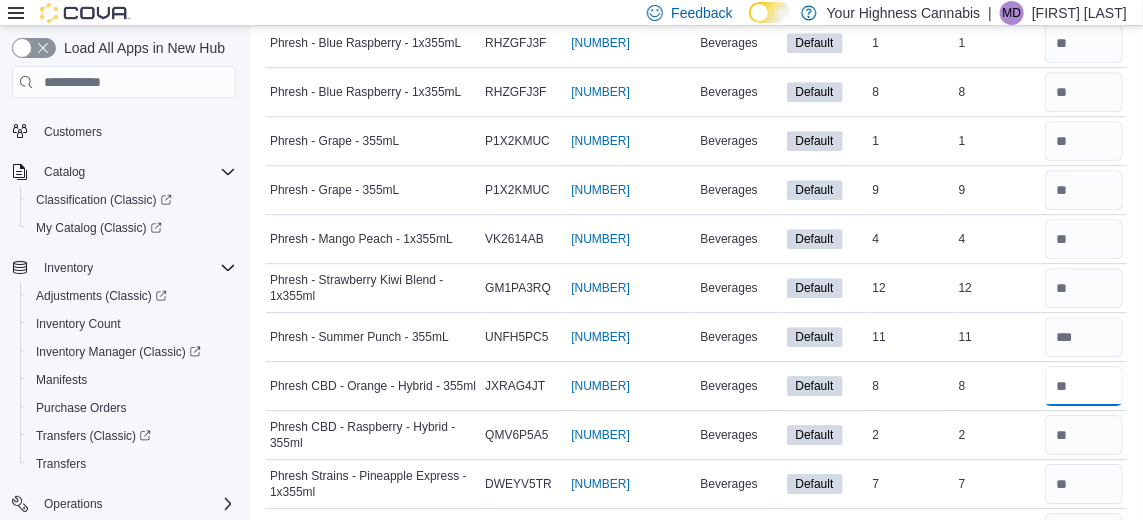 click at bounding box center (1084, 386) 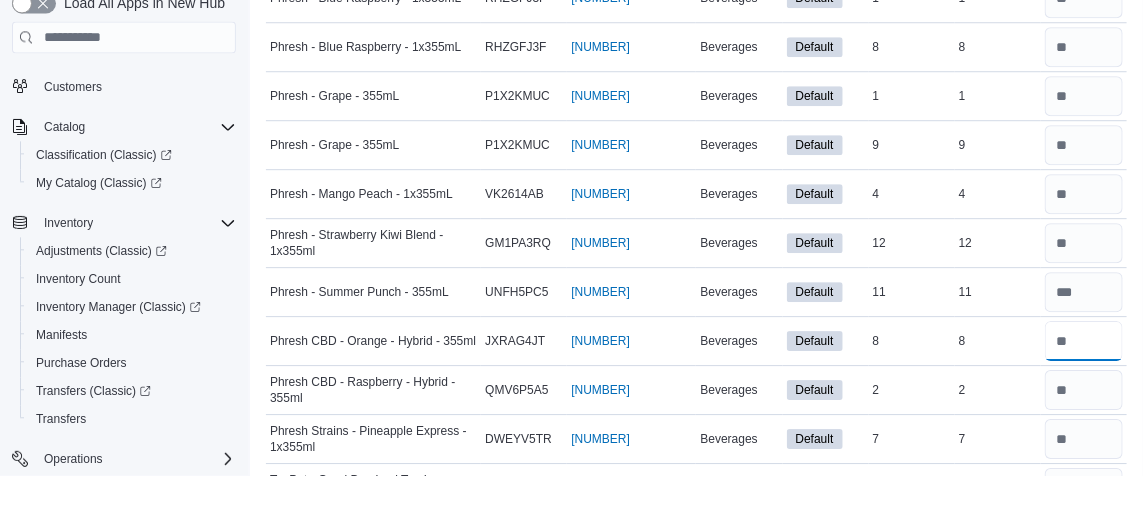 scroll, scrollTop: 1971, scrollLeft: 0, axis: vertical 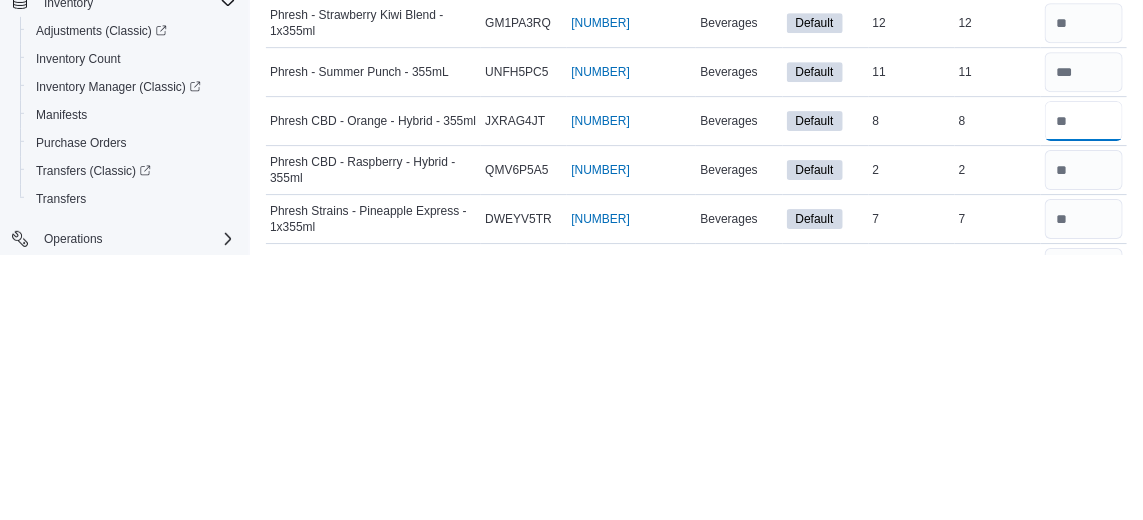type on "*" 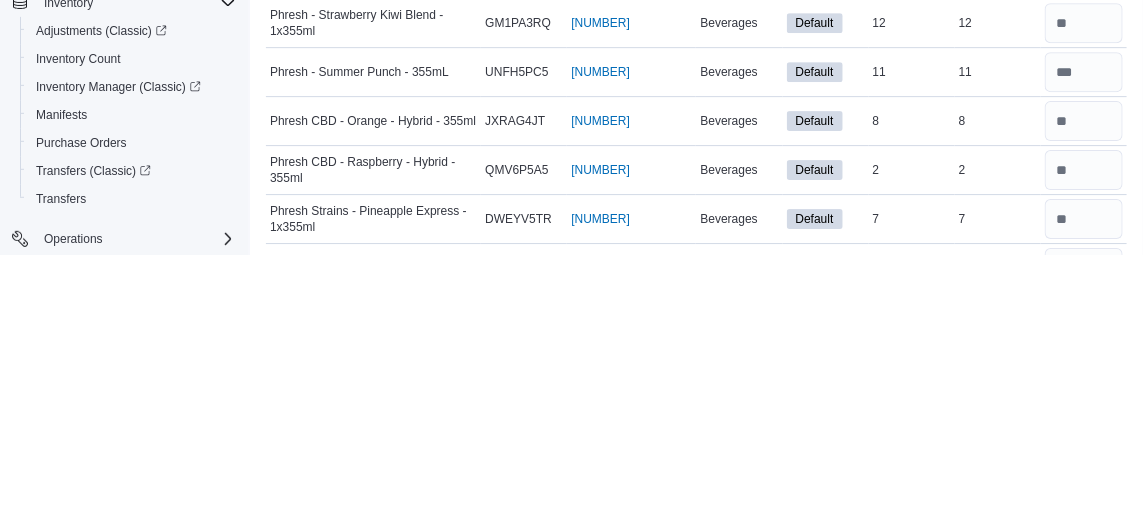 click on "Real Time Stock 2" at bounding box center (998, 435) 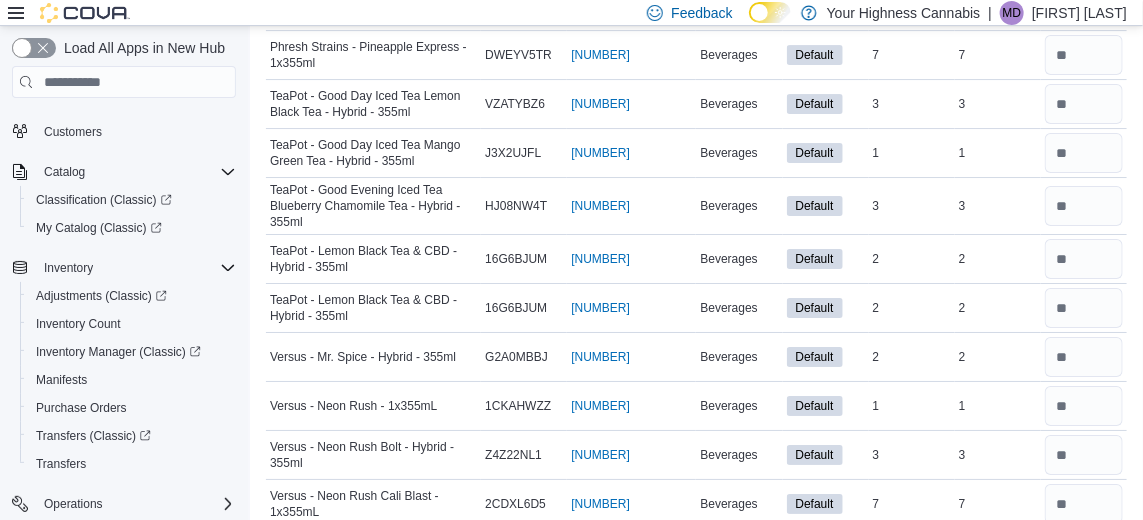 scroll, scrollTop: 2554, scrollLeft: 0, axis: vertical 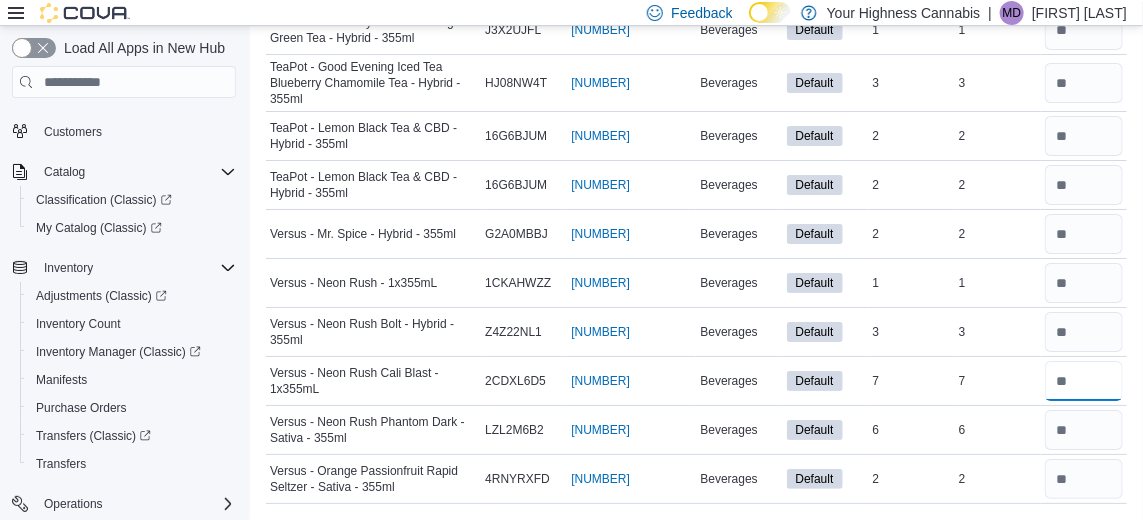 click at bounding box center (1084, 381) 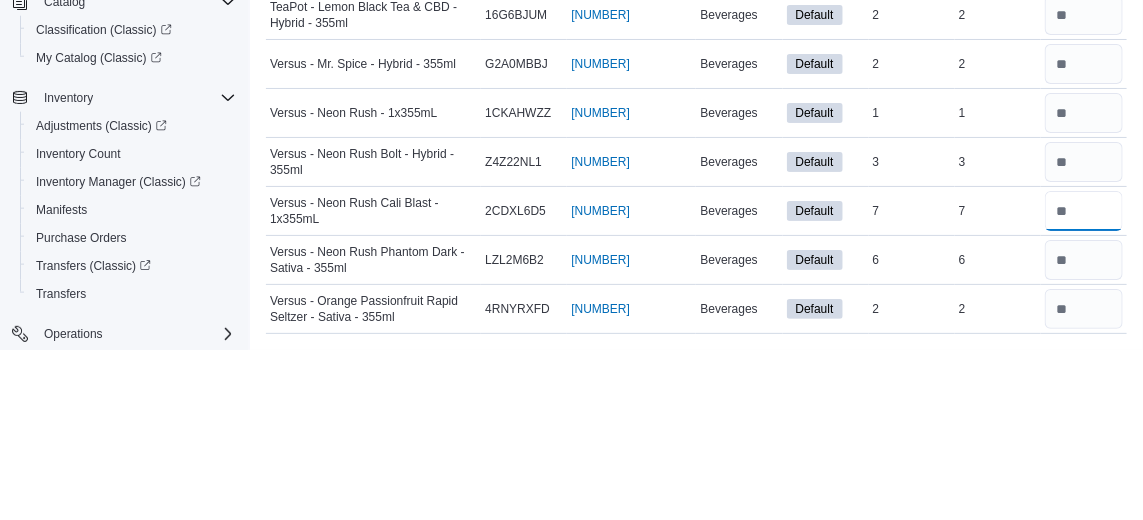 scroll, scrollTop: 2554, scrollLeft: 0, axis: vertical 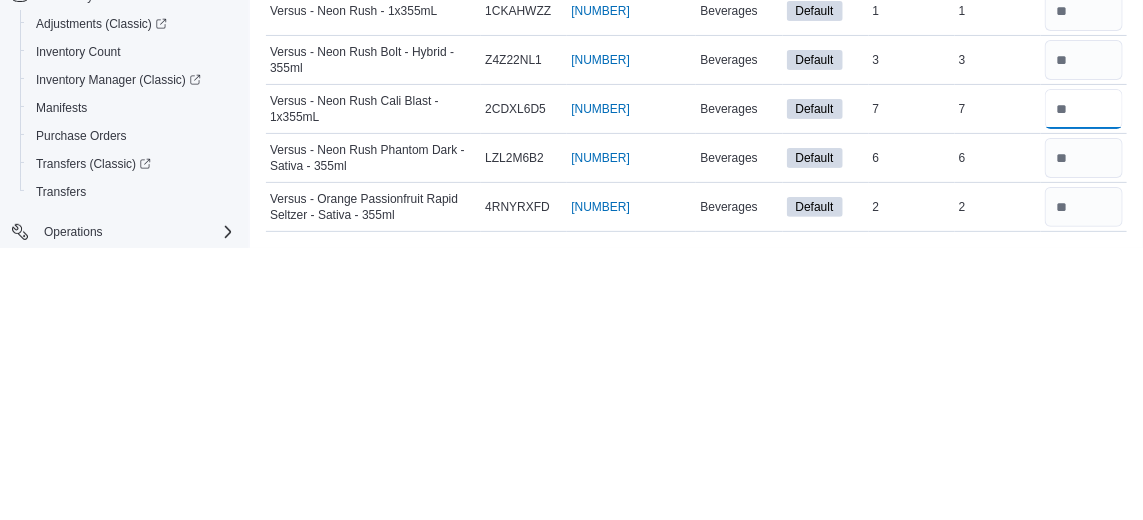 type on "*" 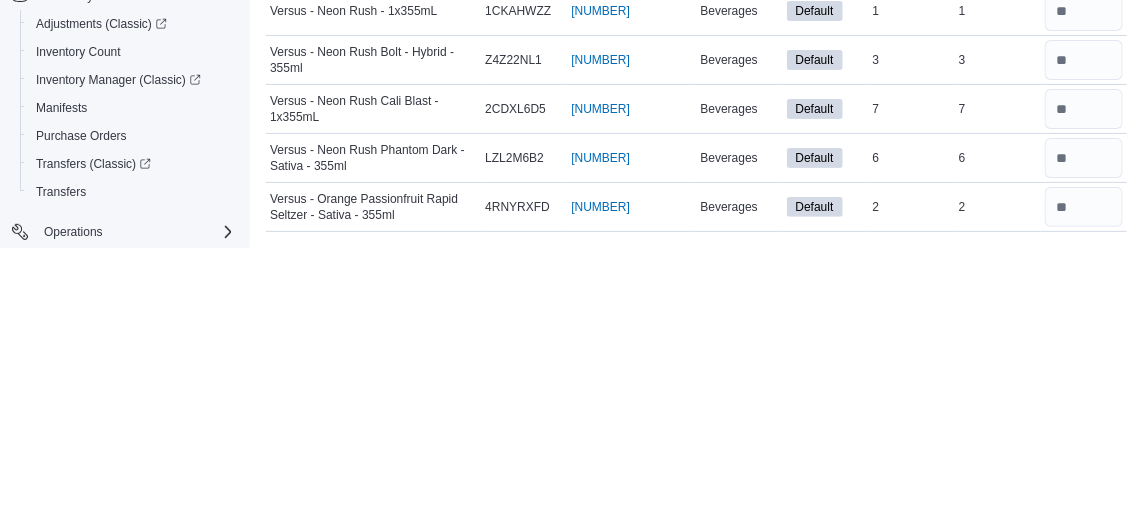 click on "In Stock 6" at bounding box center (912, 430) 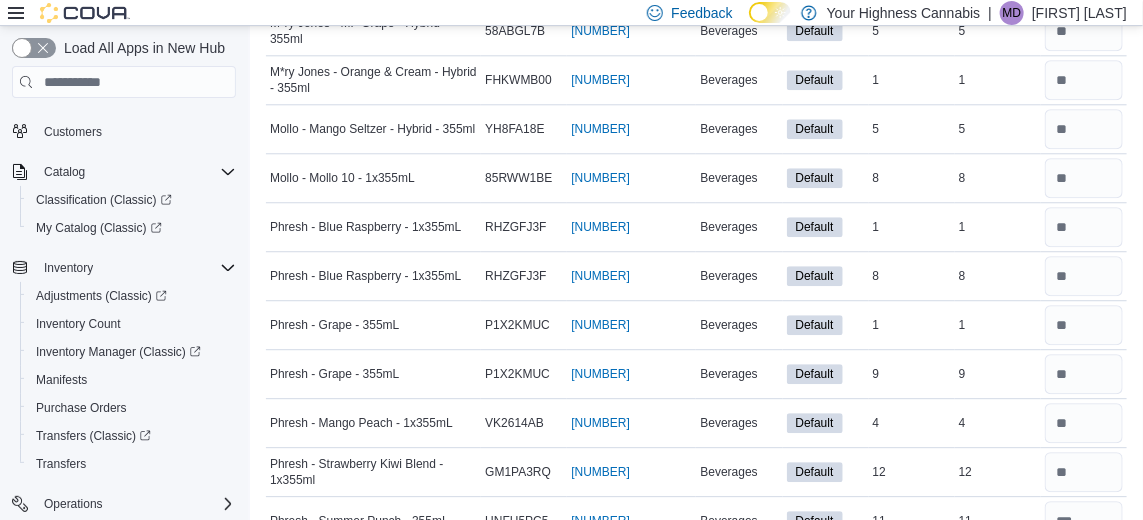 scroll, scrollTop: 1856, scrollLeft: 0, axis: vertical 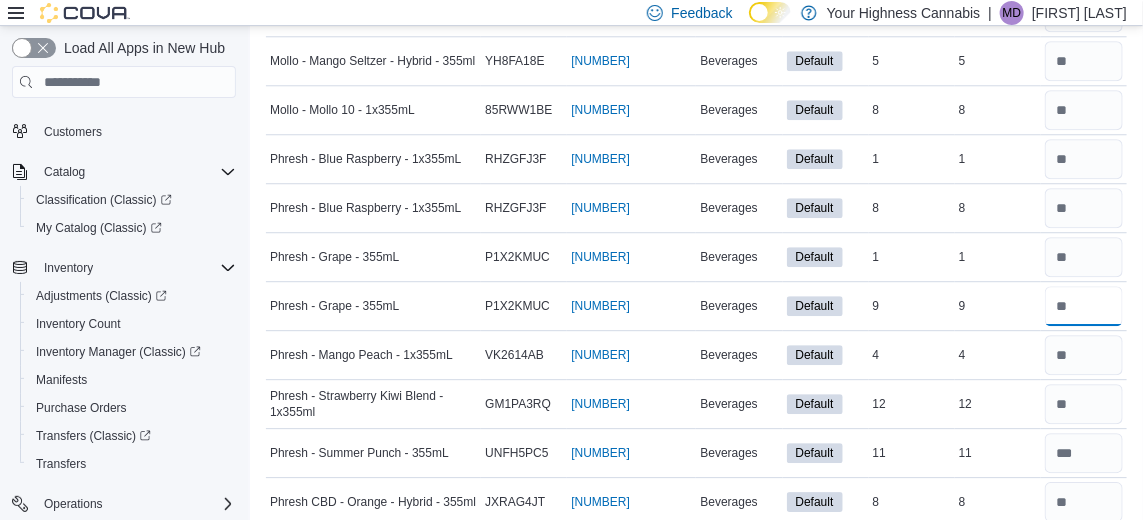 click at bounding box center [1084, 306] 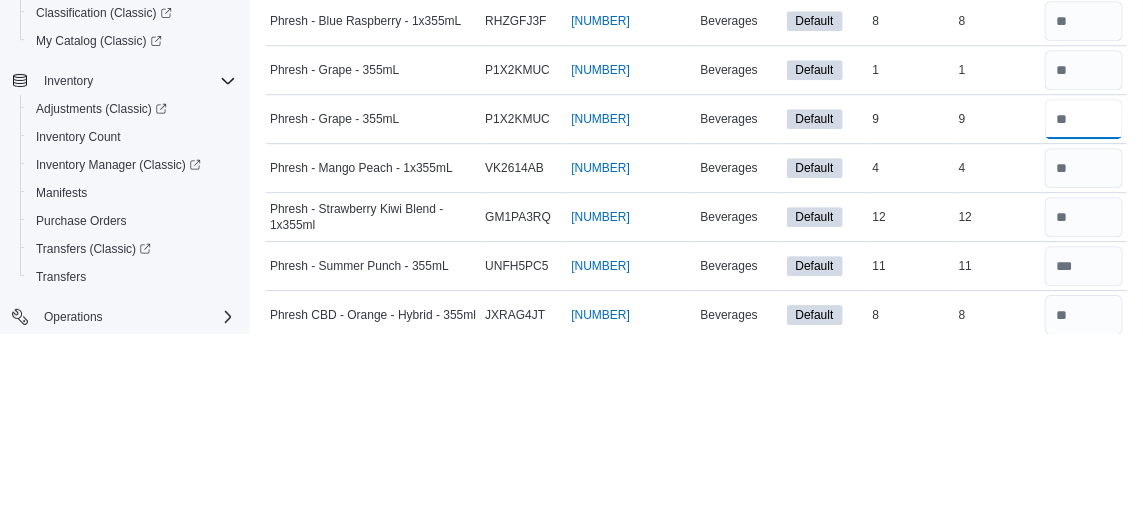 scroll, scrollTop: 1856, scrollLeft: 0, axis: vertical 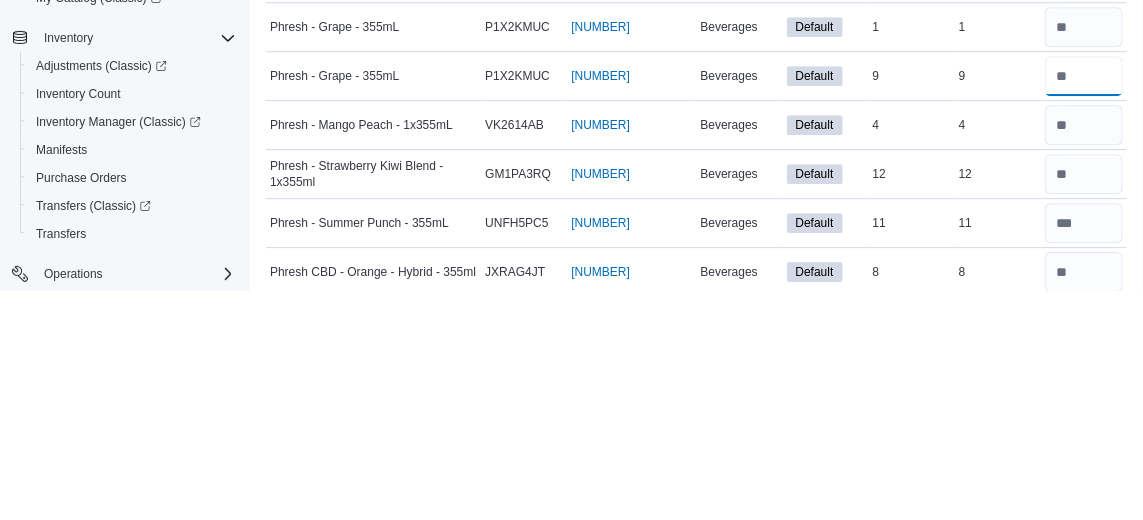 type on "*" 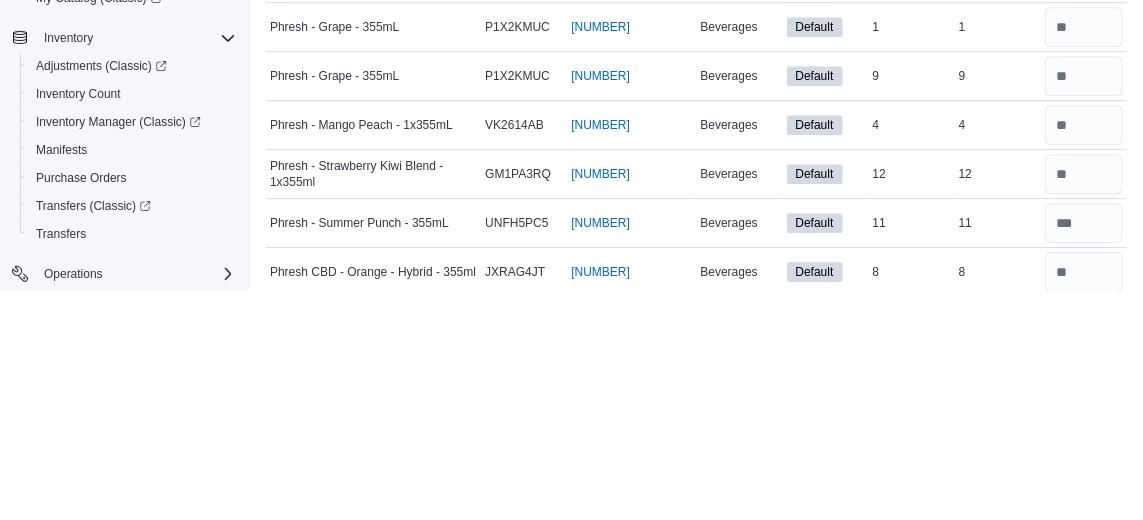 click on "In Stock 4" at bounding box center (912, 355) 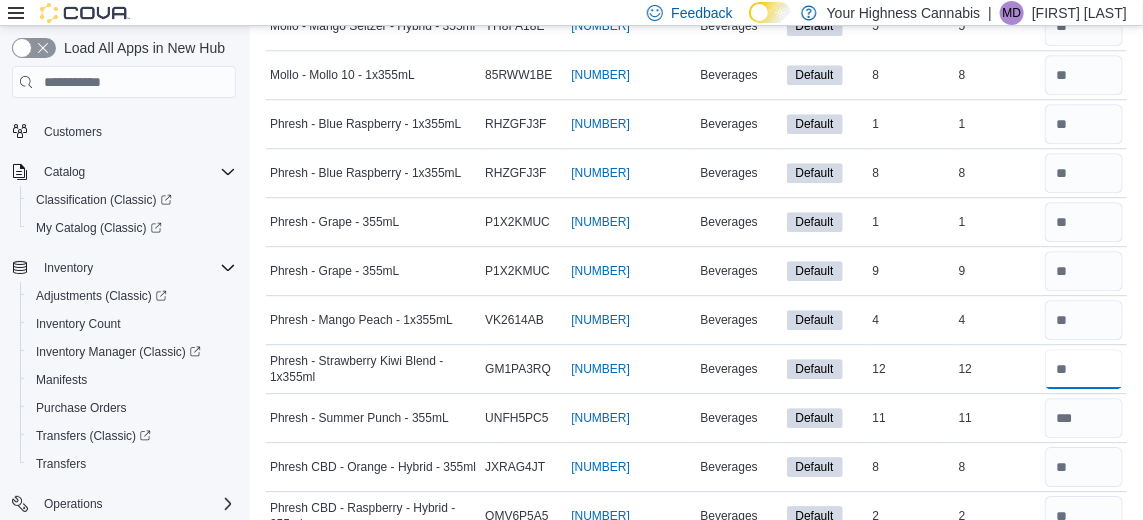 click at bounding box center [1084, 369] 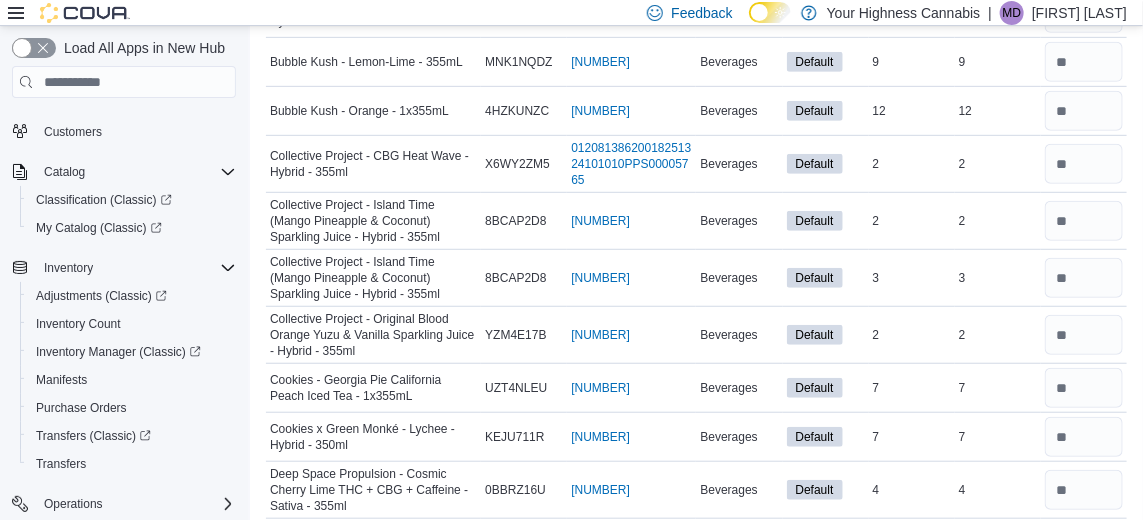 scroll, scrollTop: 344, scrollLeft: 0, axis: vertical 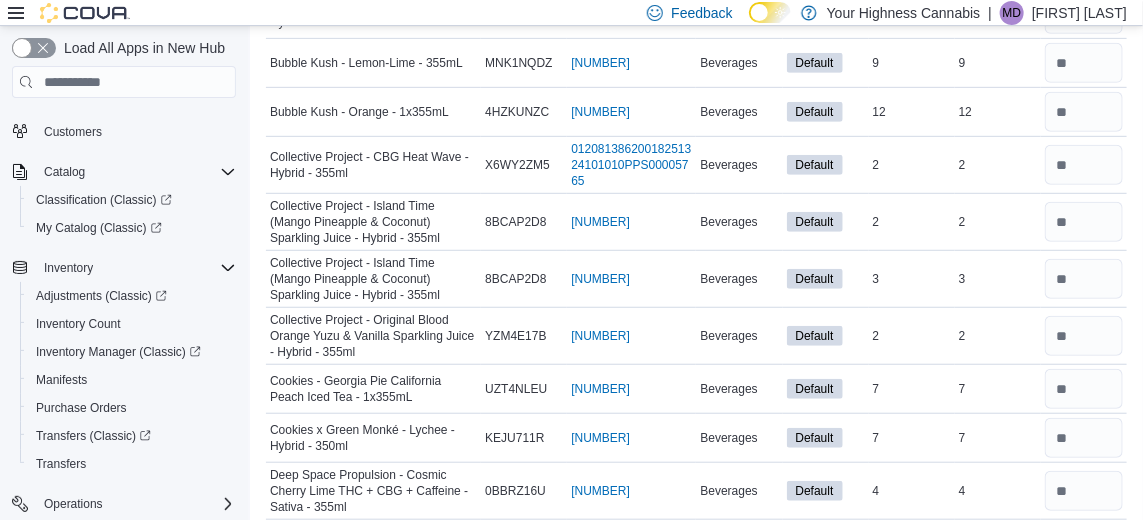 type on "**" 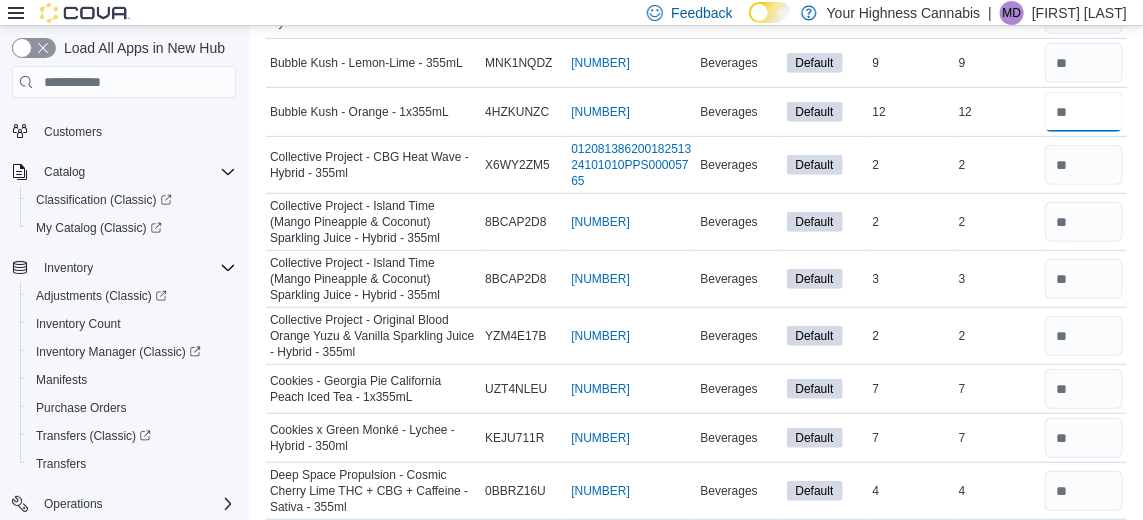 click at bounding box center [1084, 112] 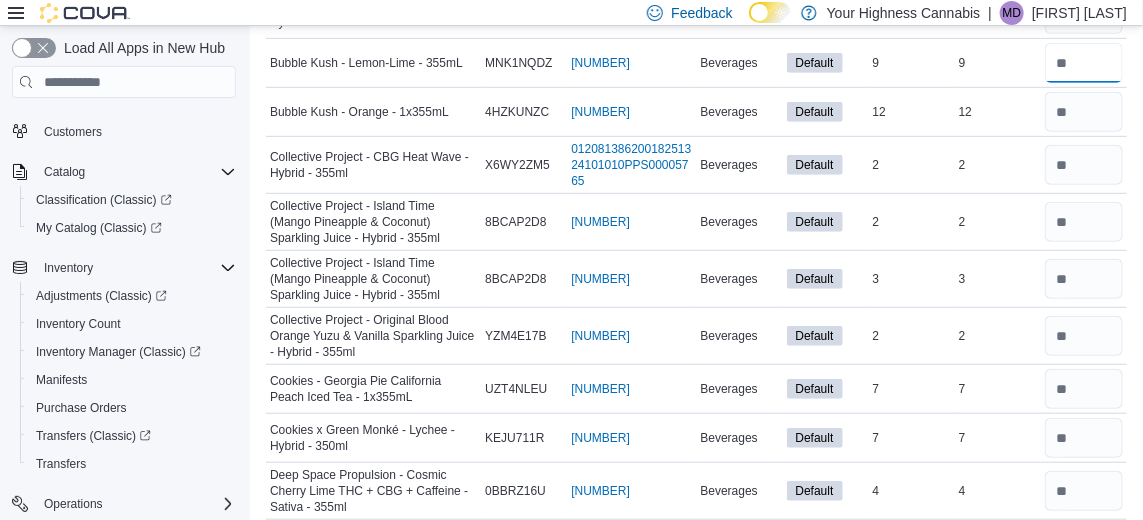 click at bounding box center [1084, 63] 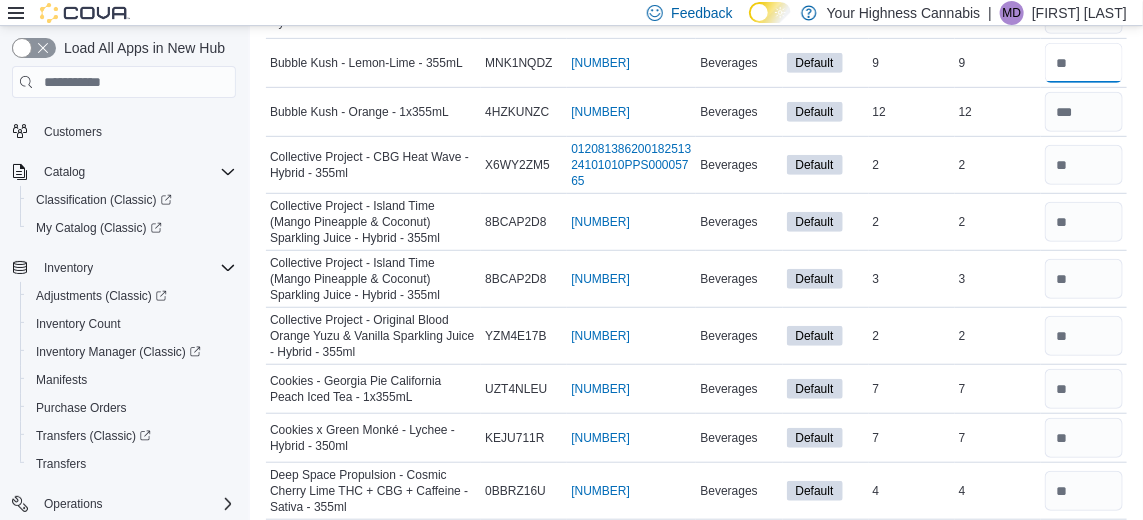 type on "*" 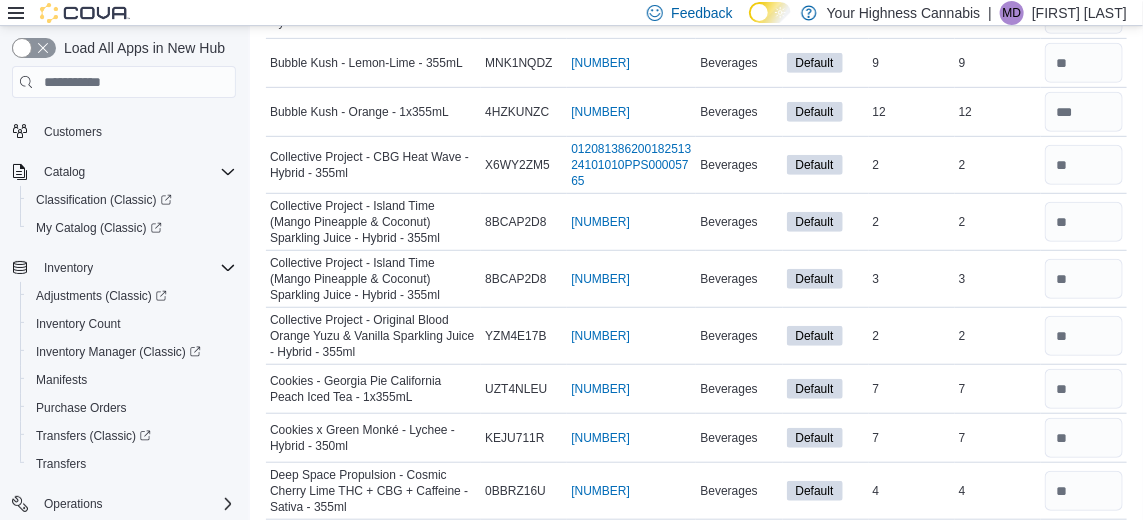 click on "In Stock 12" at bounding box center [912, 112] 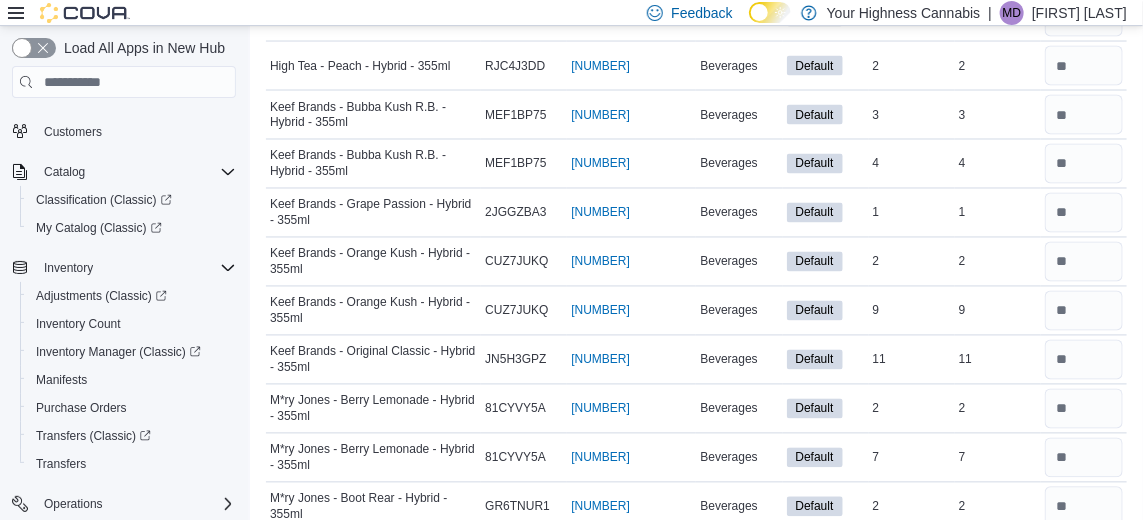 scroll, scrollTop: 1245, scrollLeft: 0, axis: vertical 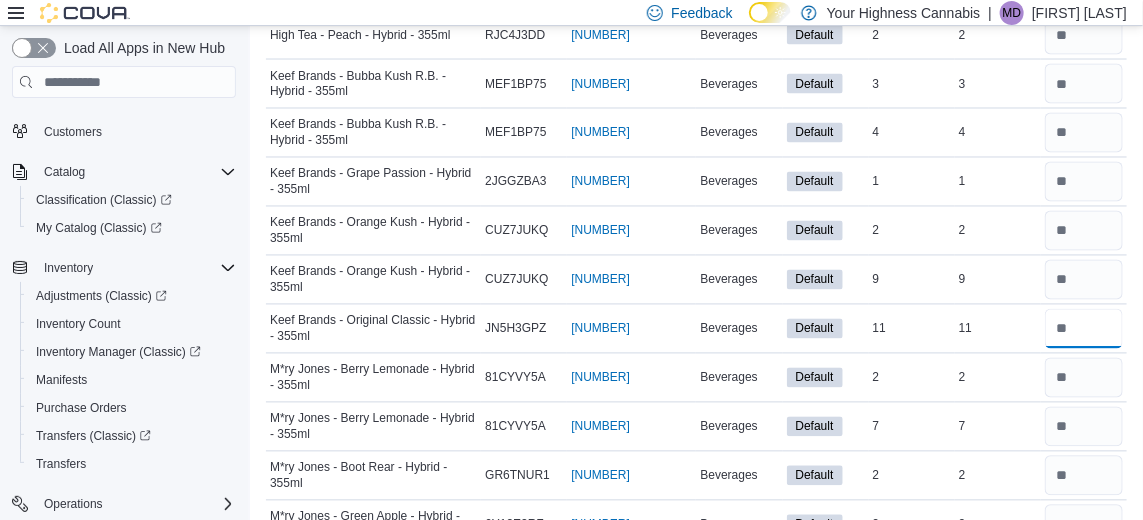 click at bounding box center [1084, 329] 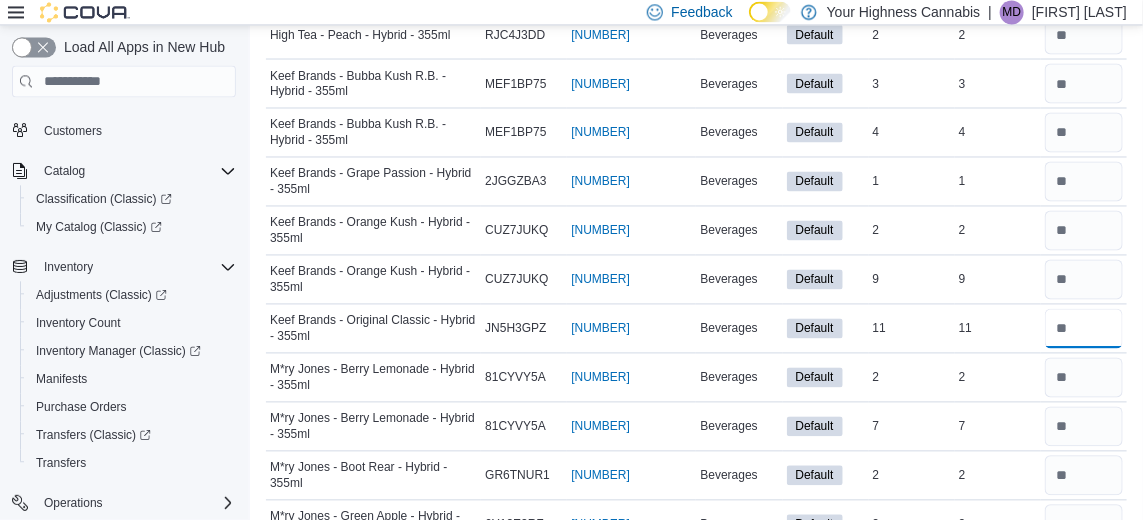 scroll, scrollTop: 1245, scrollLeft: 0, axis: vertical 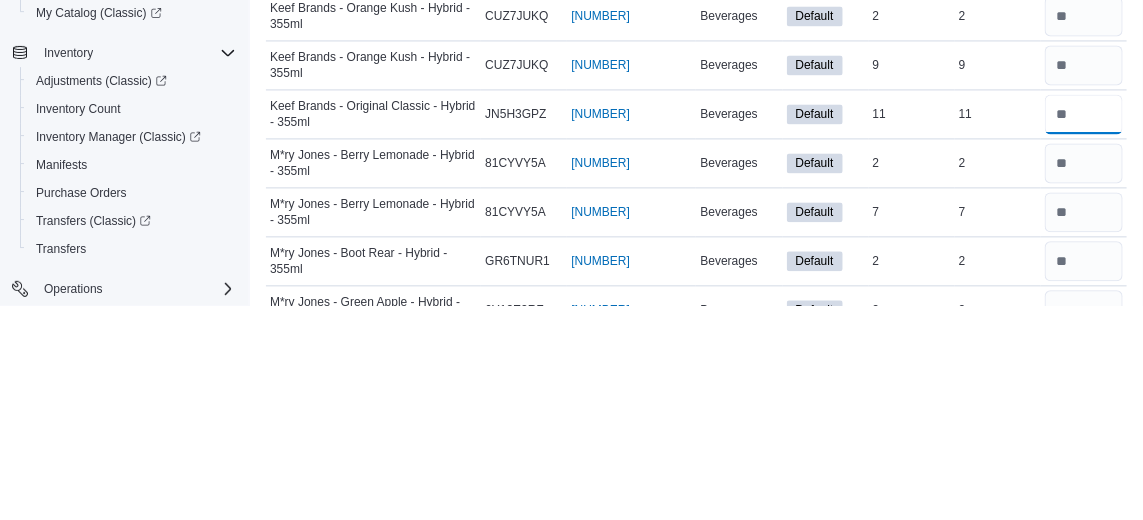 type on "**" 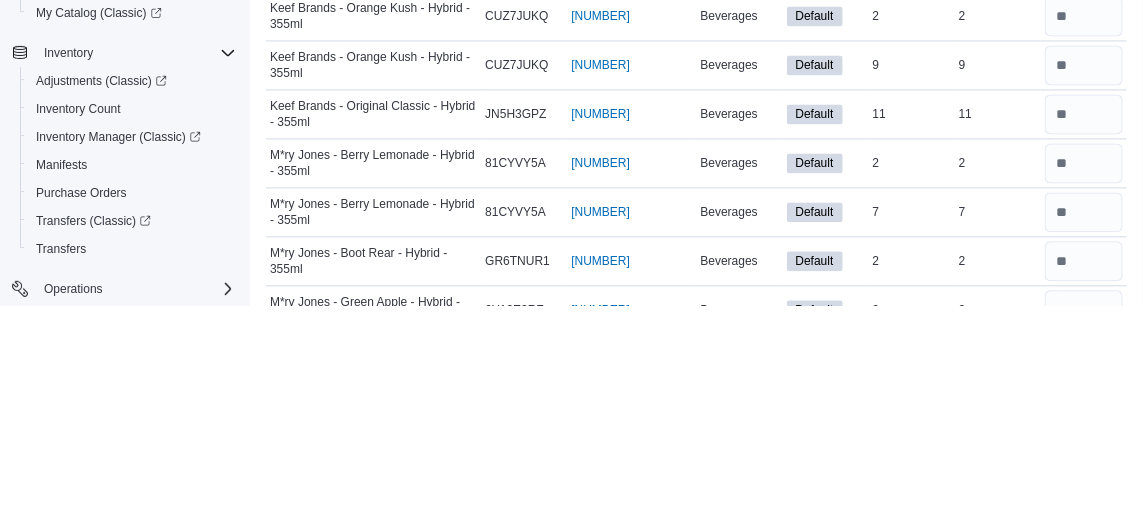 click on "In Stock 7" at bounding box center (912, 427) 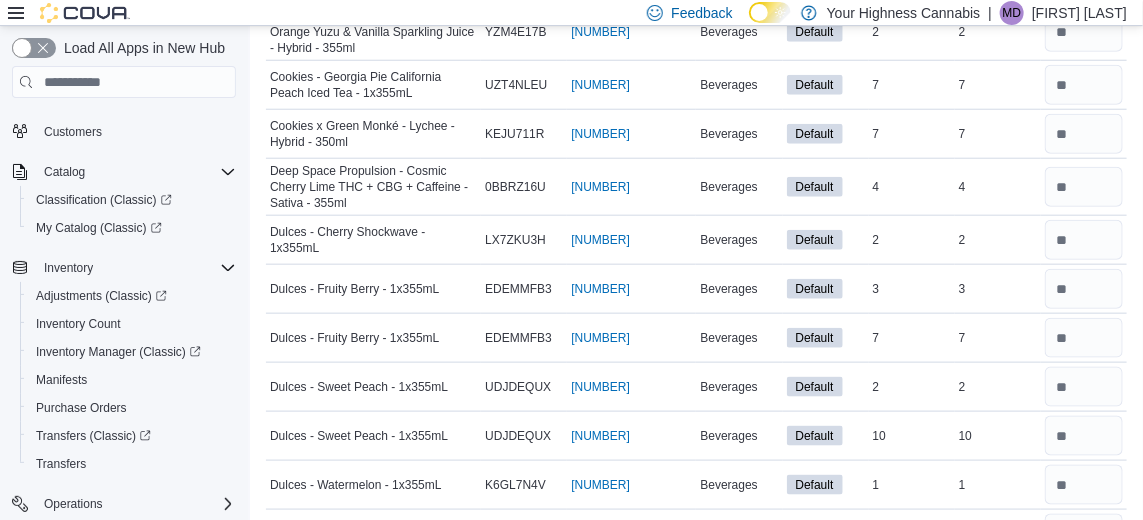scroll, scrollTop: 738, scrollLeft: 0, axis: vertical 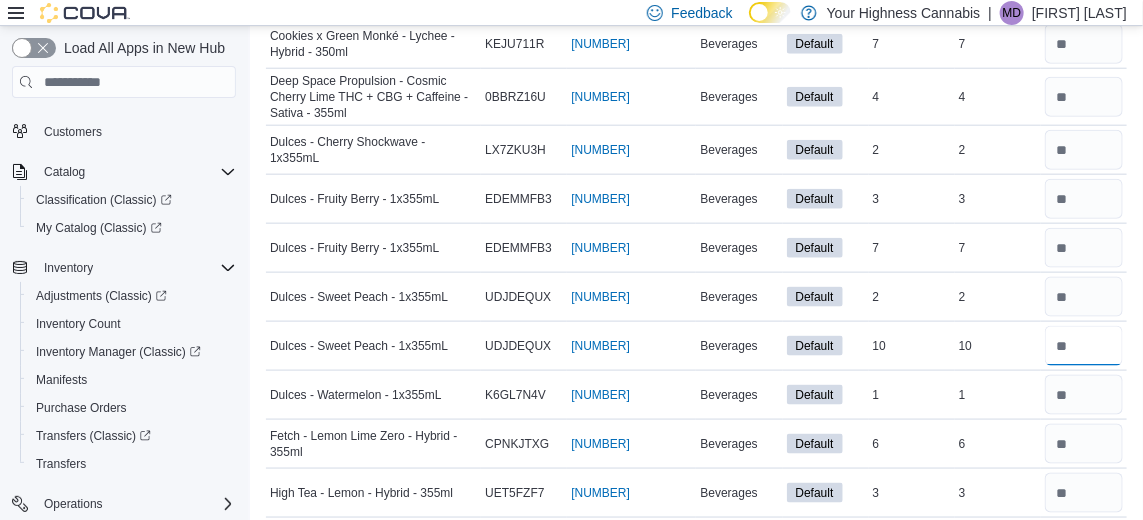 click at bounding box center [1084, 346] 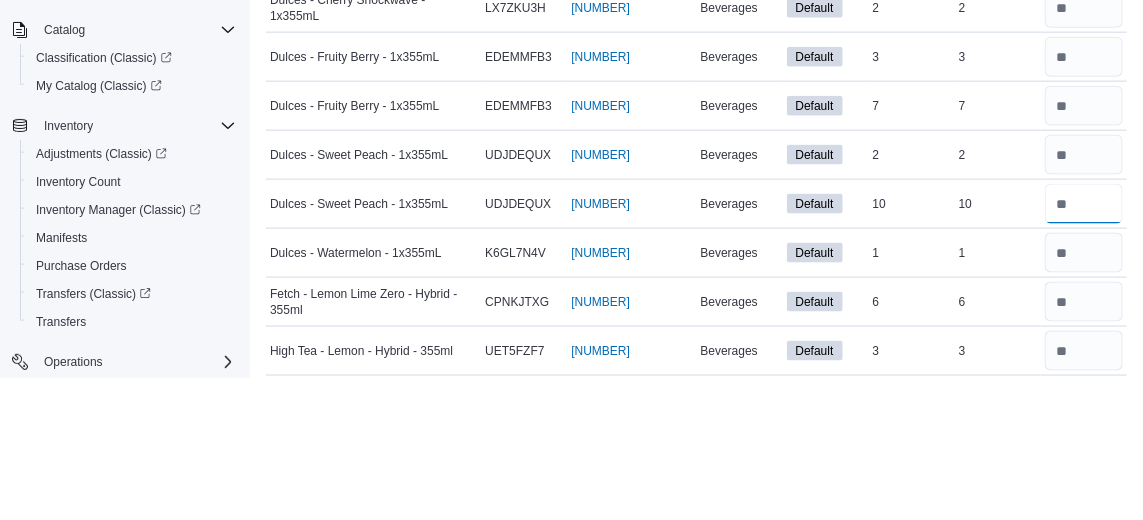 scroll, scrollTop: 738, scrollLeft: 0, axis: vertical 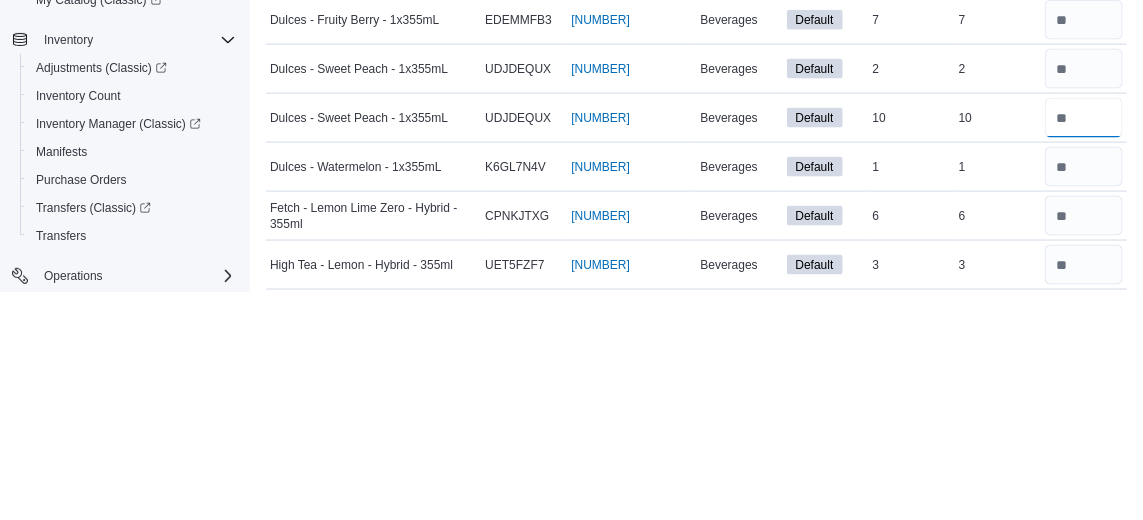 type on "**" 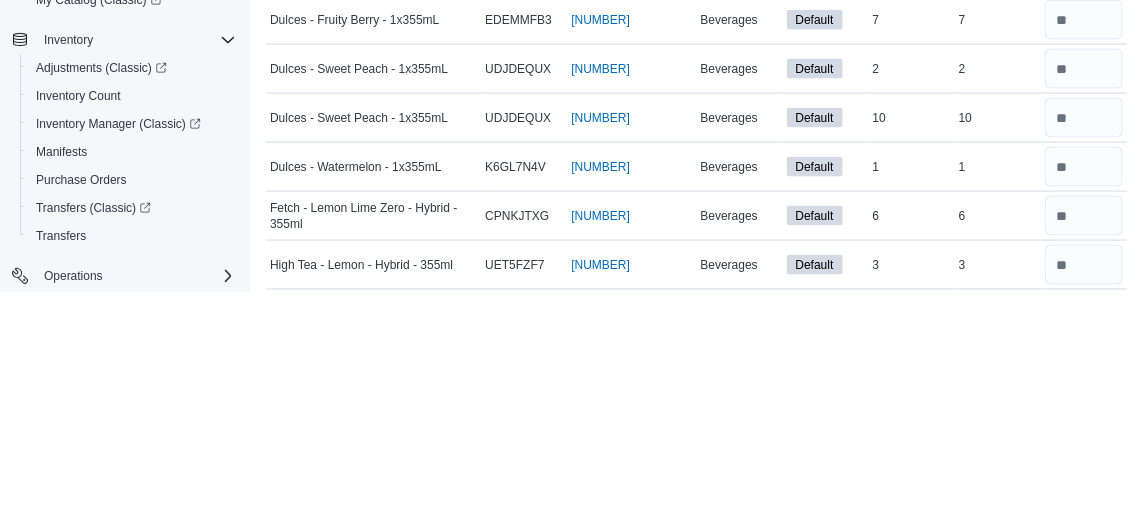 click on "6" at bounding box center (998, 444) 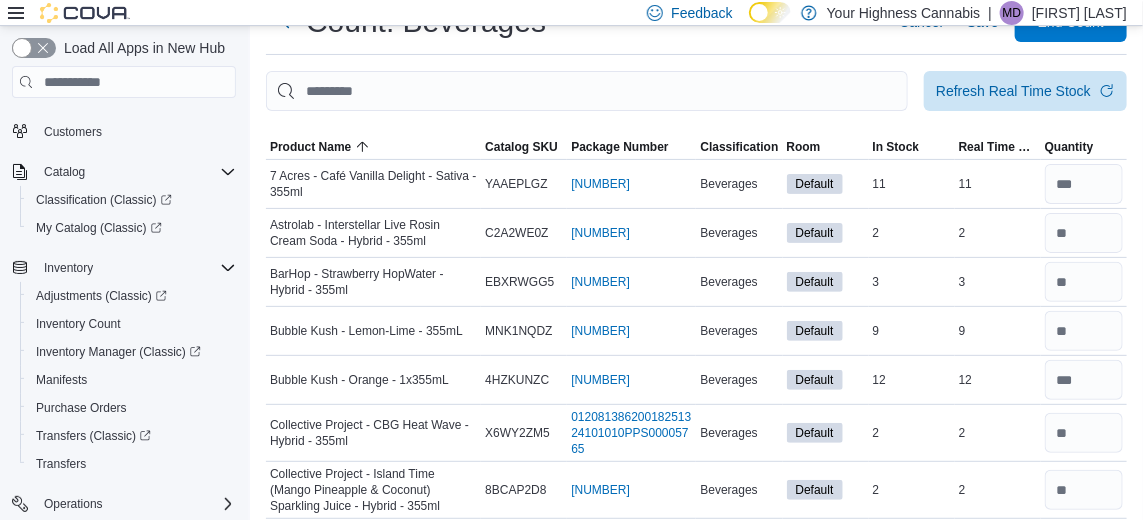 scroll, scrollTop: 0, scrollLeft: 0, axis: both 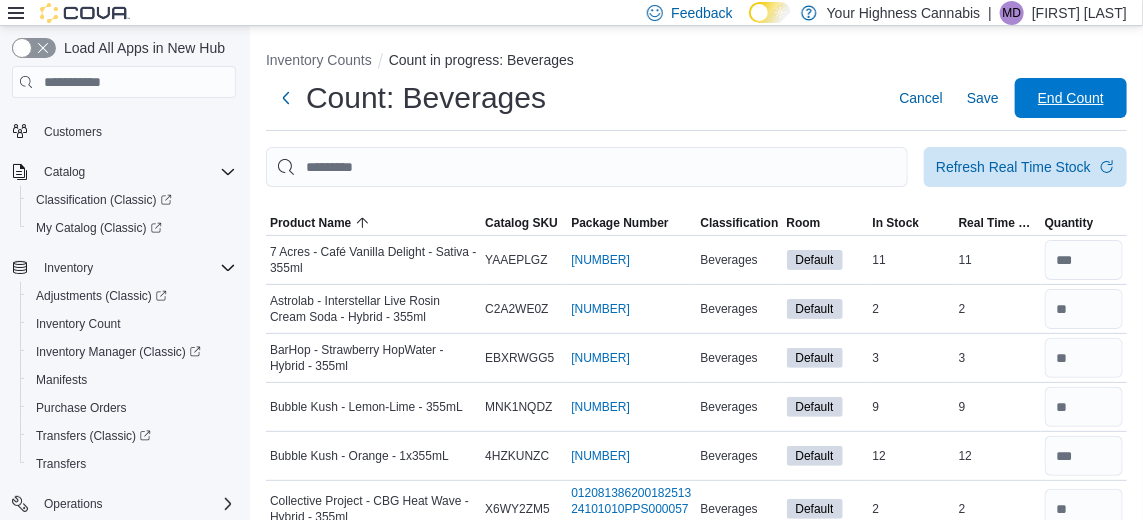 click on "End Count" at bounding box center [1071, 98] 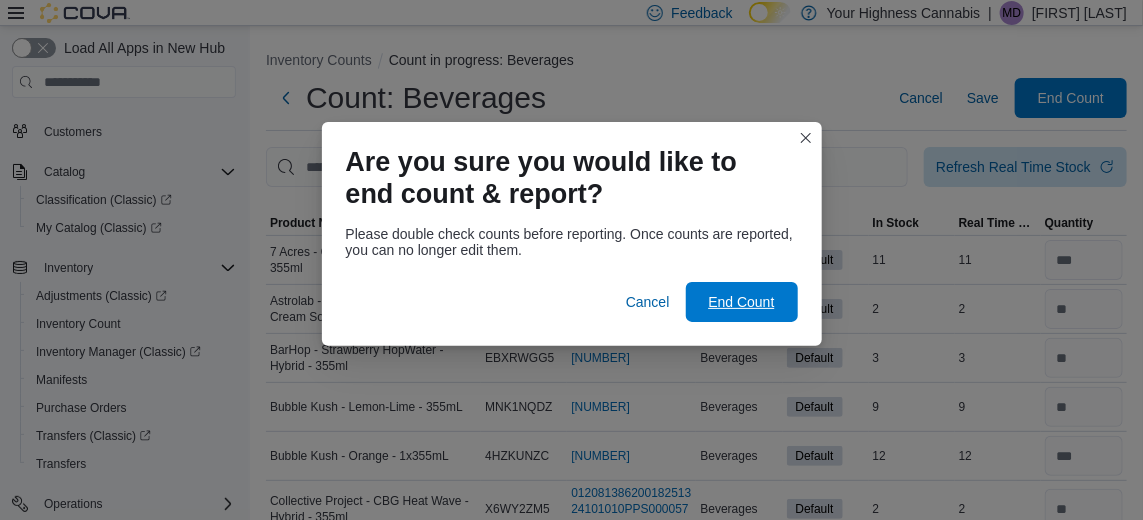 click on "End Count" at bounding box center (741, 302) 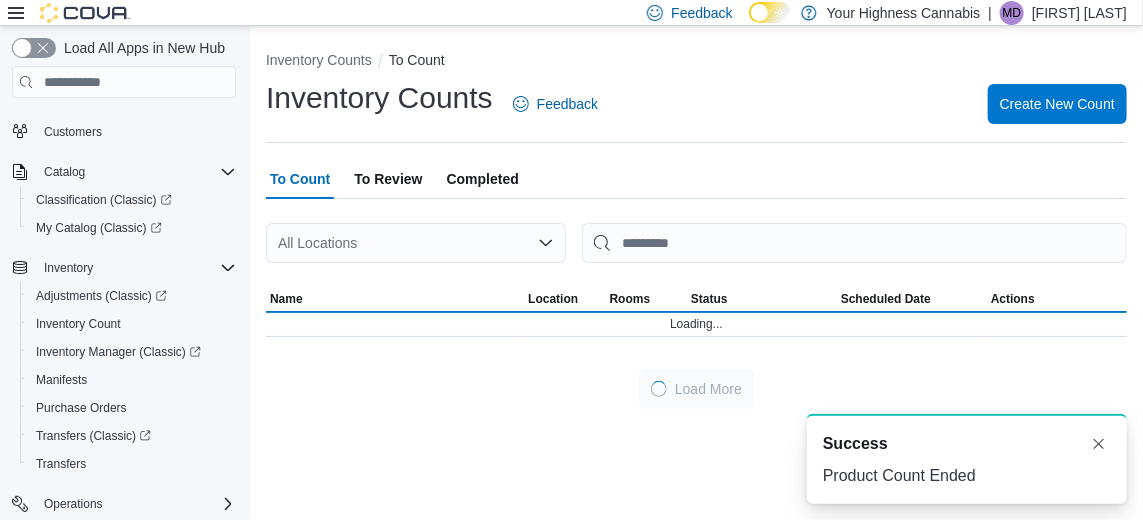 scroll, scrollTop: 0, scrollLeft: 0, axis: both 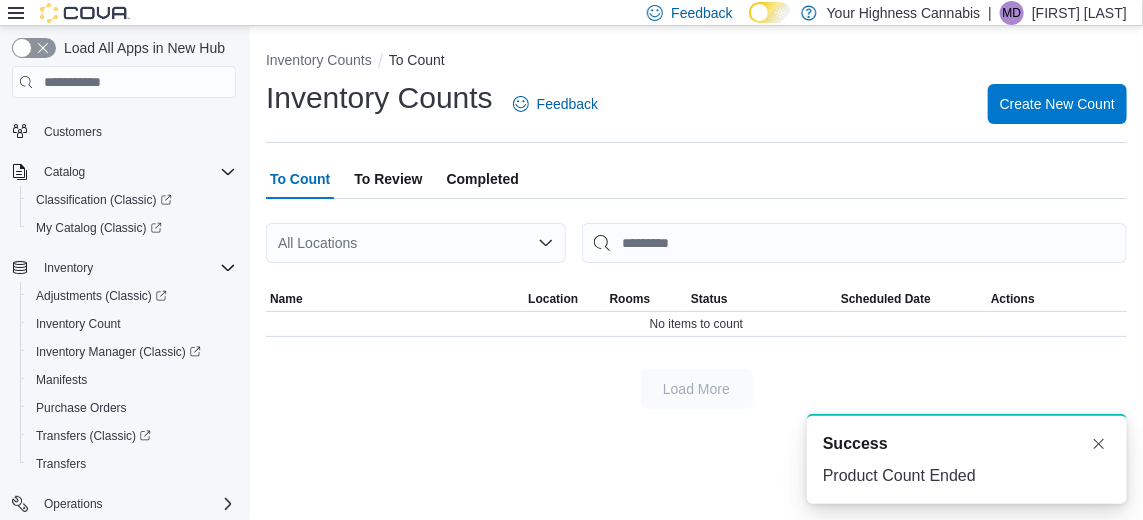 click on "To Review" at bounding box center (388, 179) 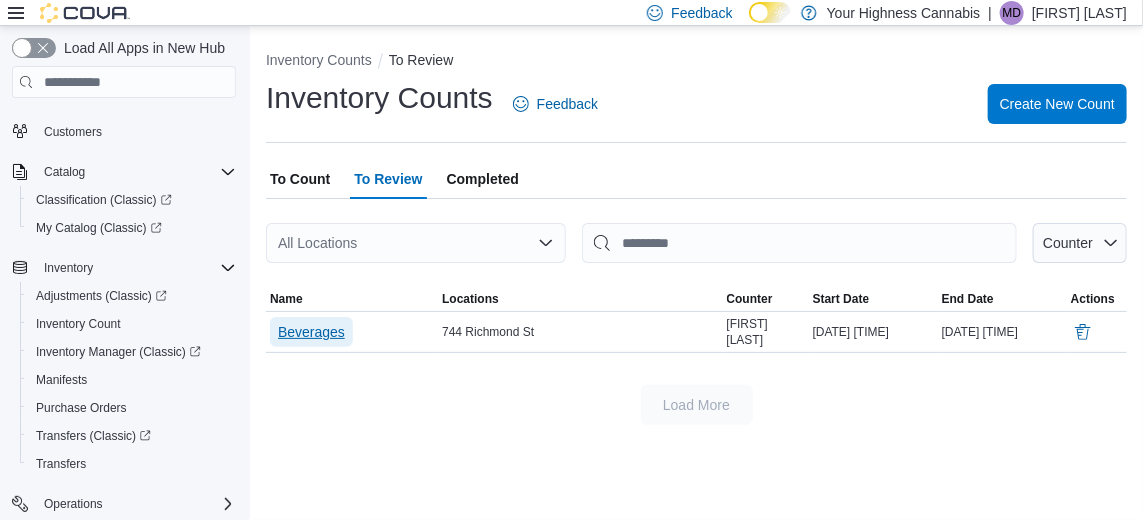click on "Beverages" at bounding box center [311, 332] 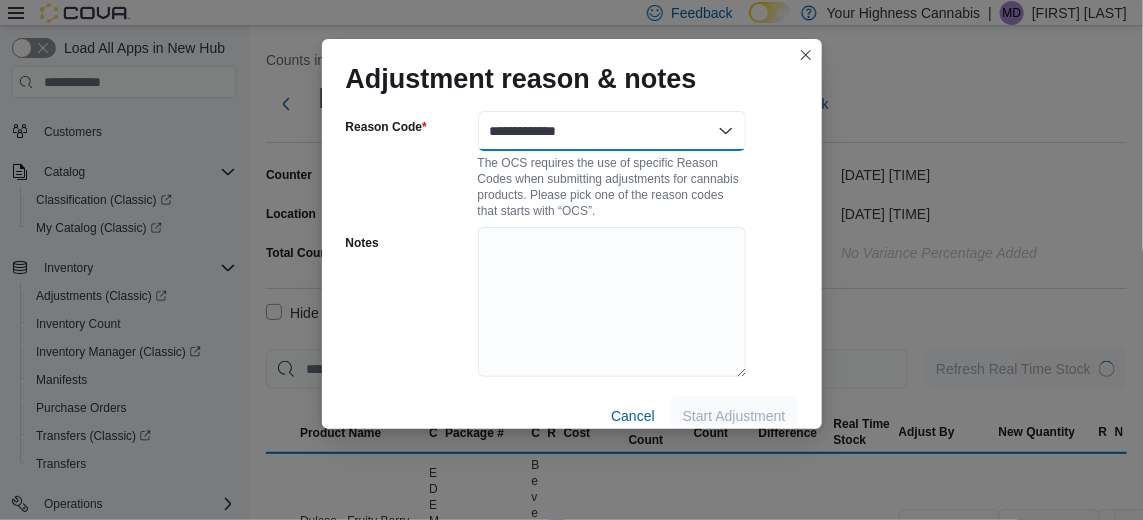 click on "**********" at bounding box center [612, 131] 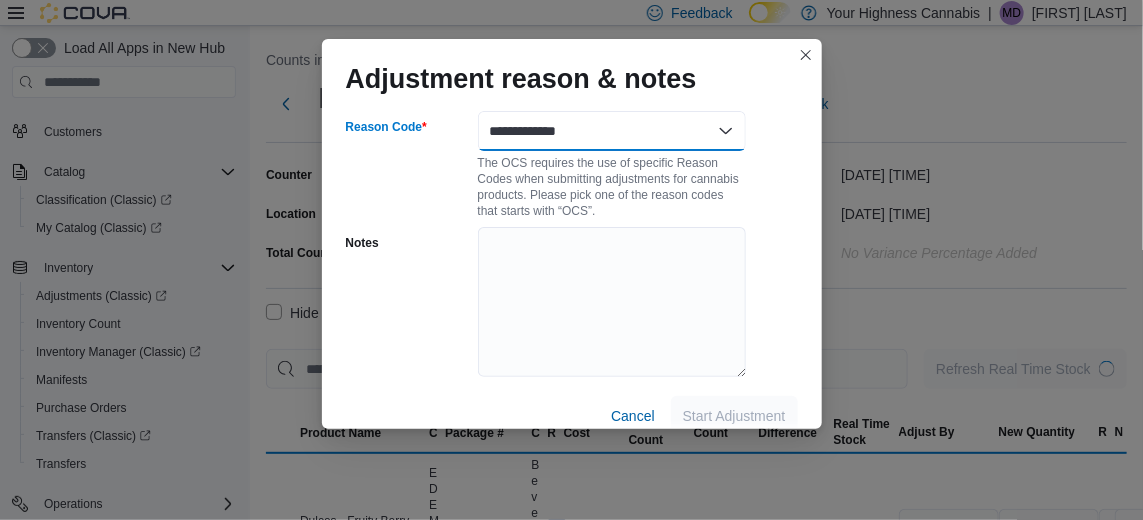 select on "**********" 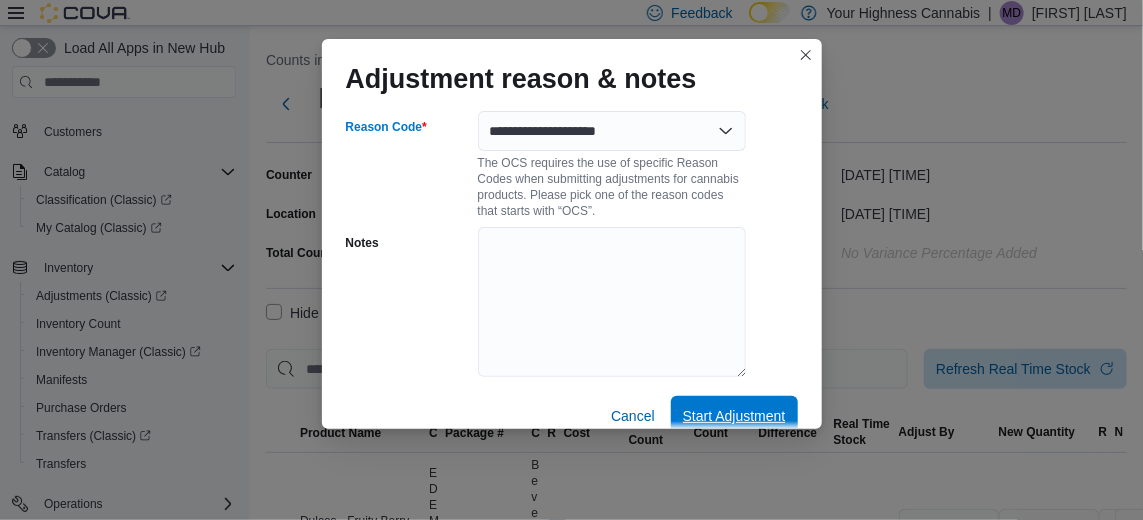 click on "Start Adjustment" at bounding box center (734, 416) 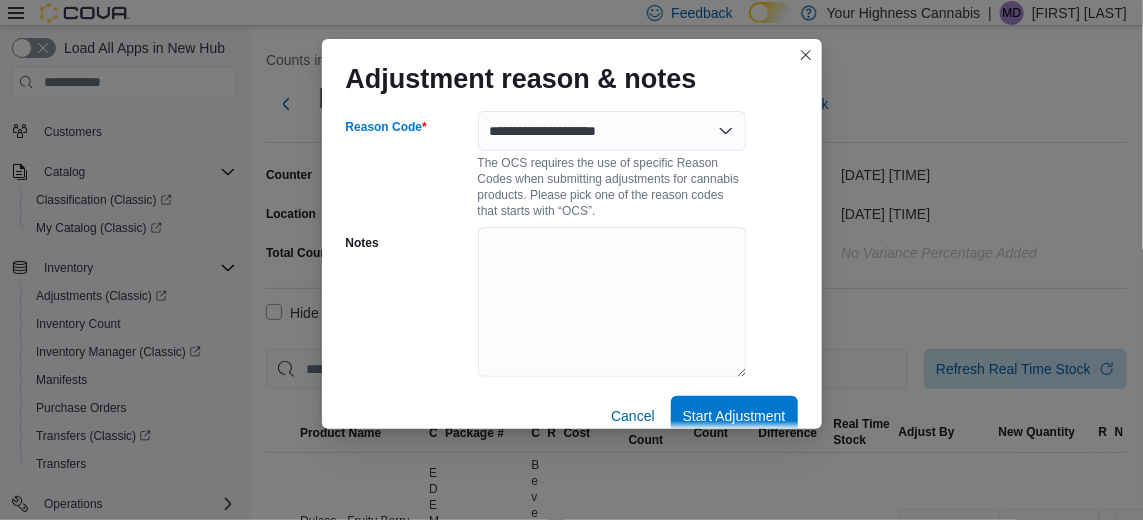 select on "**********" 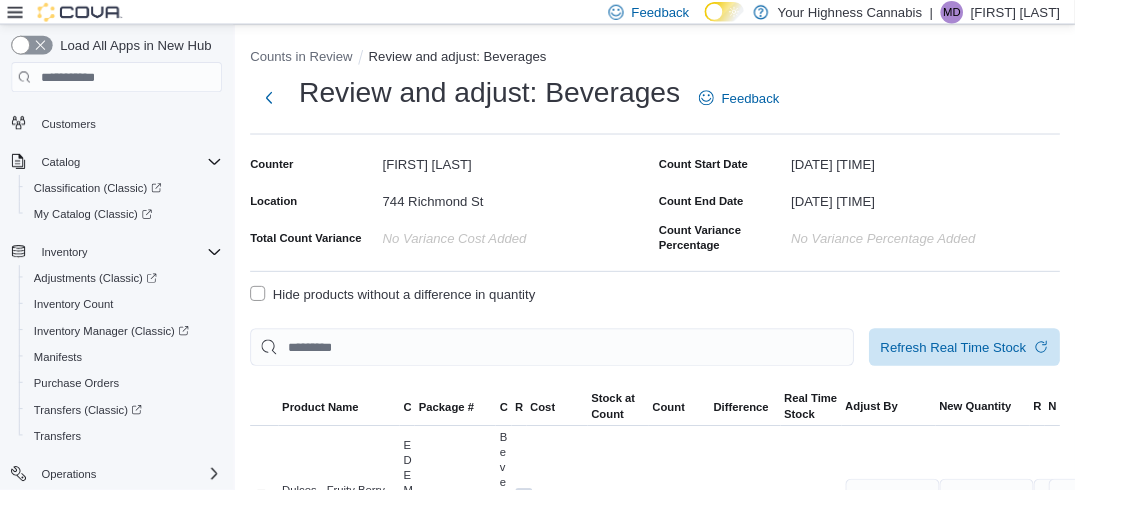 click on "Hide products without a difference in quantity" at bounding box center [417, 313] 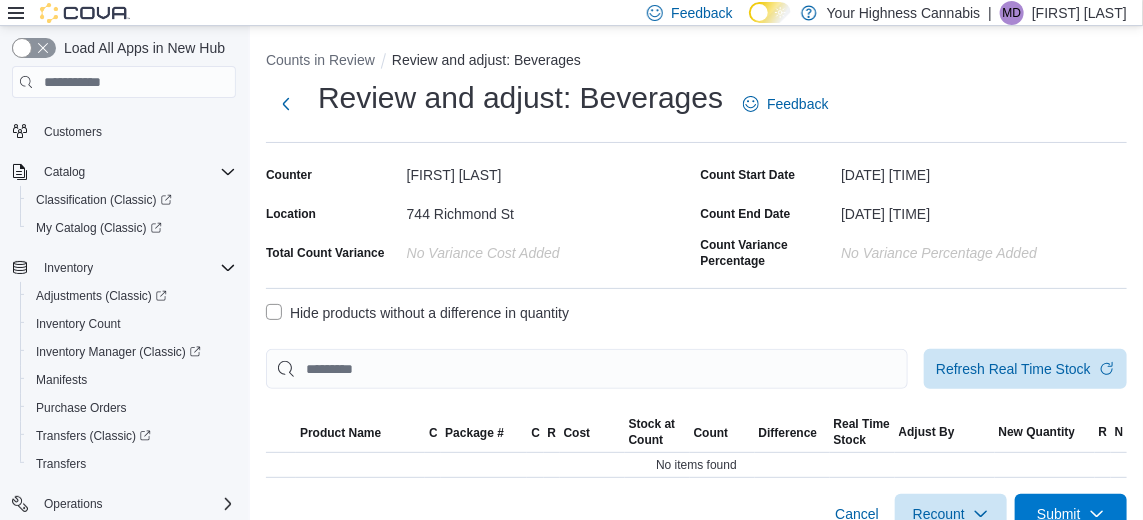 click on "Submit" at bounding box center (1059, 514) 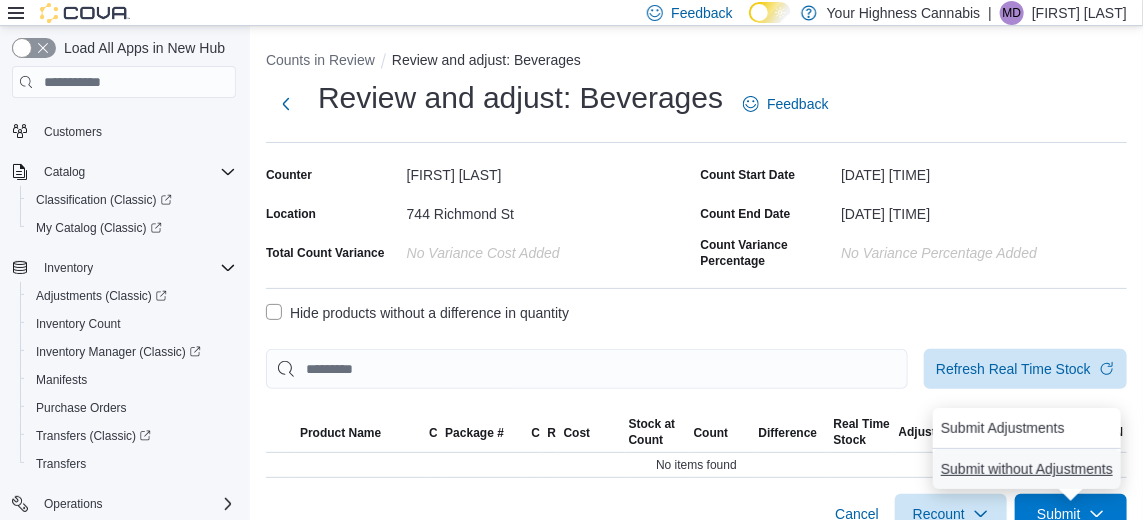 click on "Submit without Adjustments" at bounding box center (1027, 469) 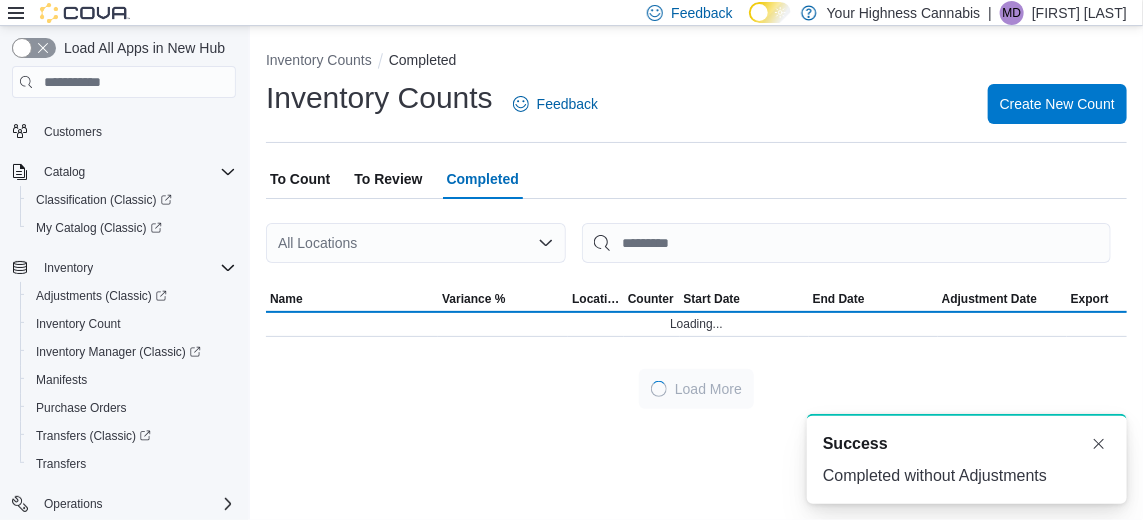 scroll, scrollTop: 0, scrollLeft: 0, axis: both 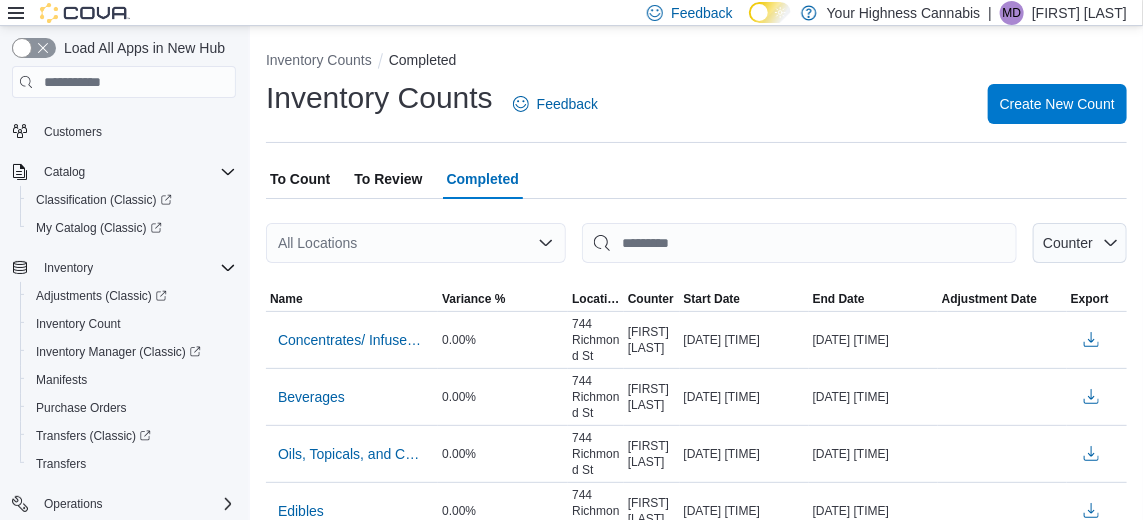 click on "To Count" at bounding box center (300, 179) 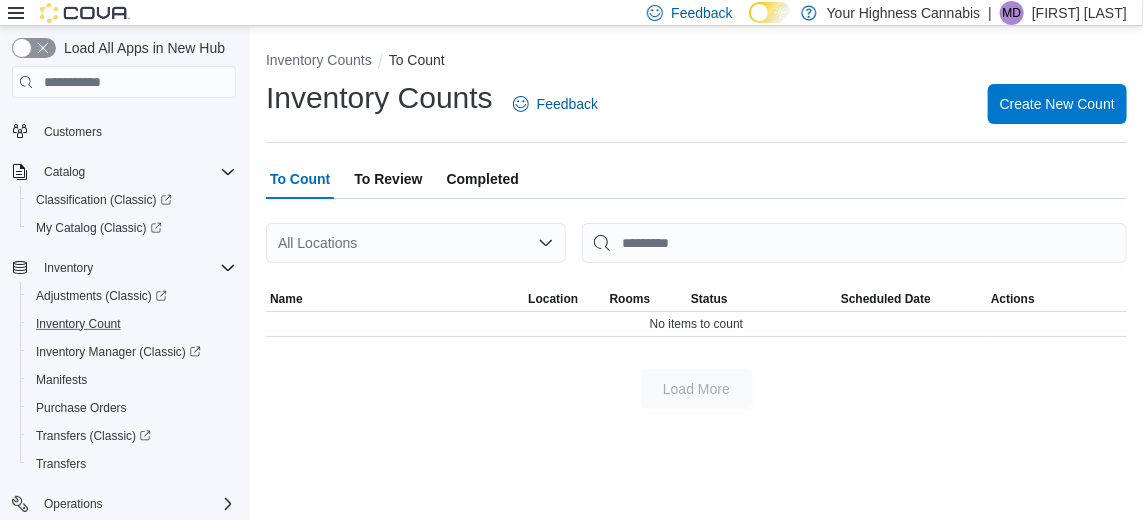 click on "Inventory Count" at bounding box center (132, 324) 